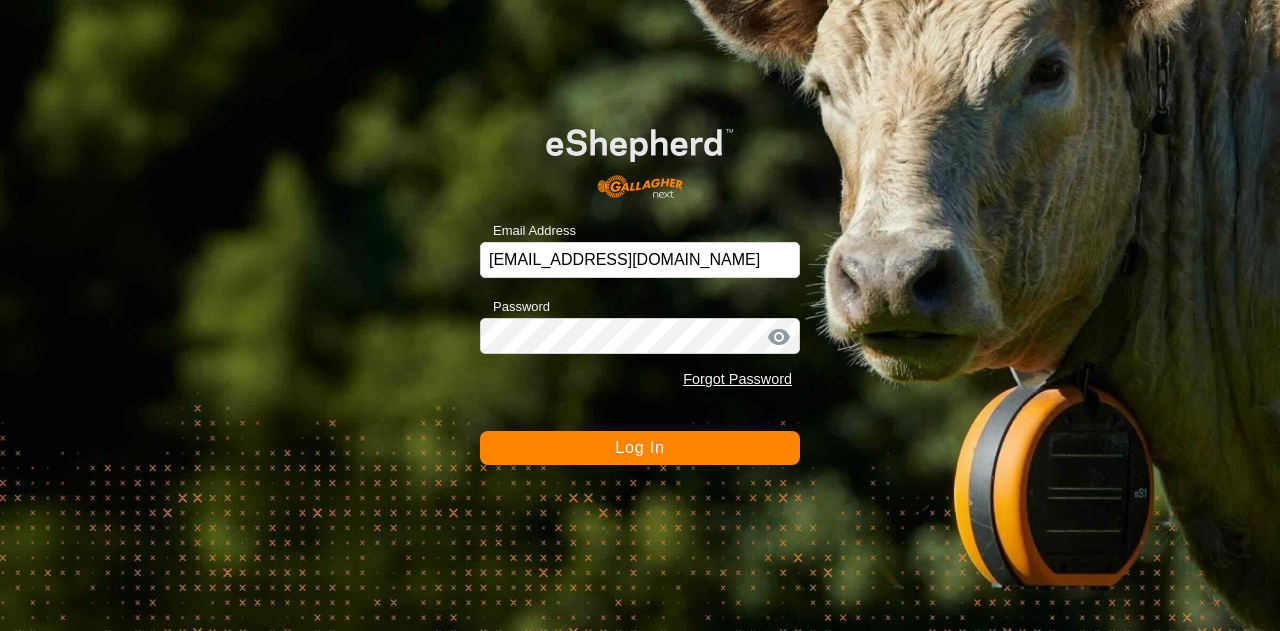scroll, scrollTop: 0, scrollLeft: 0, axis: both 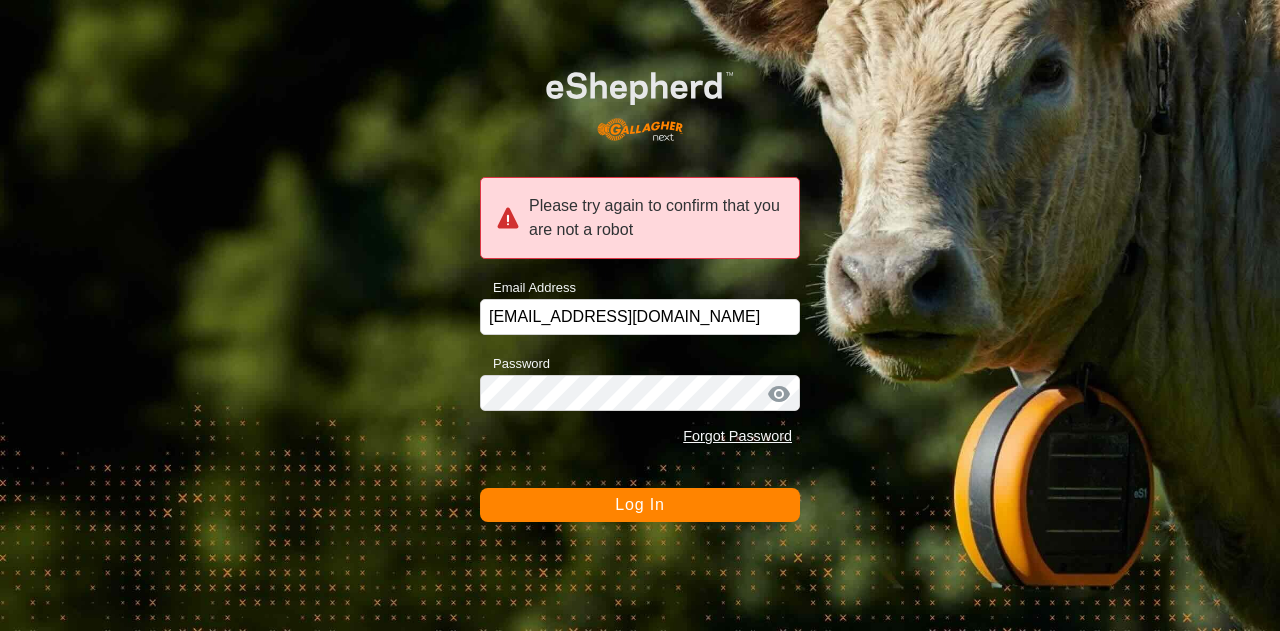 click on "Log In" 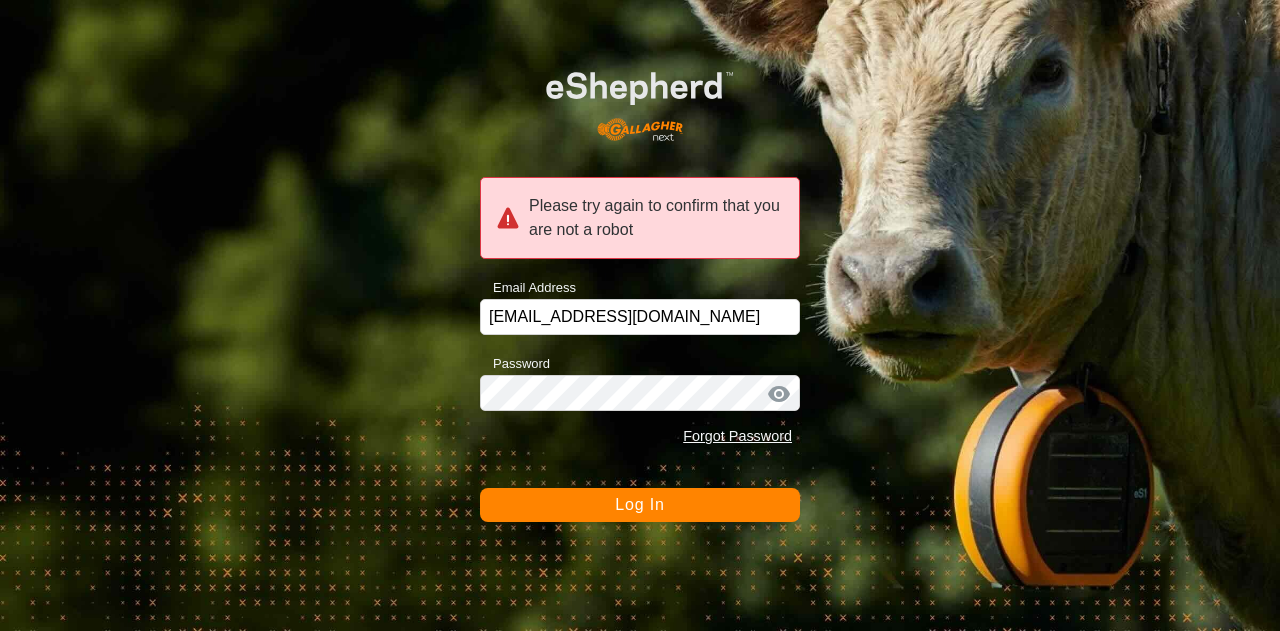 click on "Log In" 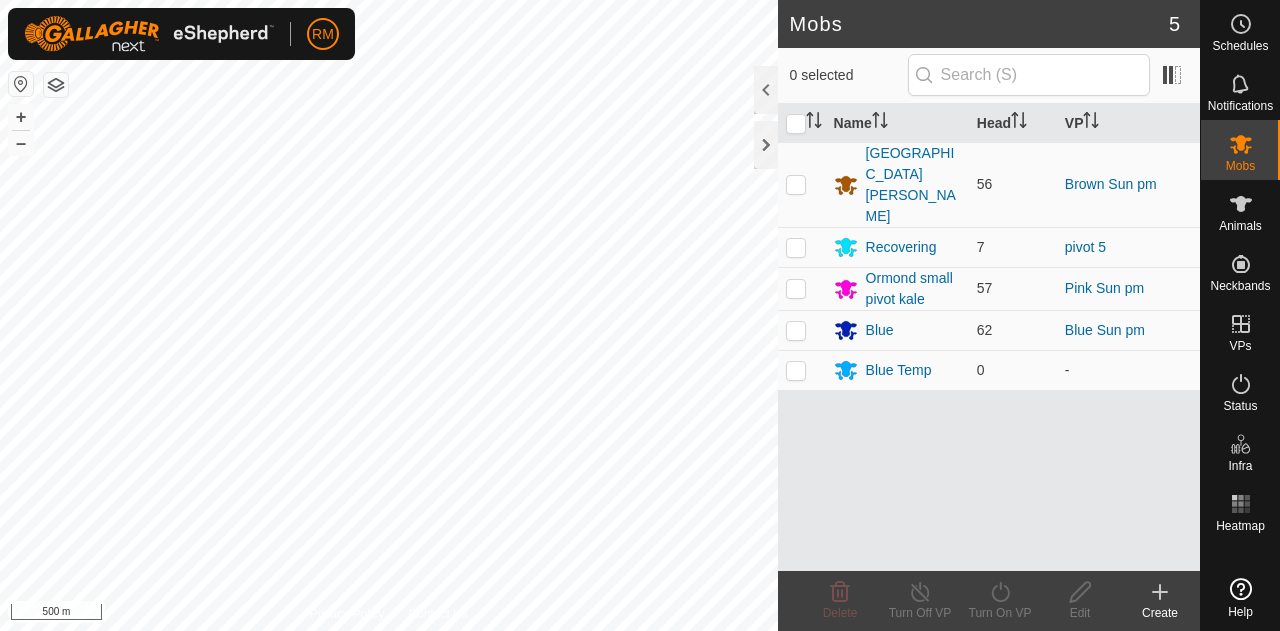 scroll, scrollTop: 0, scrollLeft: 0, axis: both 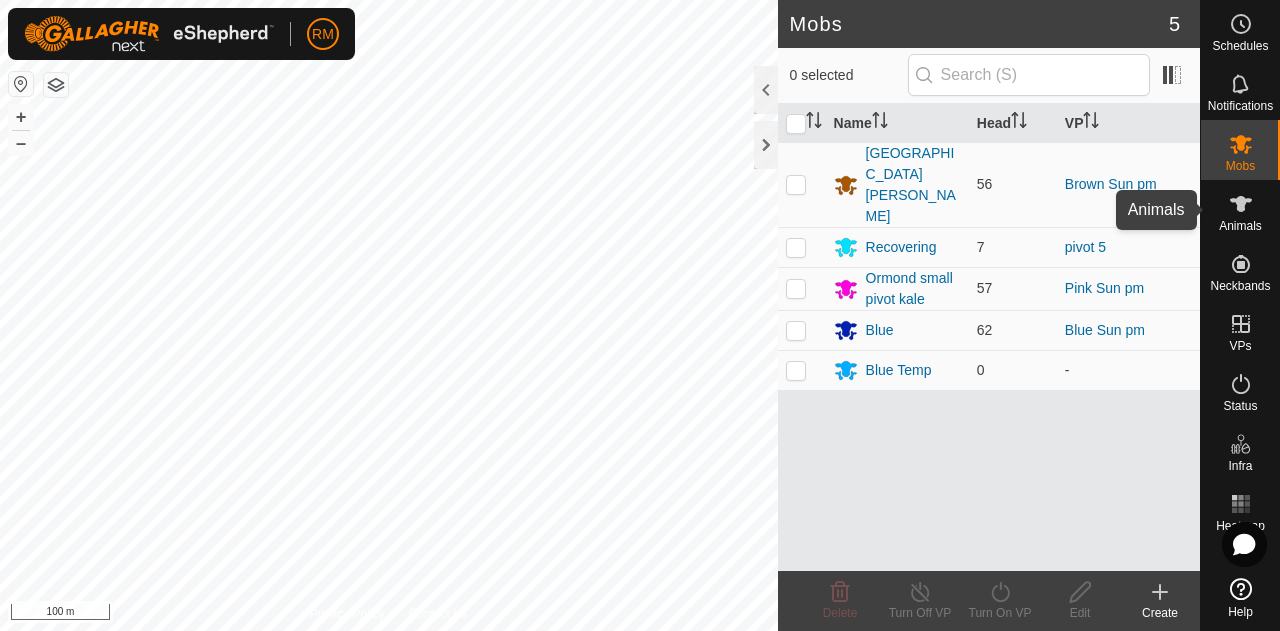 click 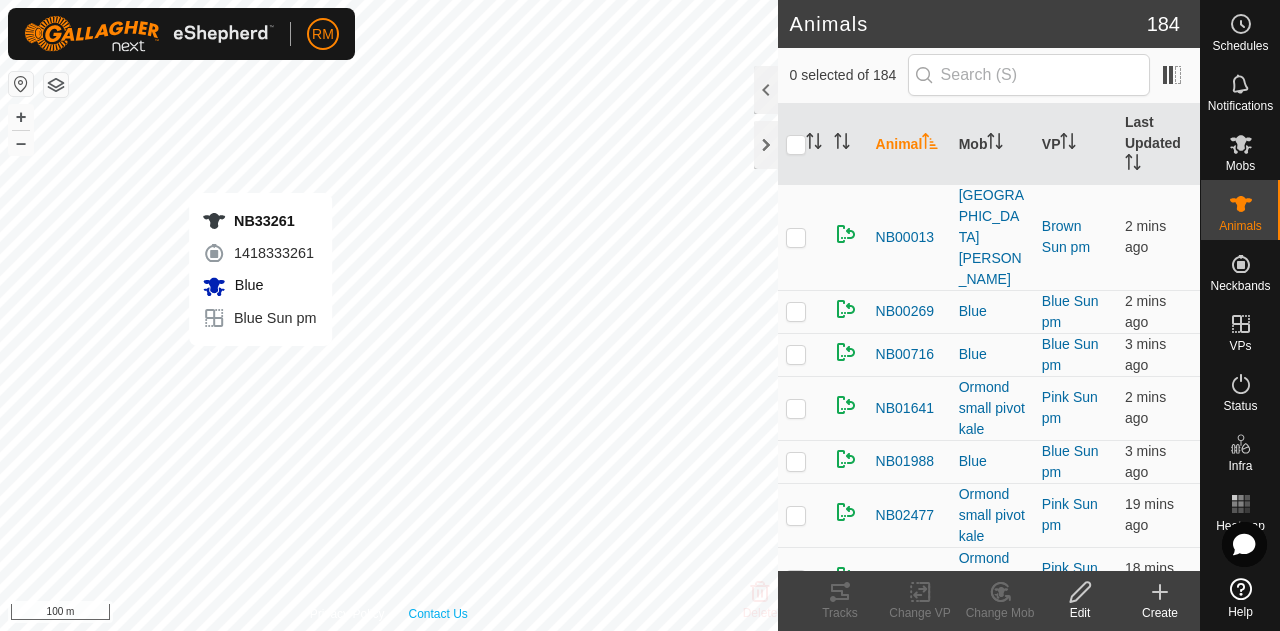 checkbox on "true" 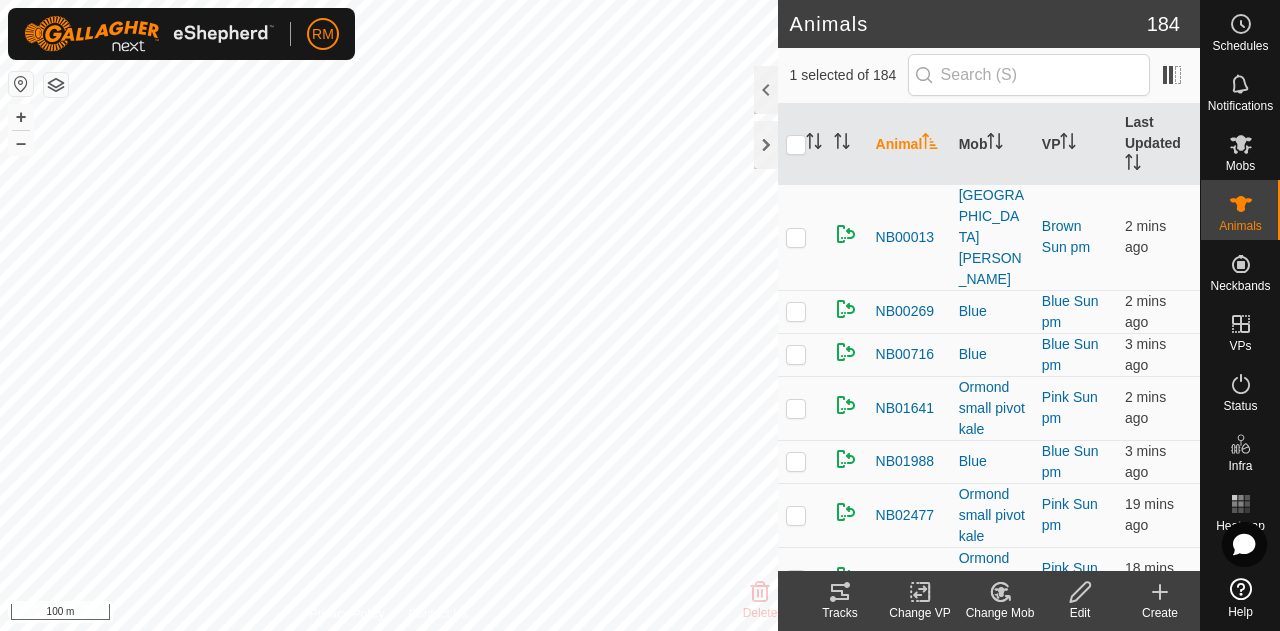 click 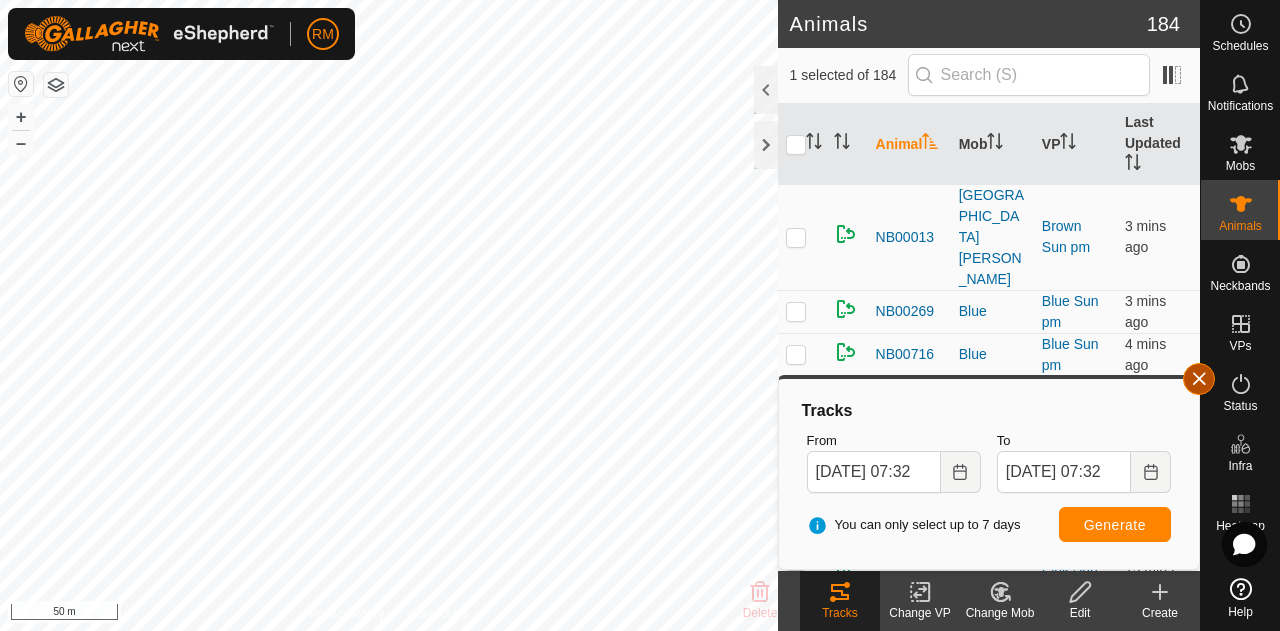 click at bounding box center (1199, 379) 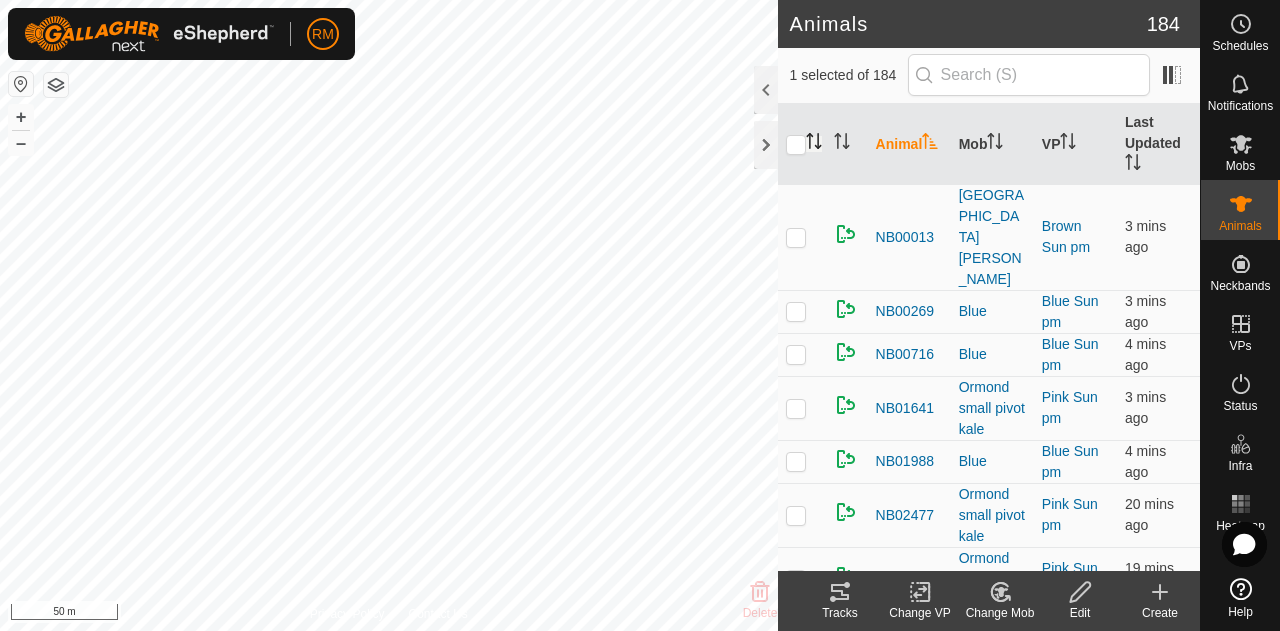 click 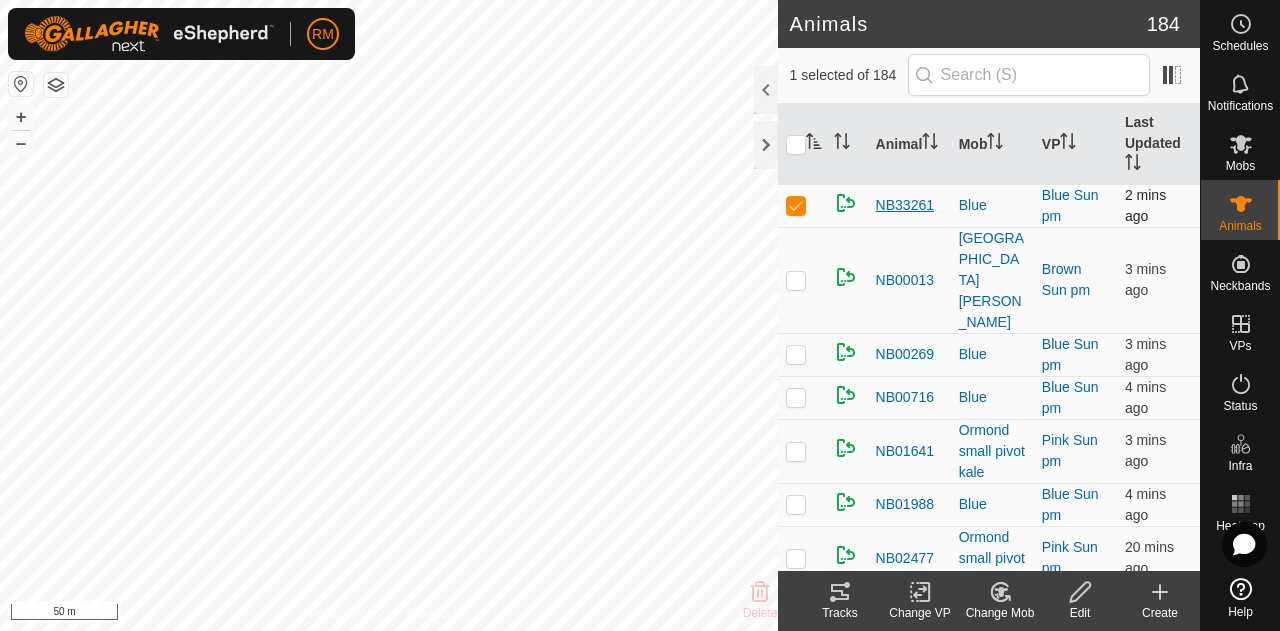 click on "NB33261" at bounding box center (905, 205) 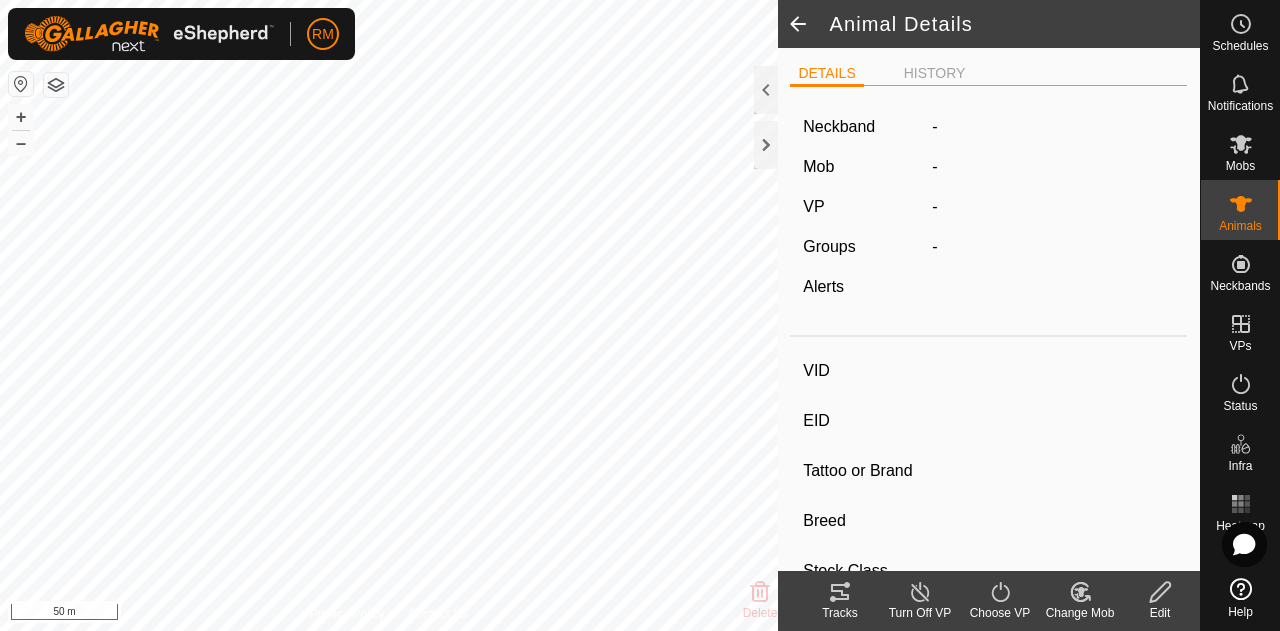 type on "NB33261" 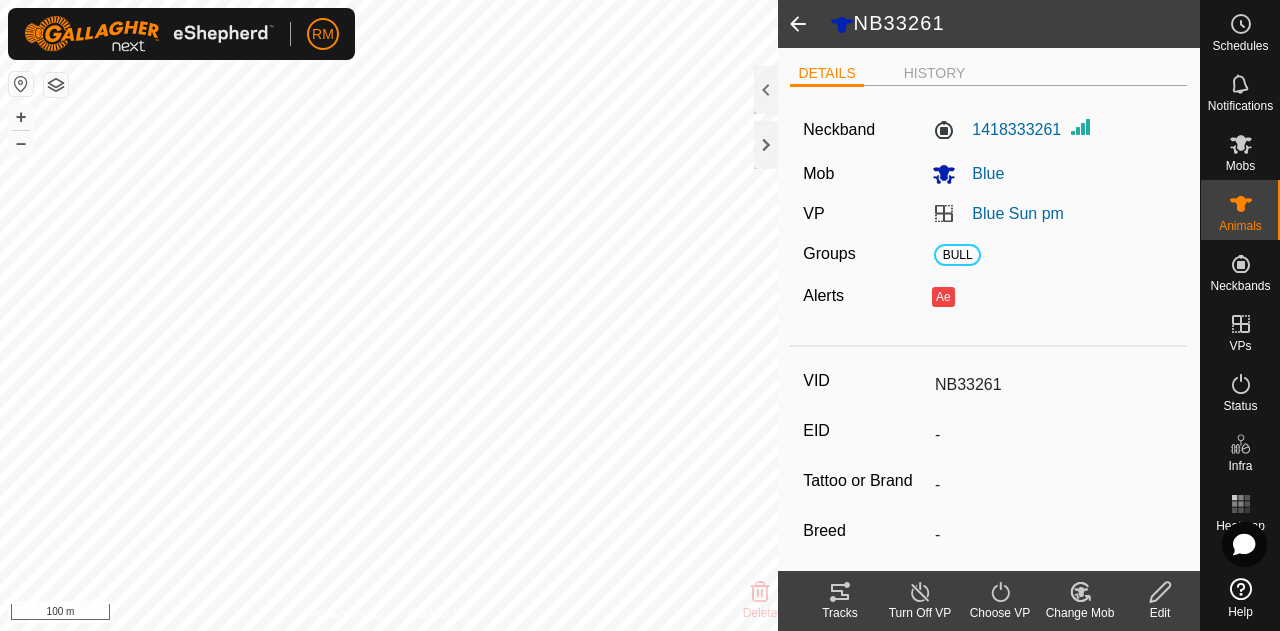 click 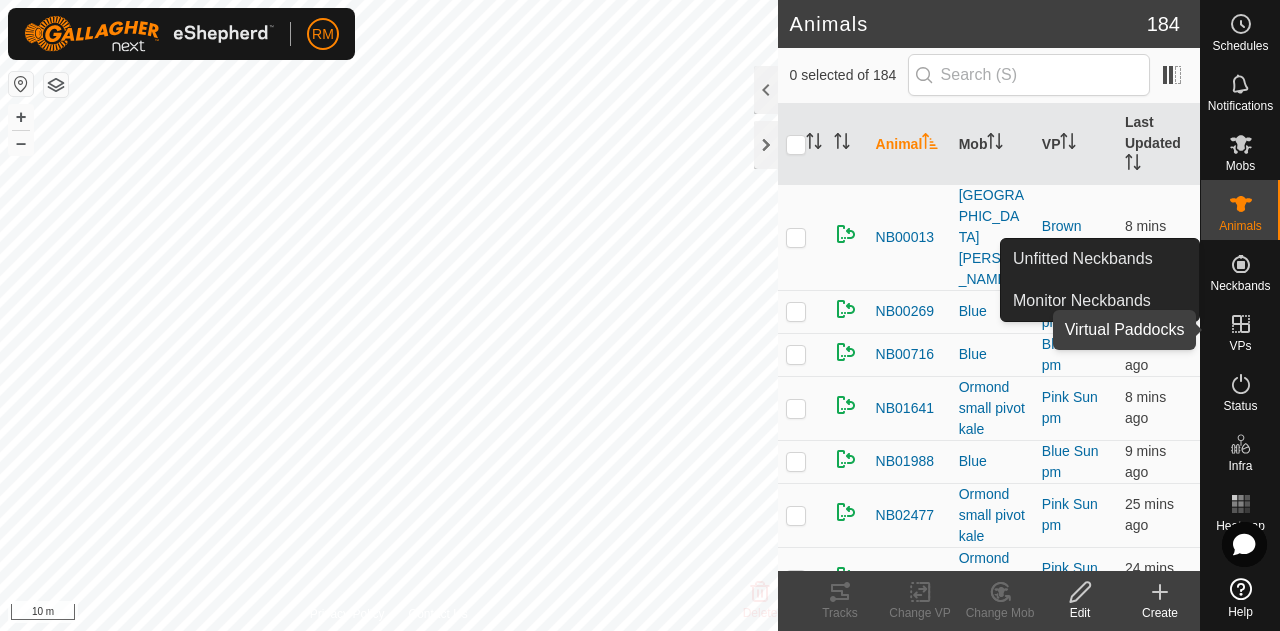 click 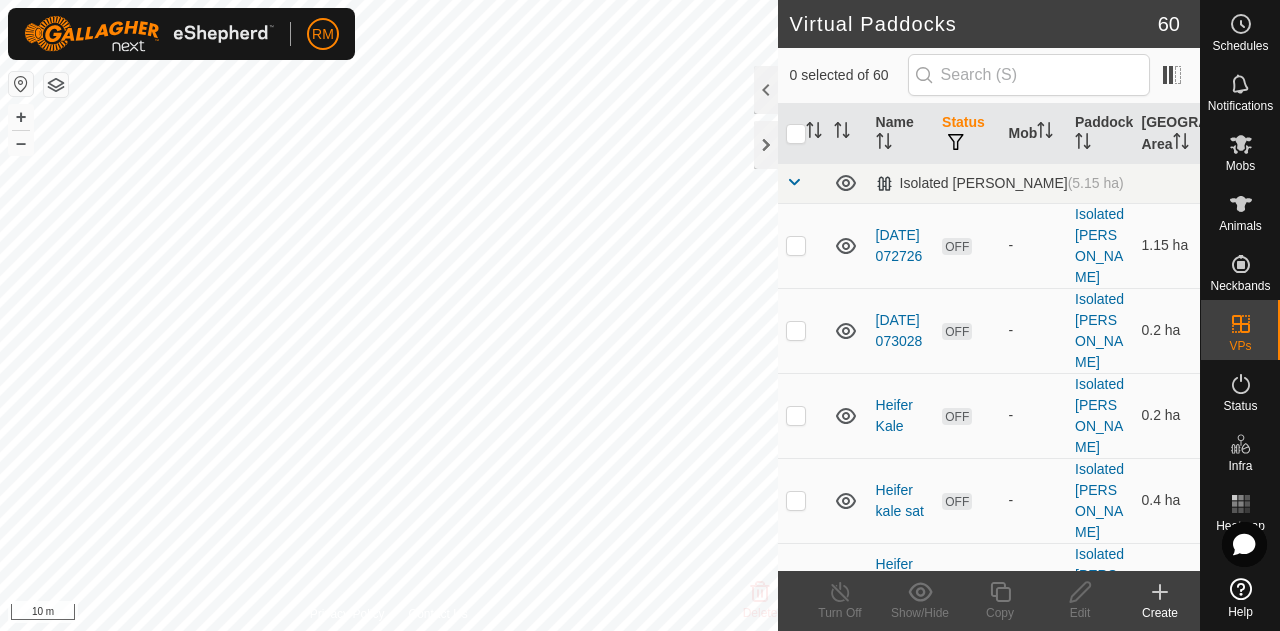 checkbox on "true" 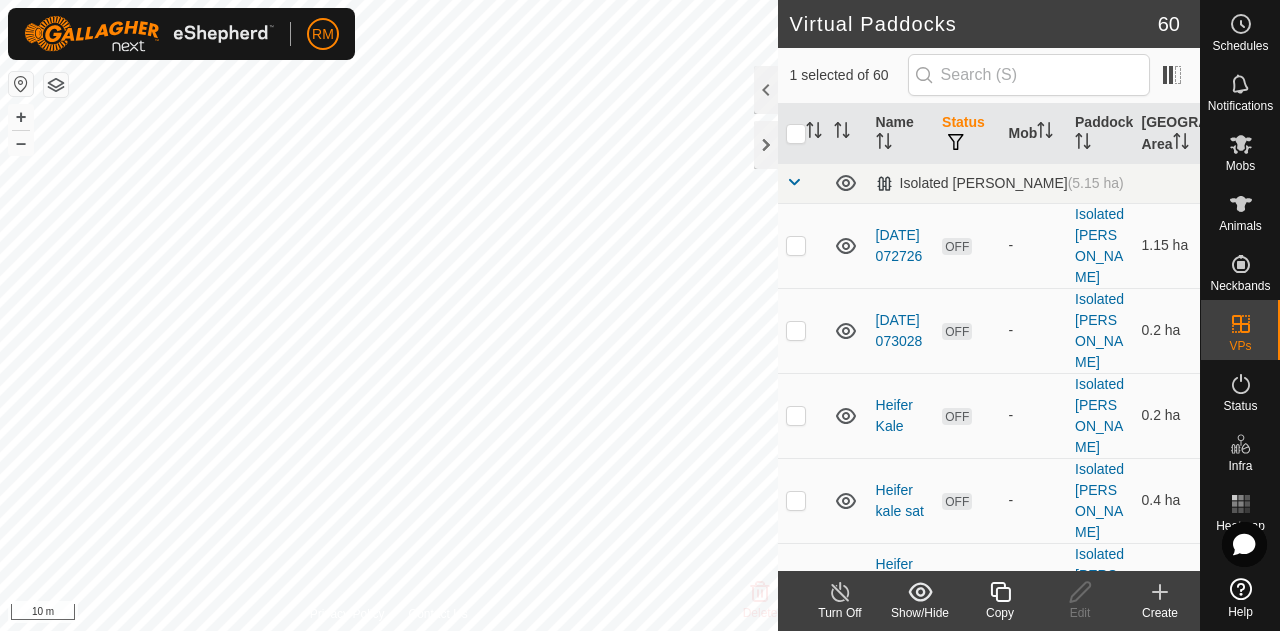 click 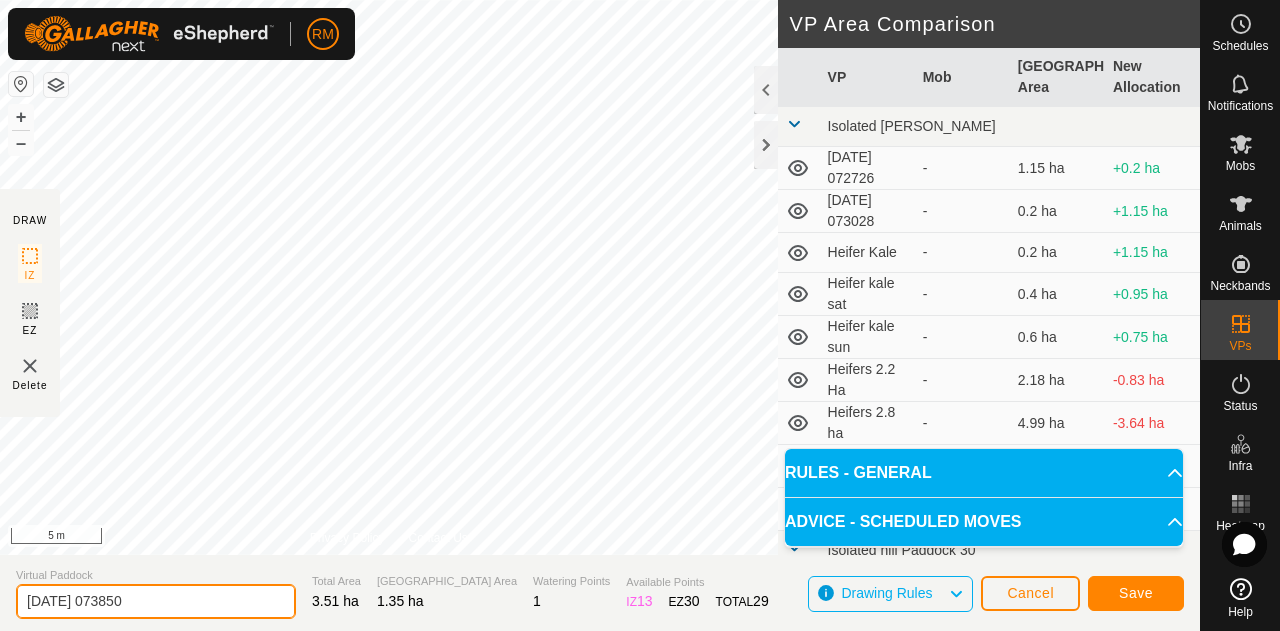 click on "[DATE] 073850" 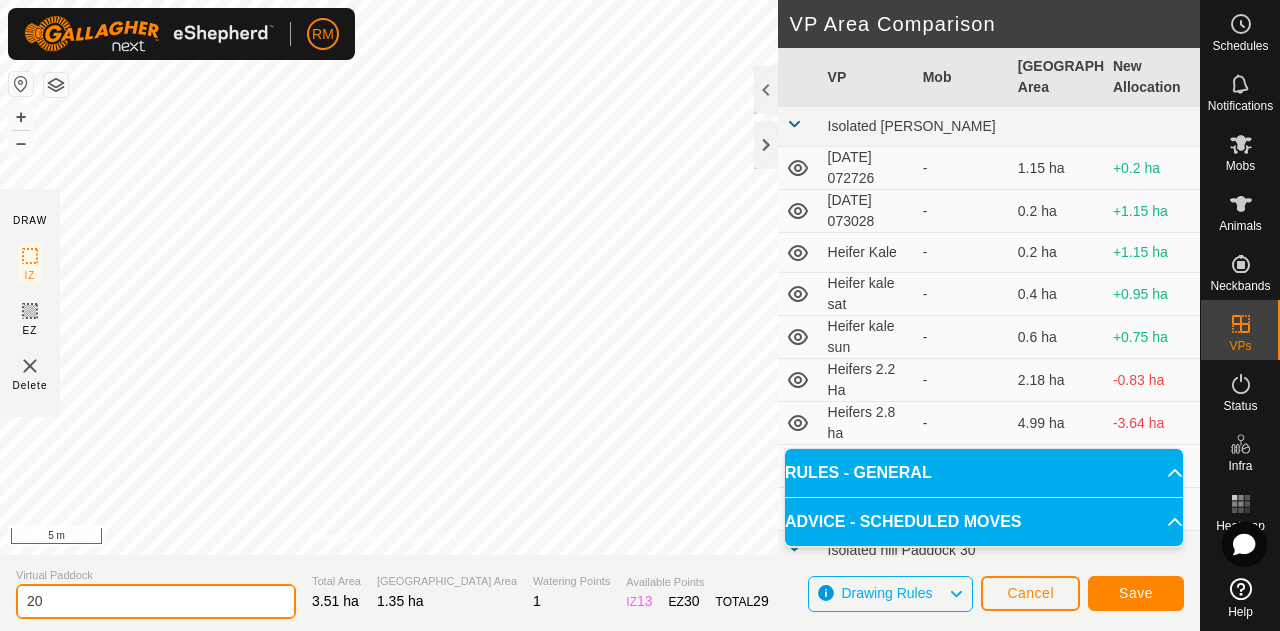 type on "2" 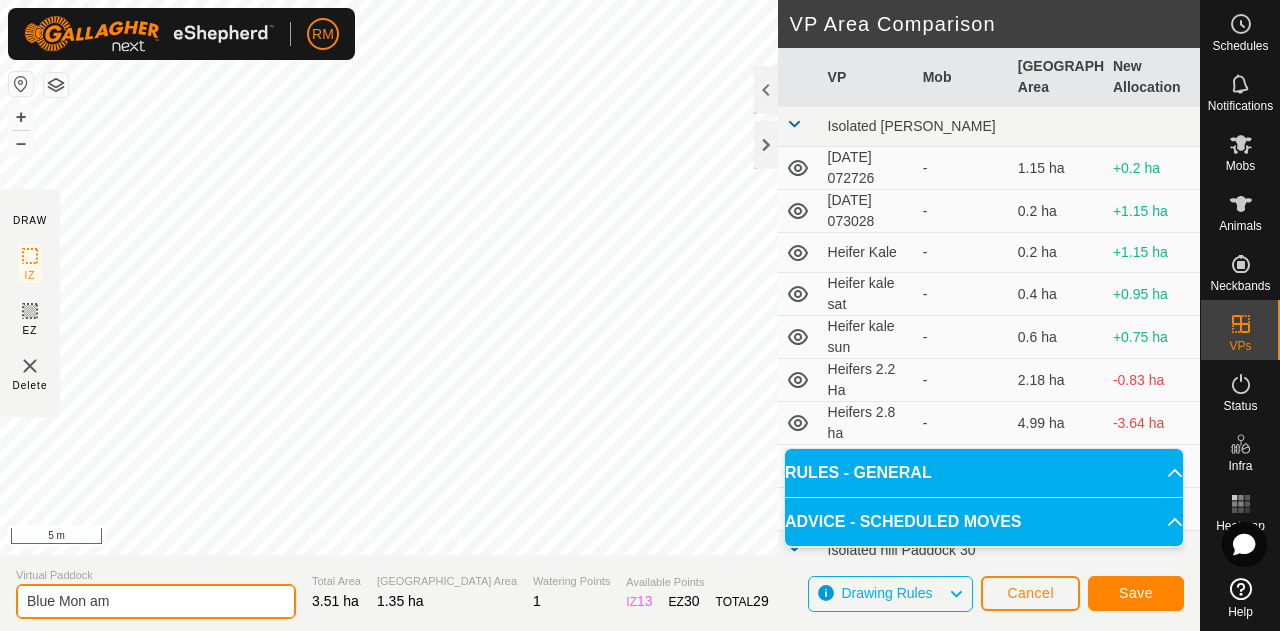 type on "Blue Mon am" 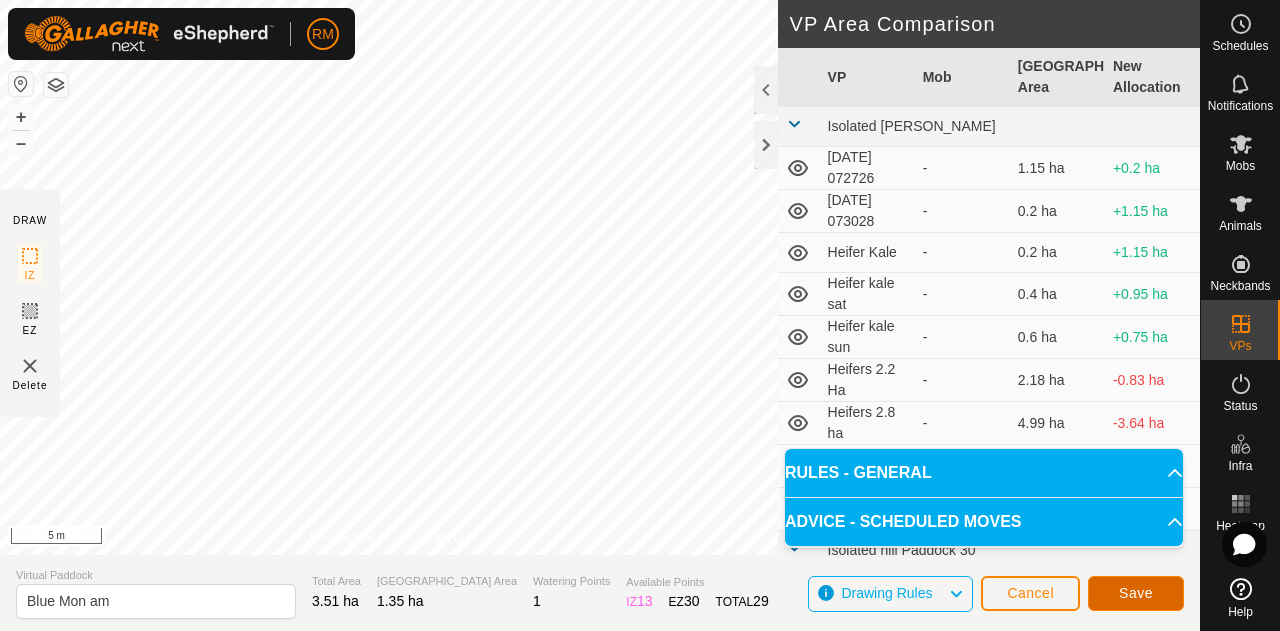 click on "Save" 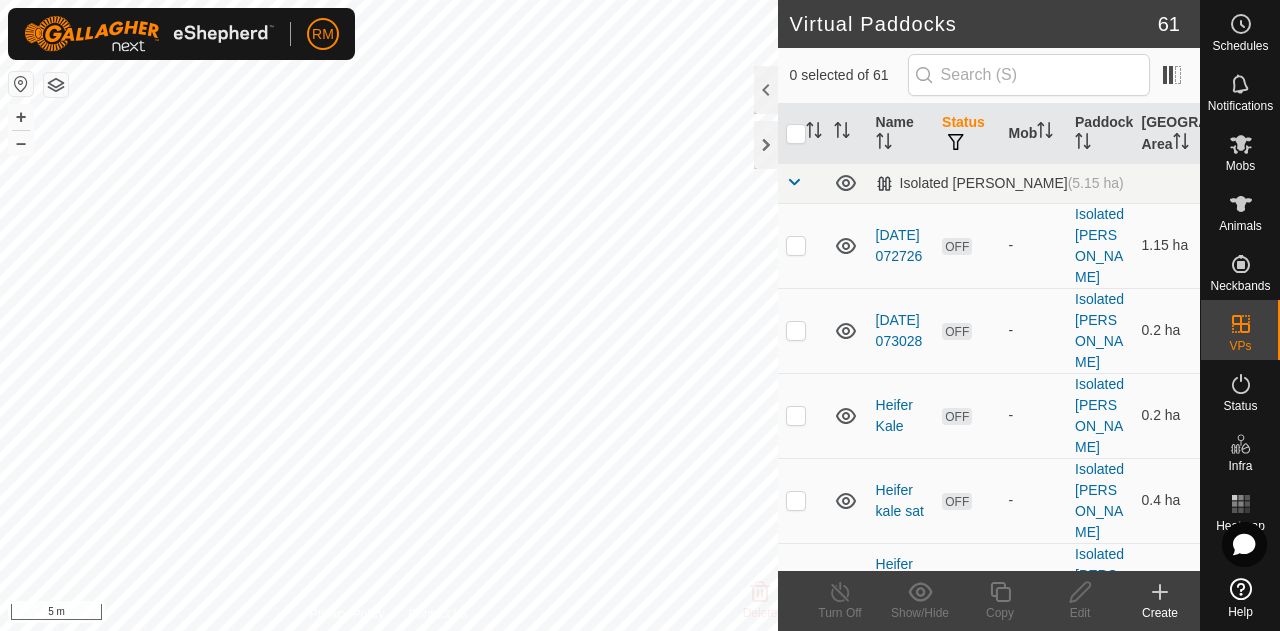 checkbox on "true" 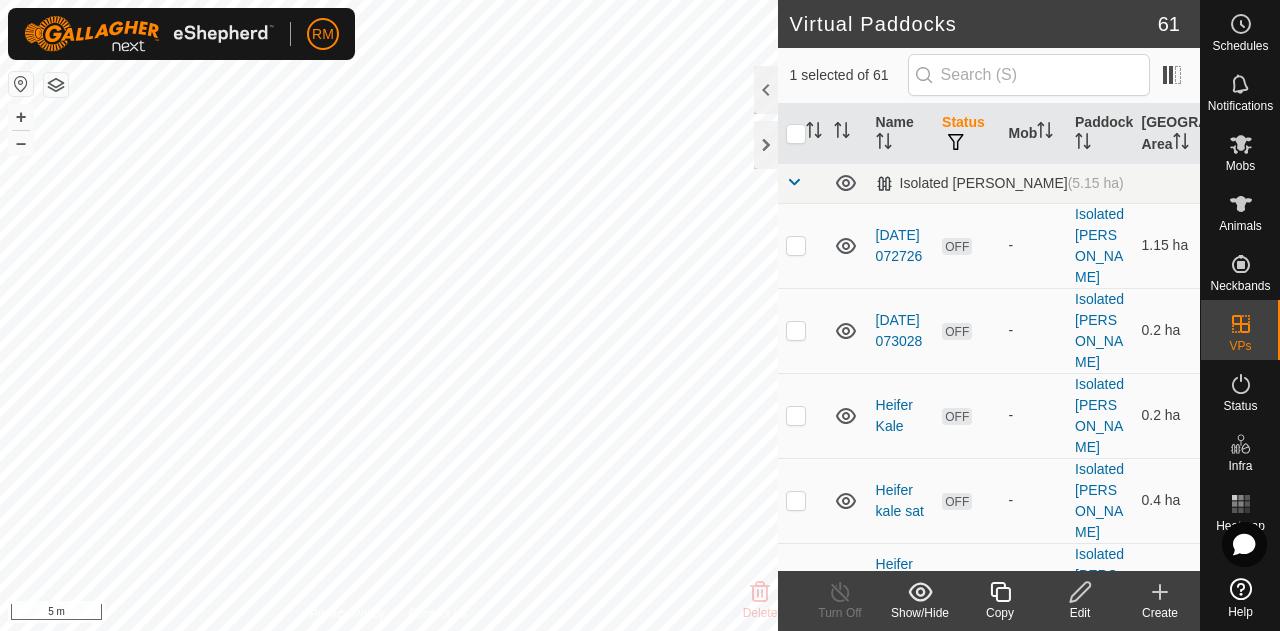 click 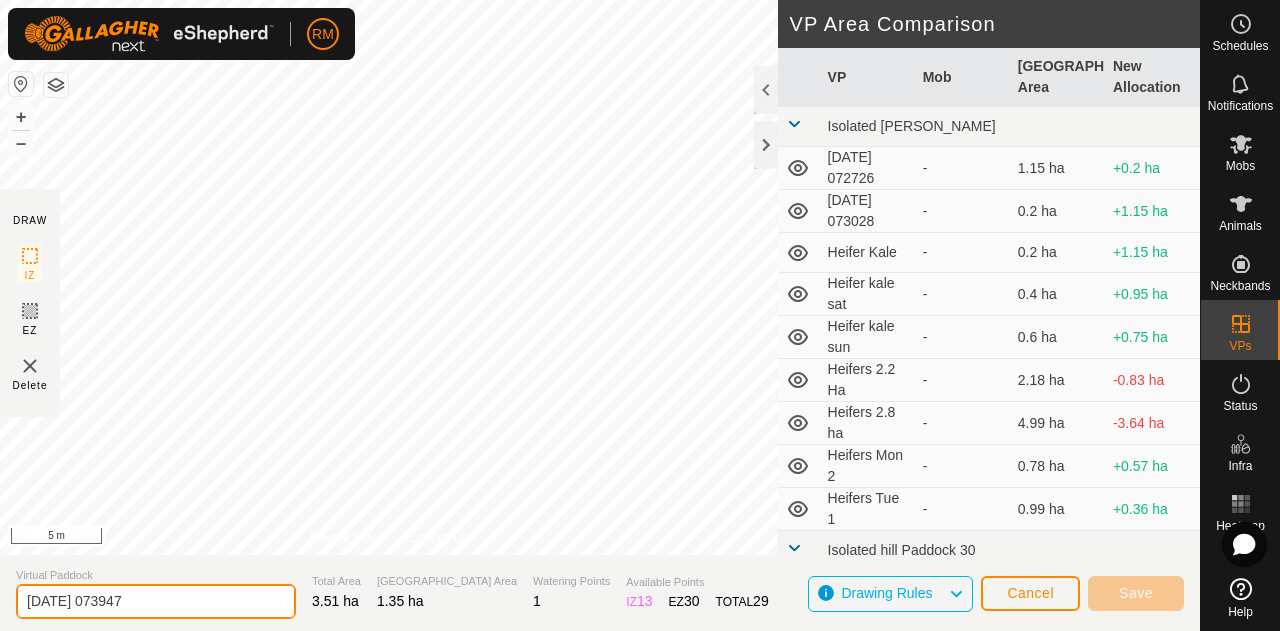 click on "[DATE] 073947" 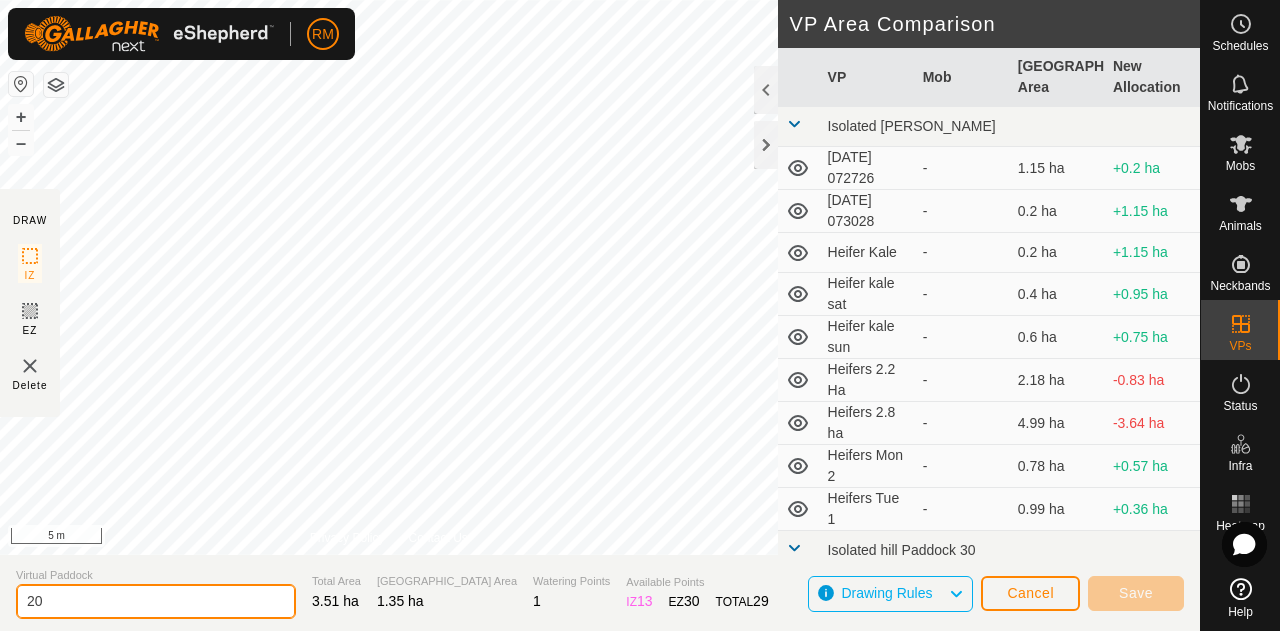 type on "2" 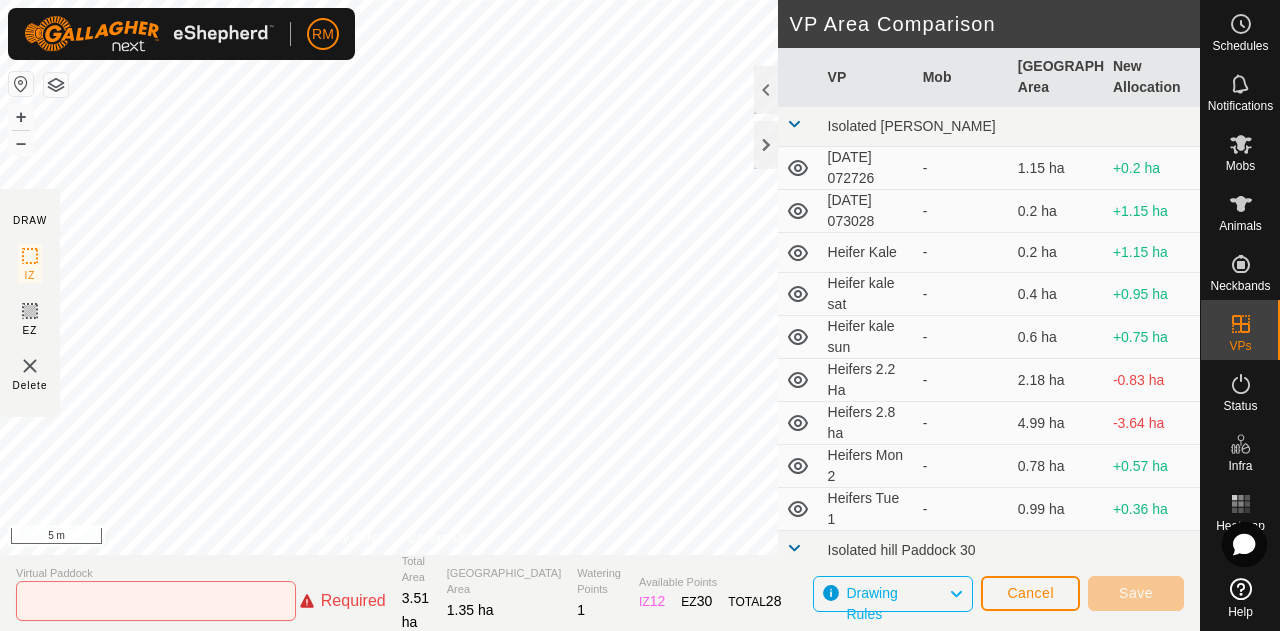 click on "DRAW IZ EZ Delete Privacy Policy Contact Us + – ⇧ i 5 m VP Area Comparison     VP   Mob   [GEOGRAPHIC_DATA] Area   New Allocation  [GEOGRAPHIC_DATA][PERSON_NAME]   [DATE] 072726  -  1.15 ha  +0.2 ha  [DATE] 073028  -  0.2 ha  +1.15 ha  Heifer Kale  -  0.2 ha  +1.15 ha  Heifer kale sat  -  0.4 ha  +0.95 ha  Heifer kale sun  -  0.6 ha  +0.75 ha  Heifers 2.2 Ha  -  2.18 ha  -0.83 ha  Heifers 2.8 ha  -  4.99 ha  -3.64 ha  Heifers Mon 2  -  0.78 ha  +0.57 ha  Heifers Tue 1  -  0.99 ha  +0.36 ha Isolated hill Paddock 30  Water  -  0.45 ha  +0.9 ha Isolated hill pdk 1  Road shift  -  0.43 ha  +0.92 ha Isolated hill pivot 5  pivot 5   Recovering   1.6 ha  -0.25 ha Isolated hill pivot 6 paddock  Recovering  -  2.06 ha  -0.71 [PERSON_NAME] Center pivot kale   Blue fri am  -  1.25 ha  +0.1 ha  Blue Sat am  -  1.27 ha  +0.08 ha  Blue Sat pm  -  1.29 ha  +0.06 ha  Blue Sun am  -  1.31 ha  +0.04 ha  Blue Sun pm   Blue   1.33 ha  +0.02 ha  Blue Thur am  -  1.22 ha  +0.13 ha  Blue Thur pm  -  1.23 ha  +0.12 ha  Blue Tue am  -  0.57 ha  -" 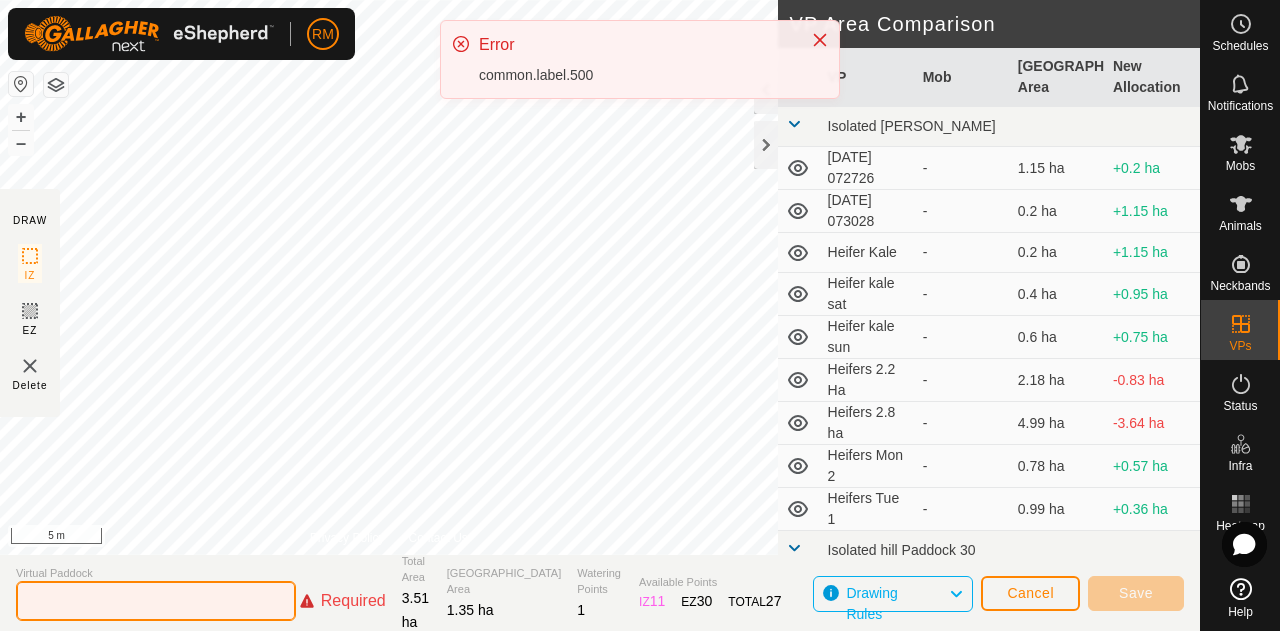 click 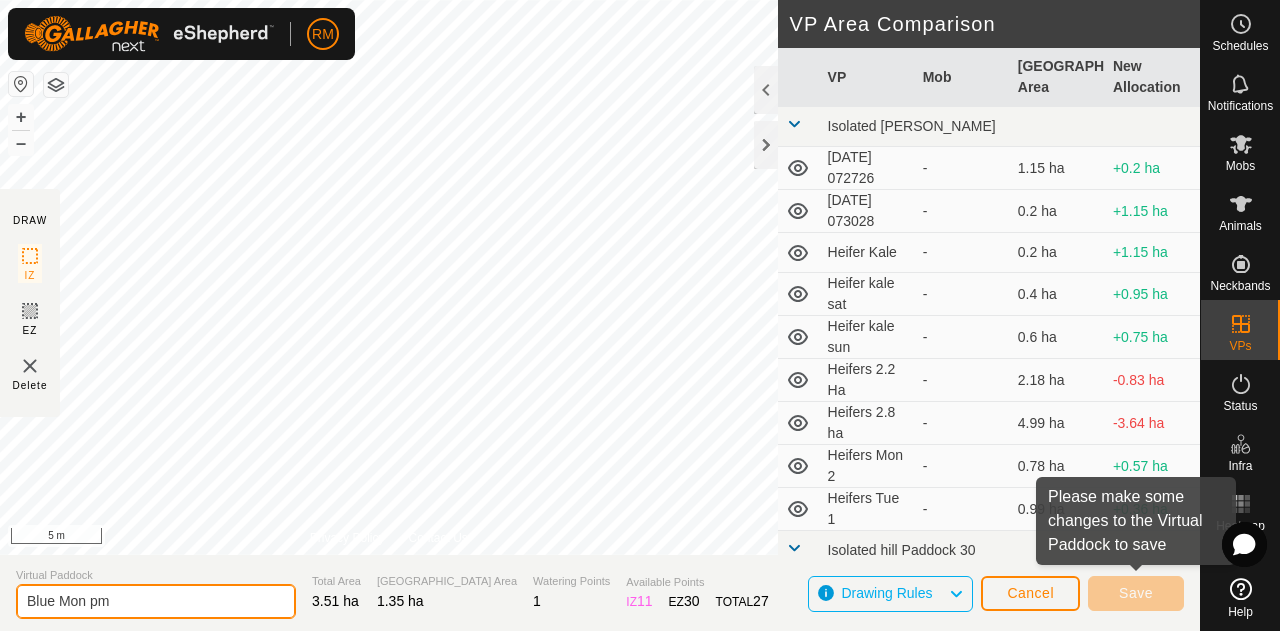 type on "Blue Mon pm" 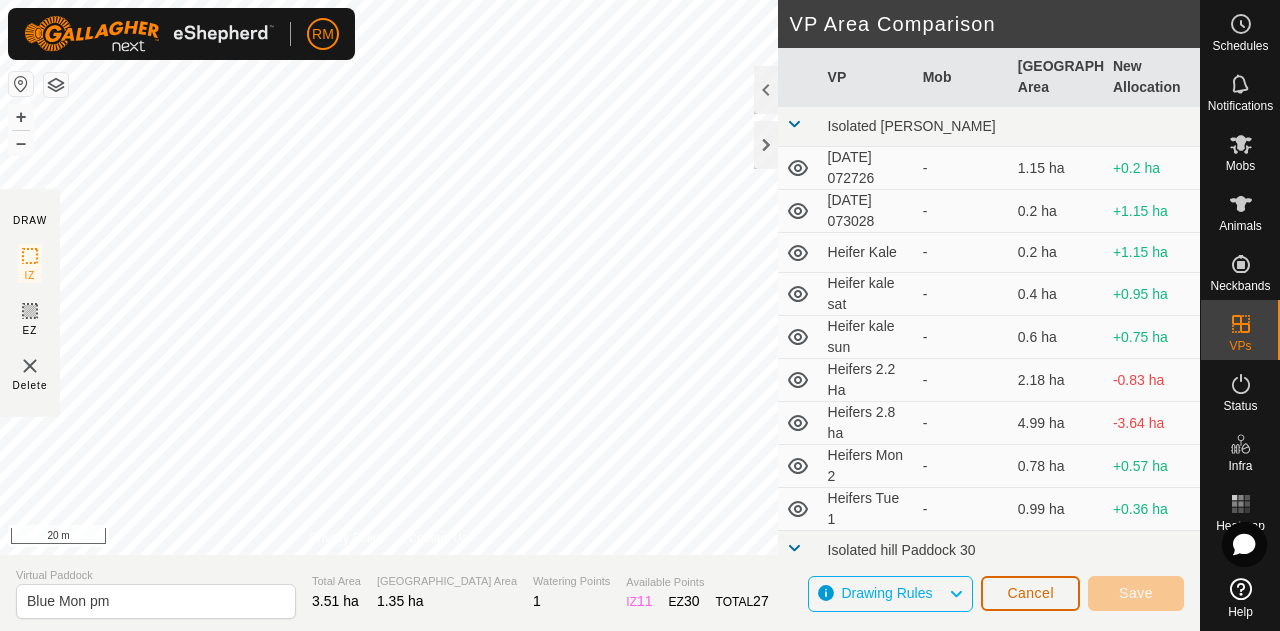 click on "Cancel" 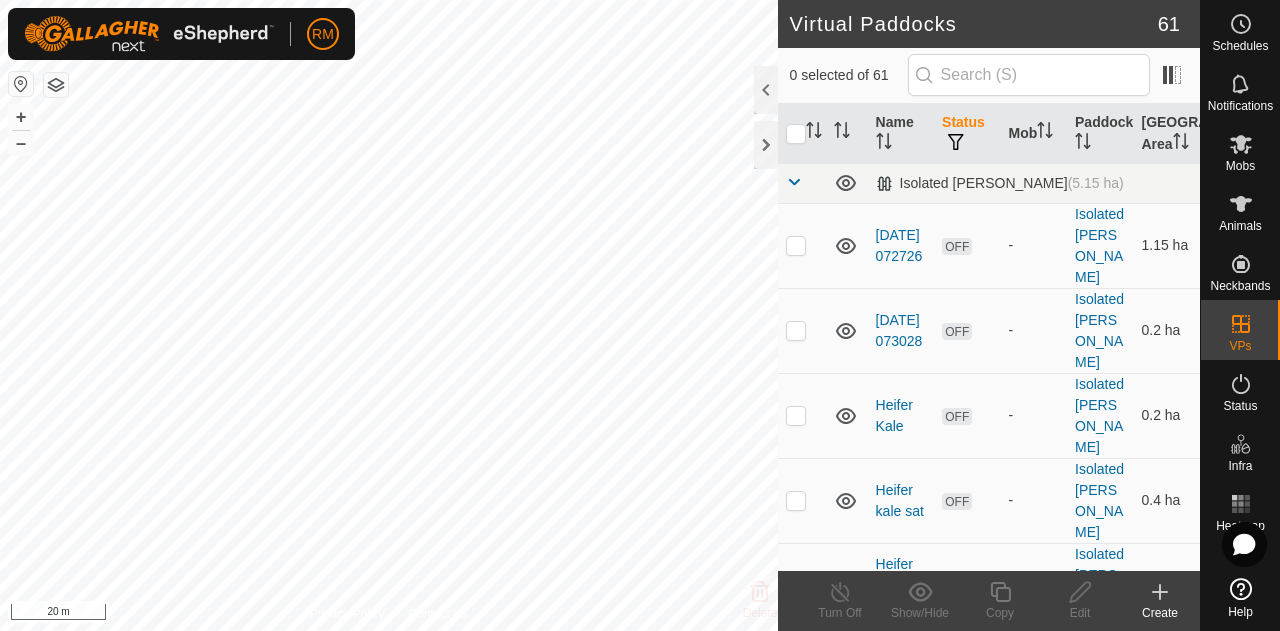checkbox on "true" 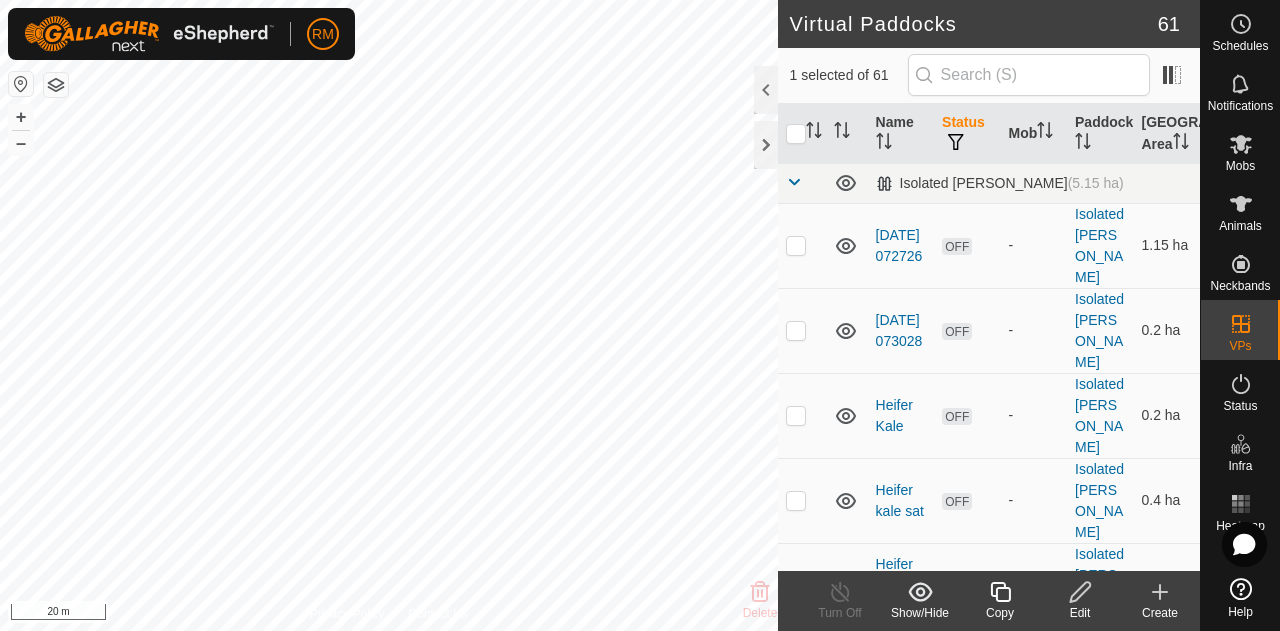 click 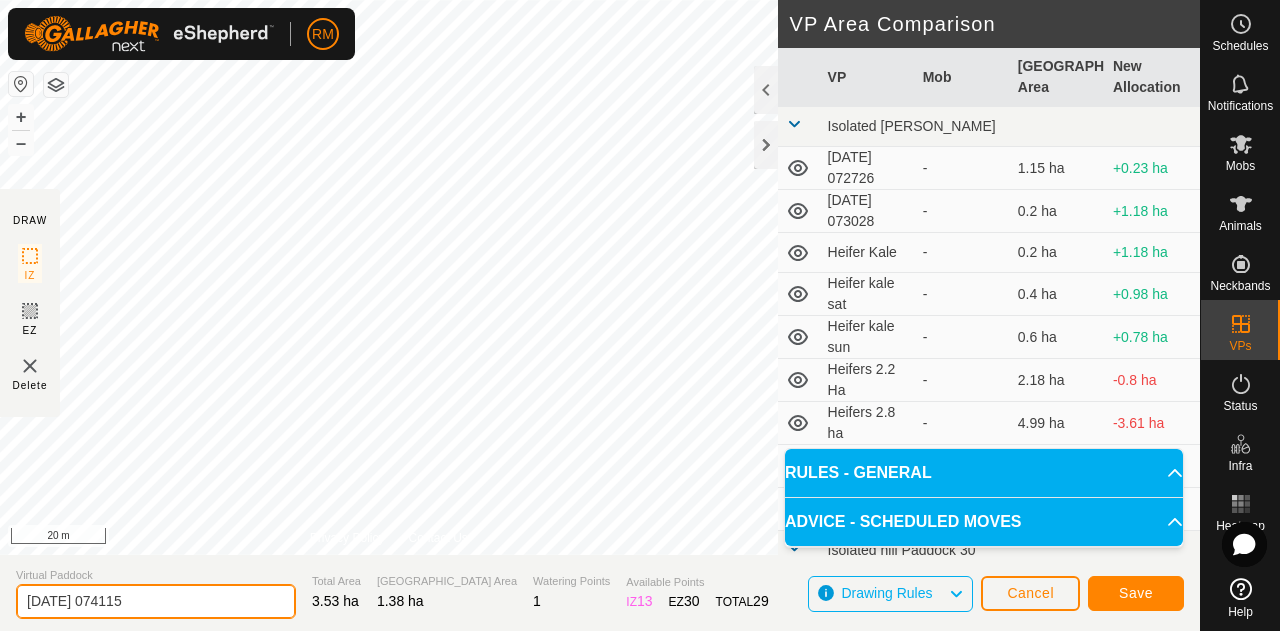 click on "[DATE] 074115" 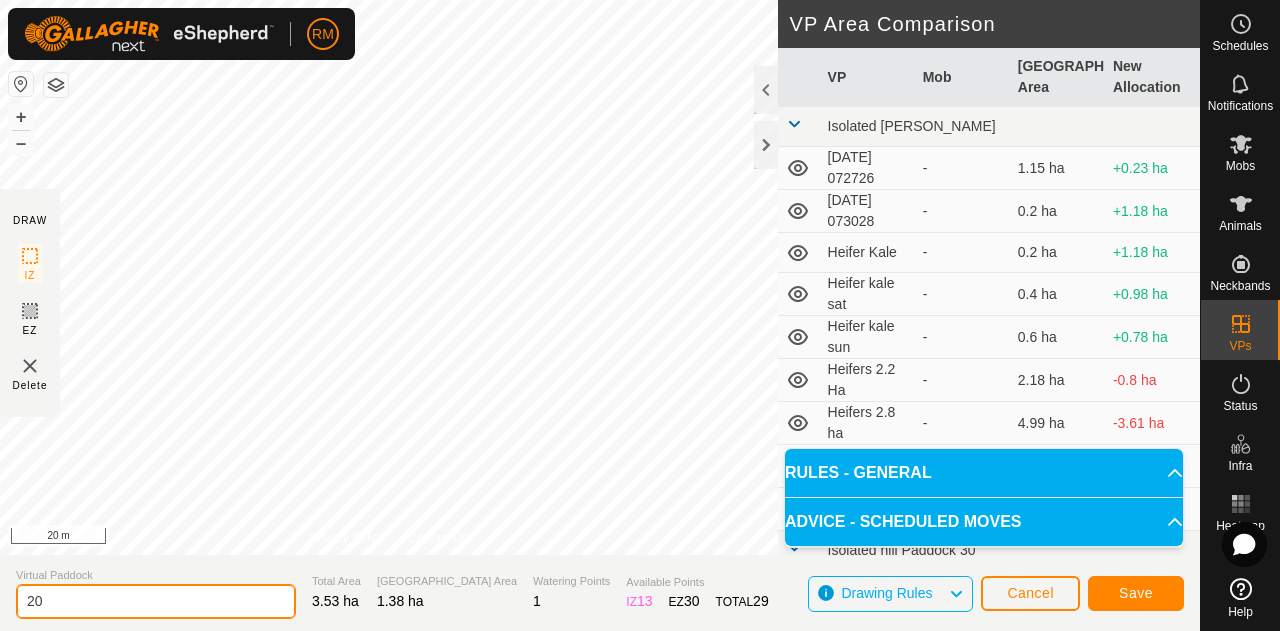 type on "2" 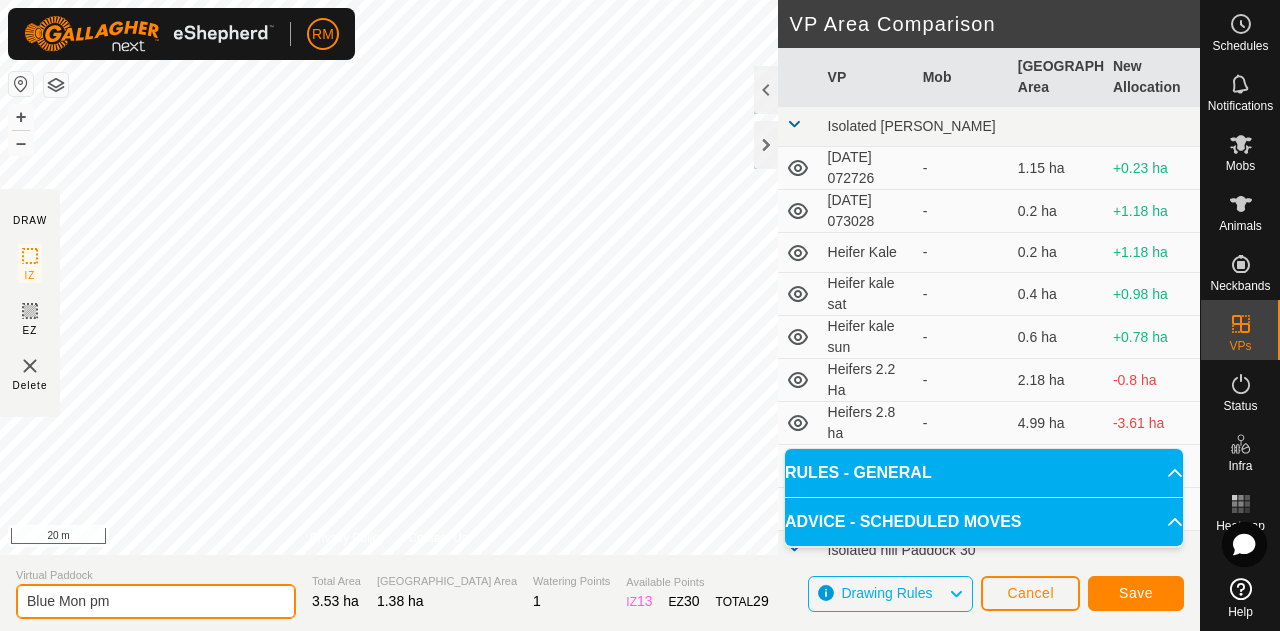 type on "Blue Mon pm" 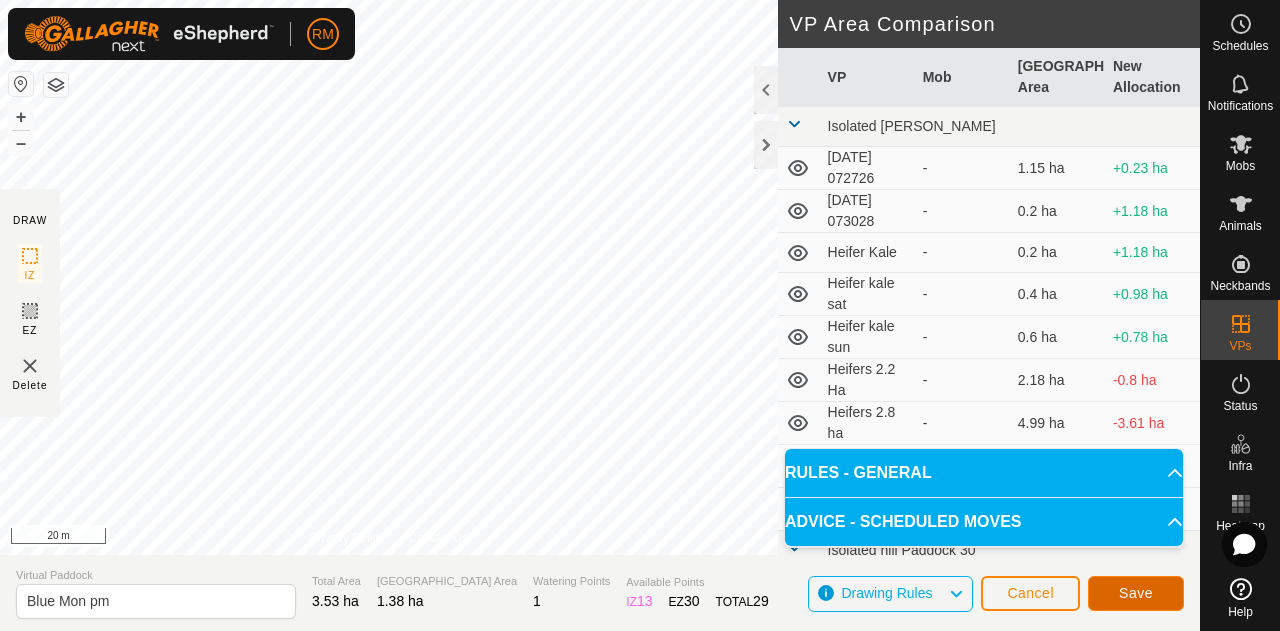 click on "Save" 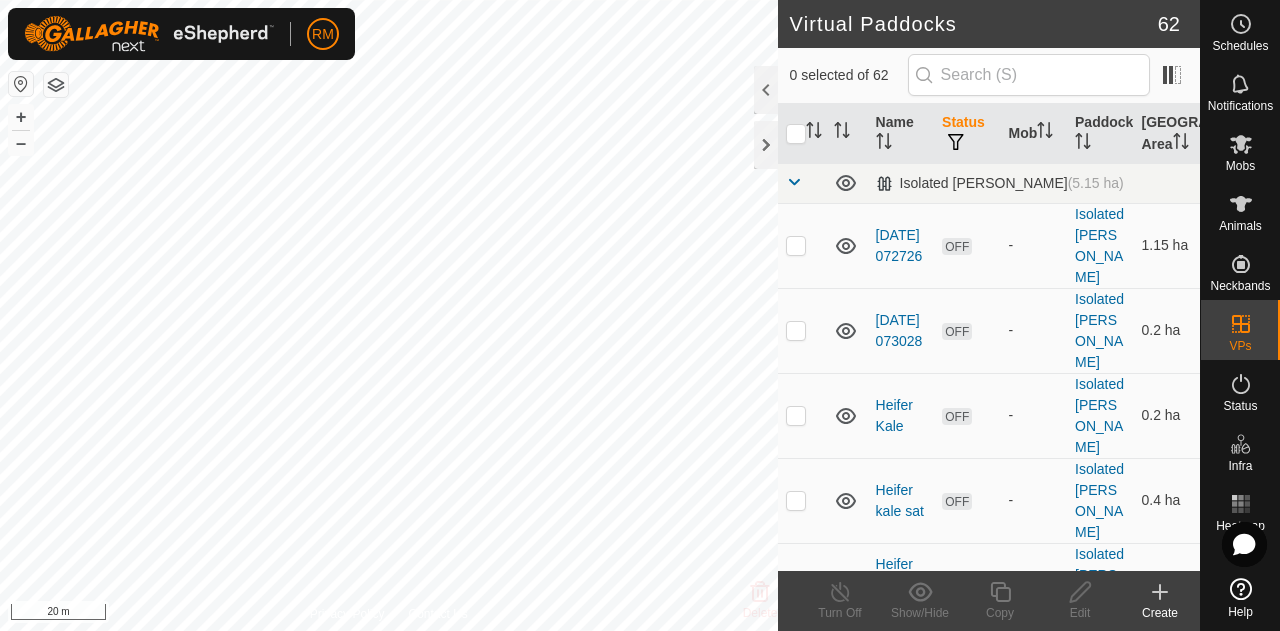 checkbox on "true" 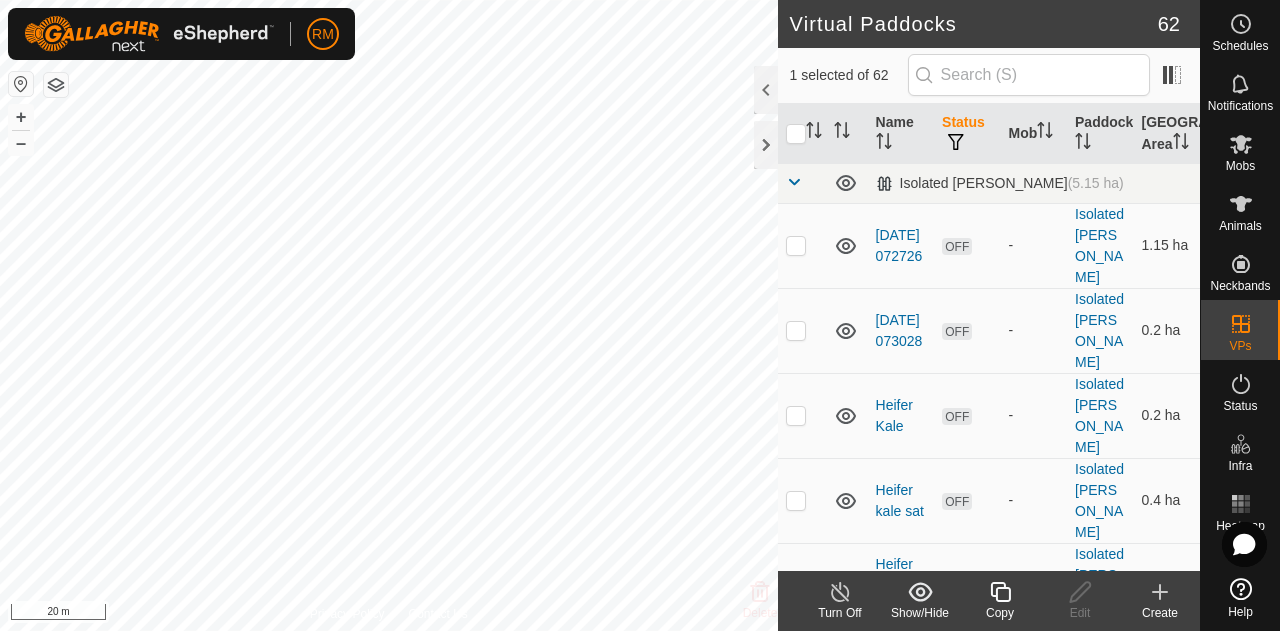 click 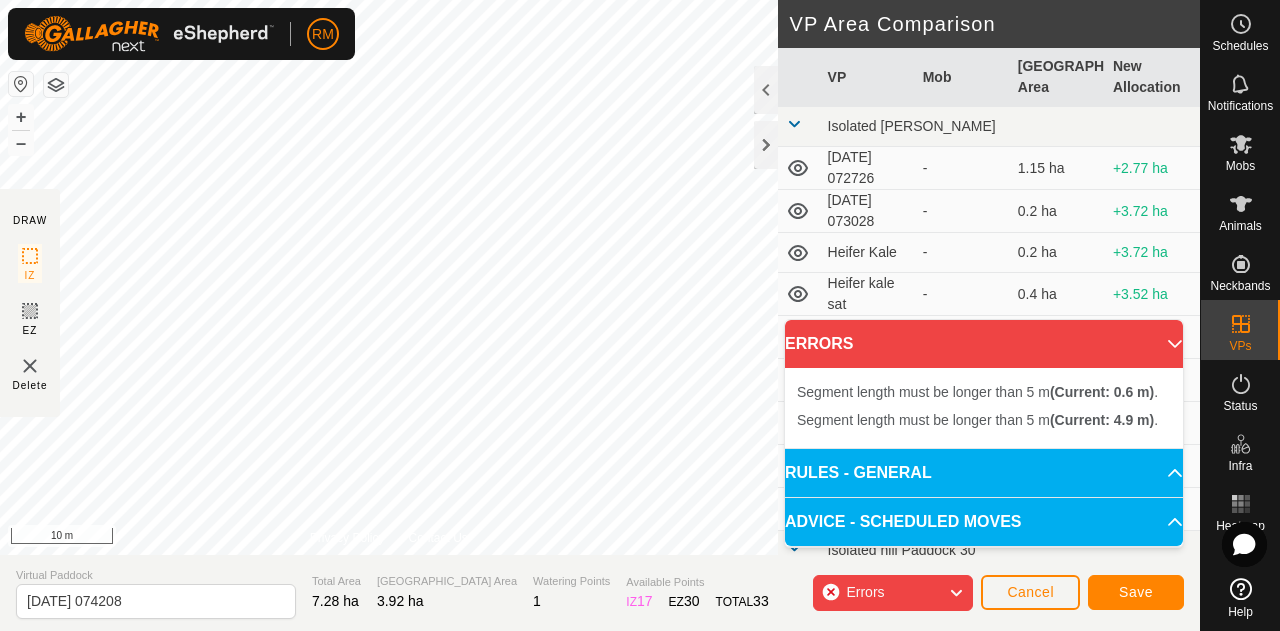click on "Segment length must be longer than 5 m  (Current: 0.6 m) . Segment length must be longer than 5 m  (Current: 4.9 m) . + – ⇧ i 10 m" at bounding box center (389, 277) 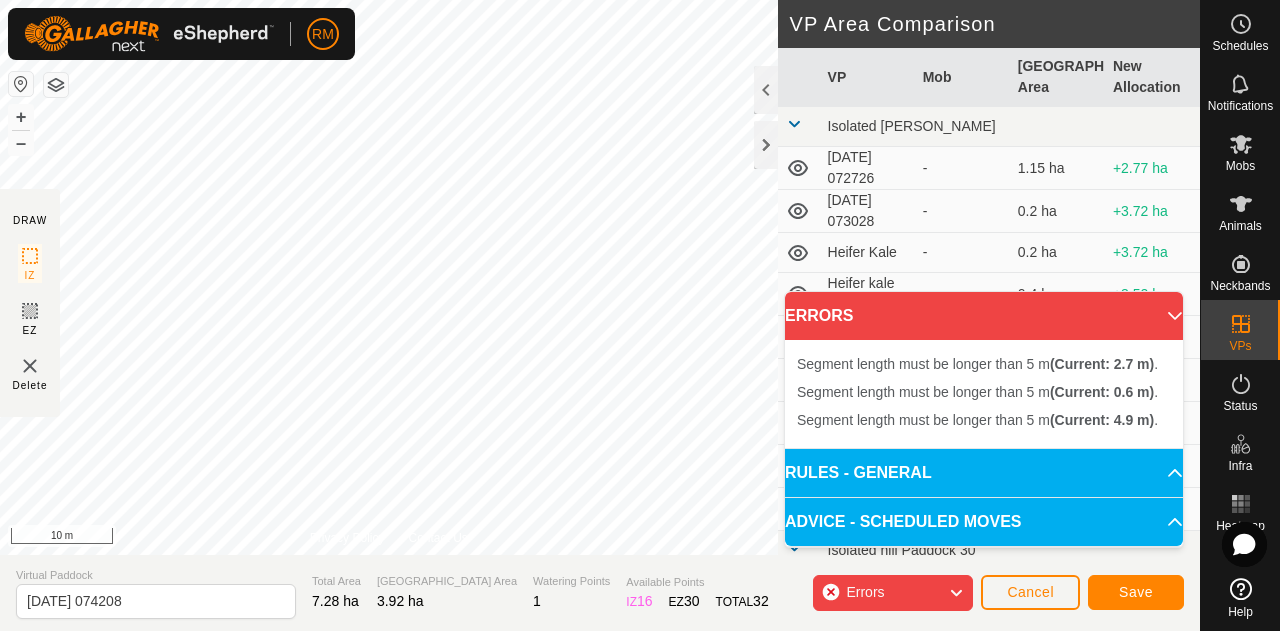 drag, startPoint x: 444, startPoint y: 246, endPoint x: 451, endPoint y: 268, distance: 23.086792 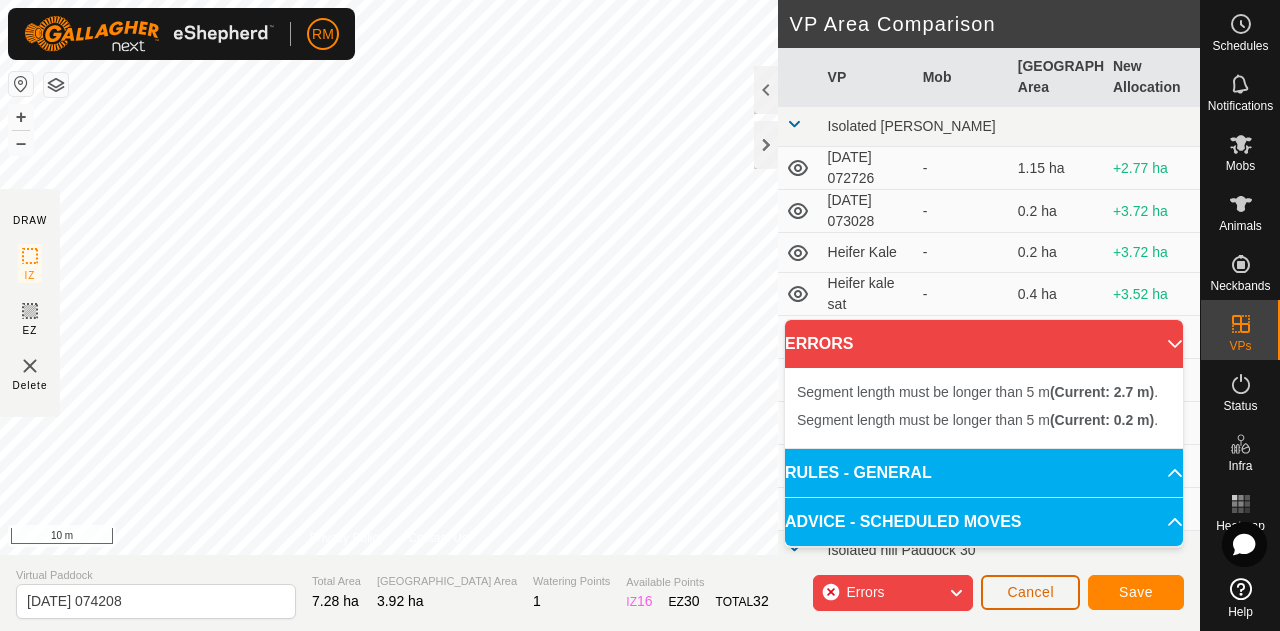 click on "Cancel" 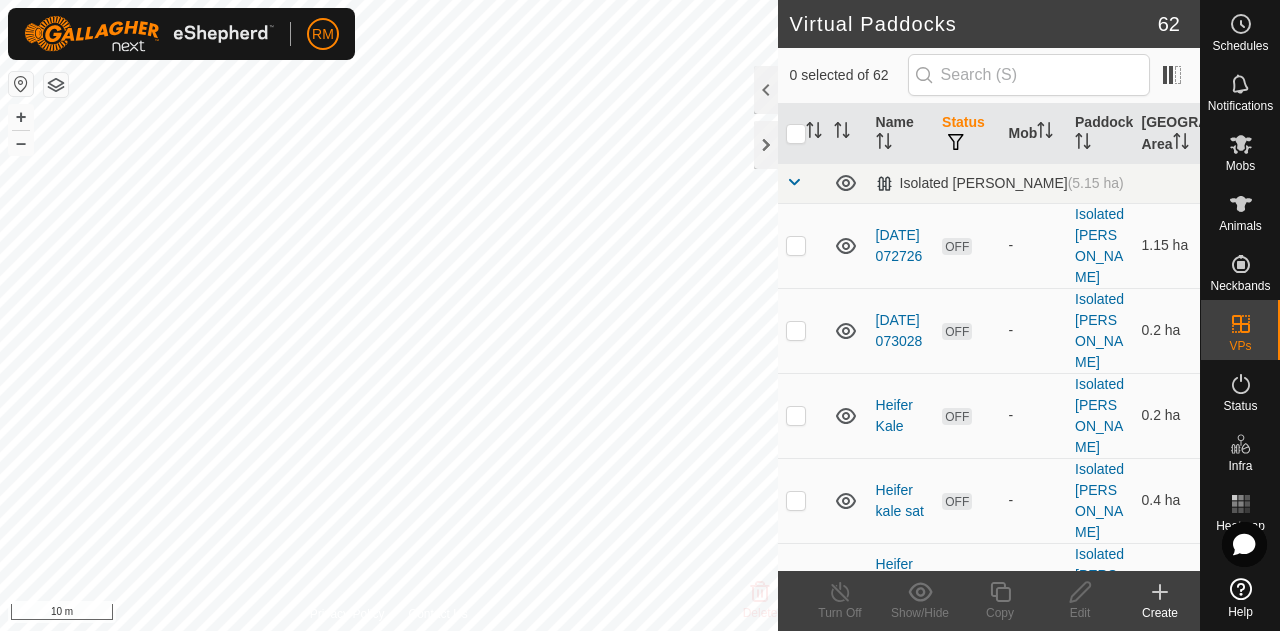 checkbox on "true" 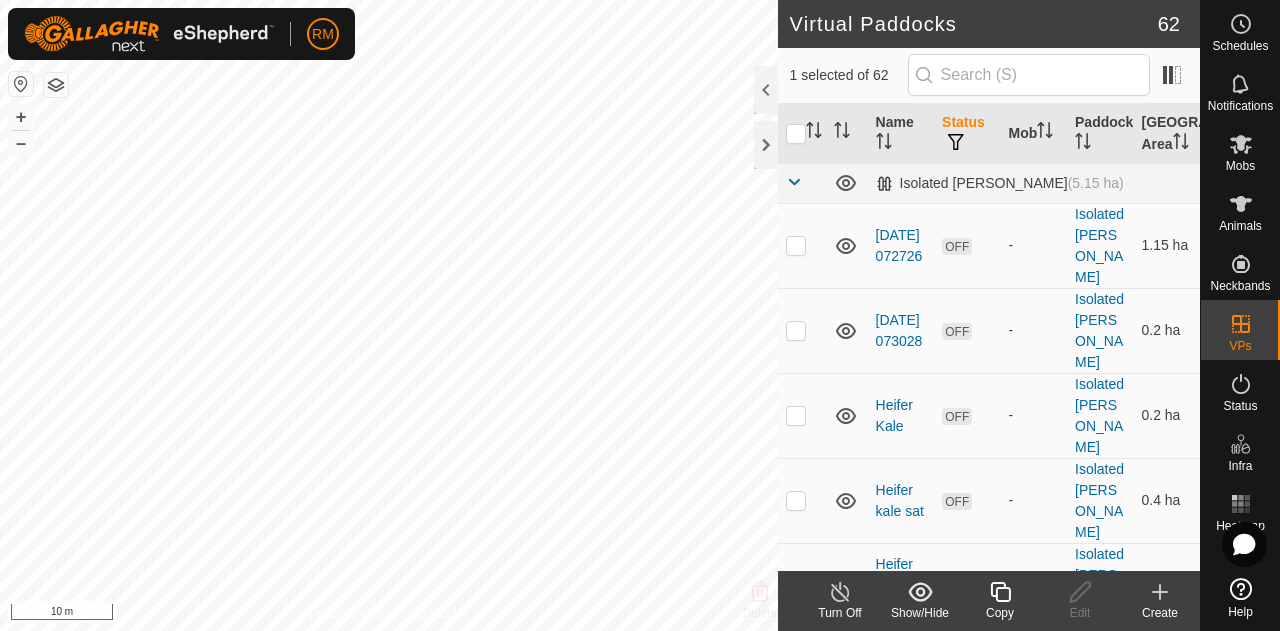click 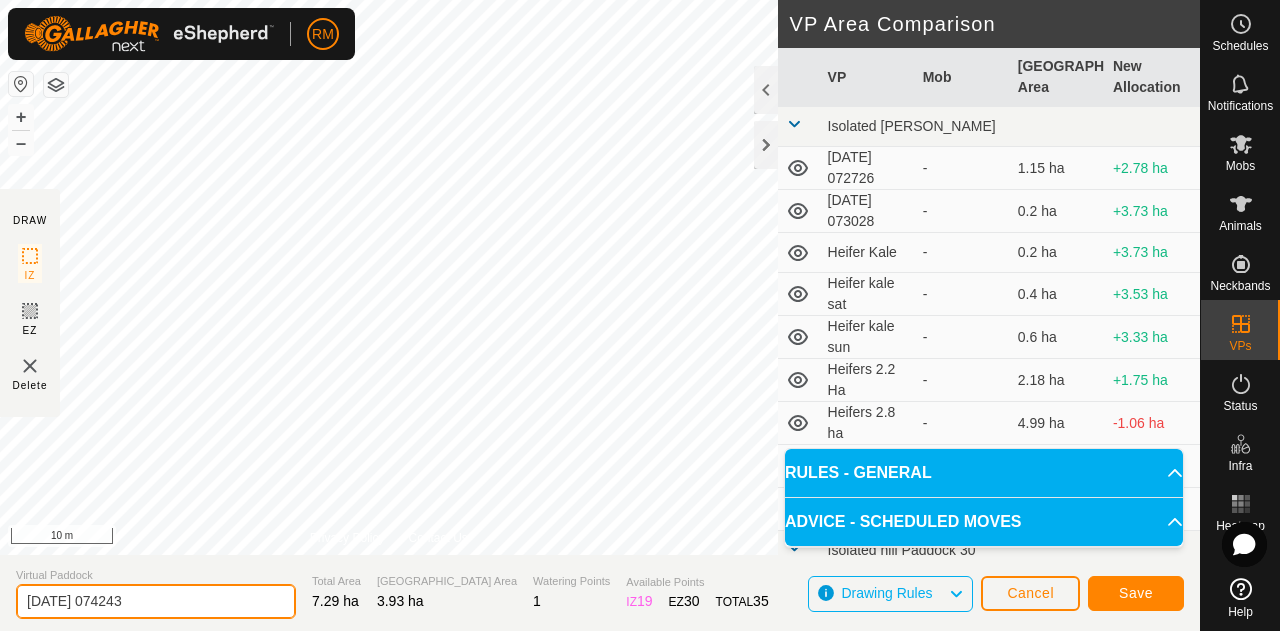 click on "[DATE] 074243" 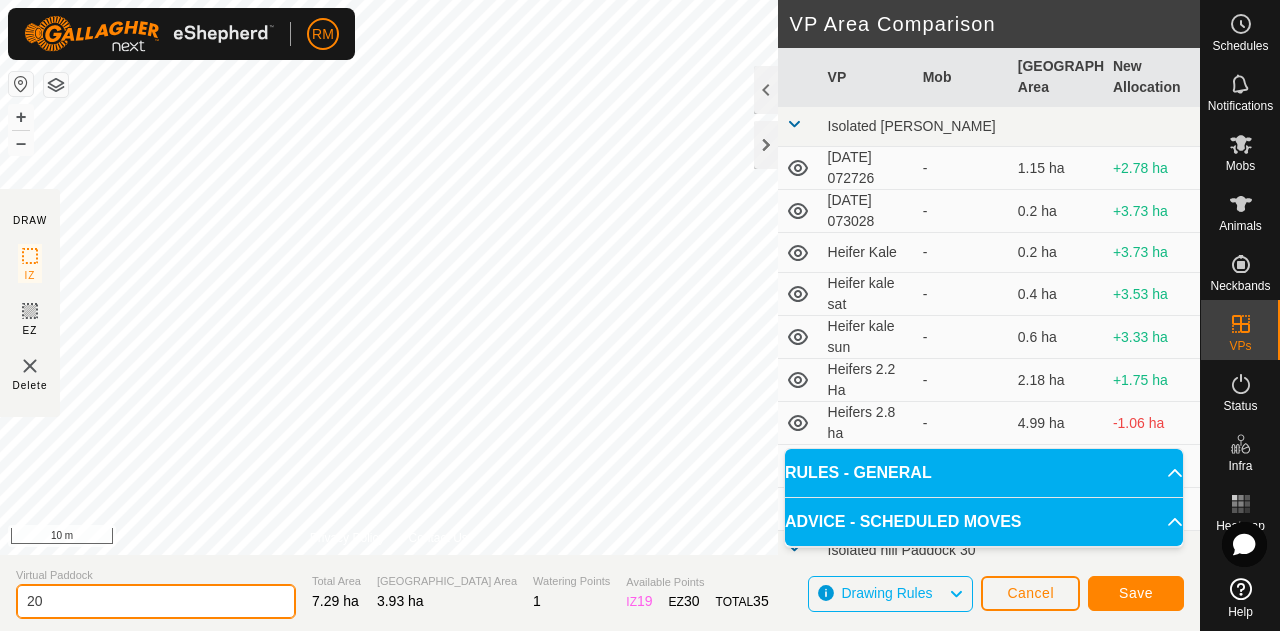 type on "2" 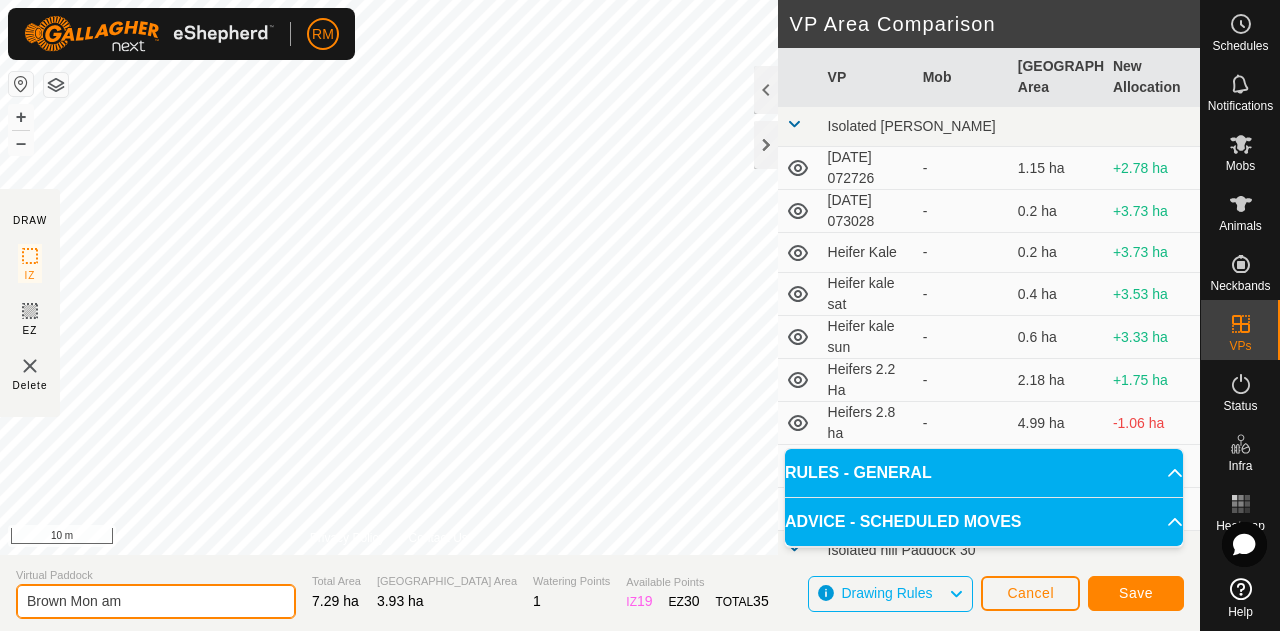 type on "Brown Mon am" 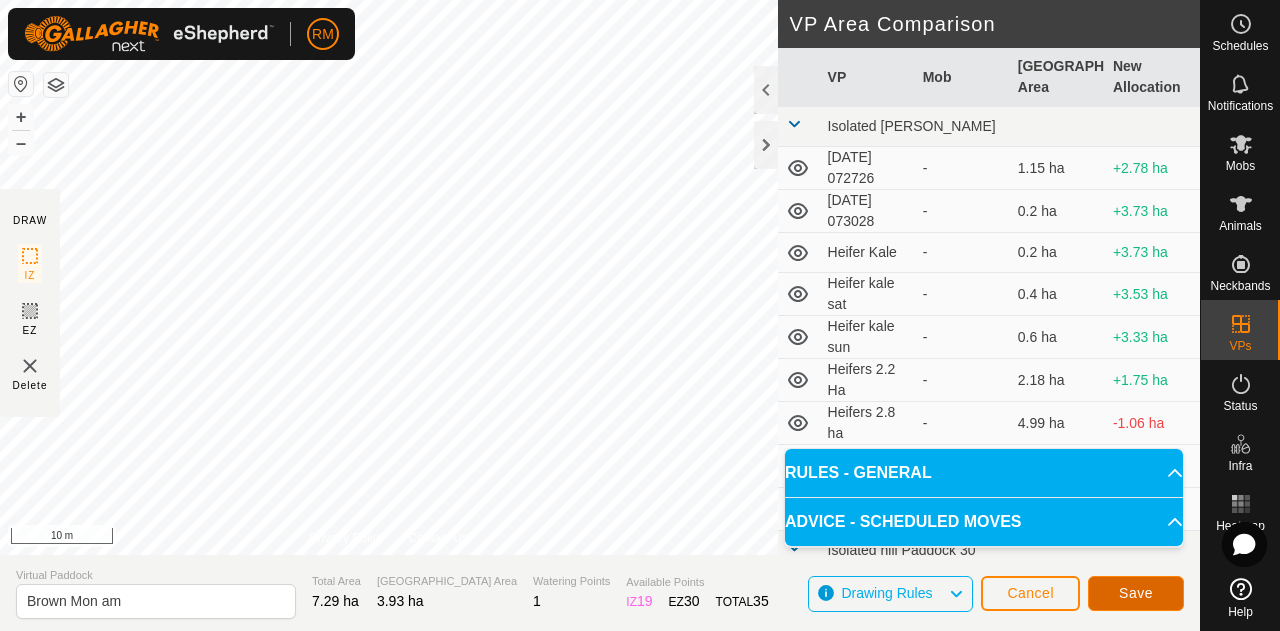 click on "Save" 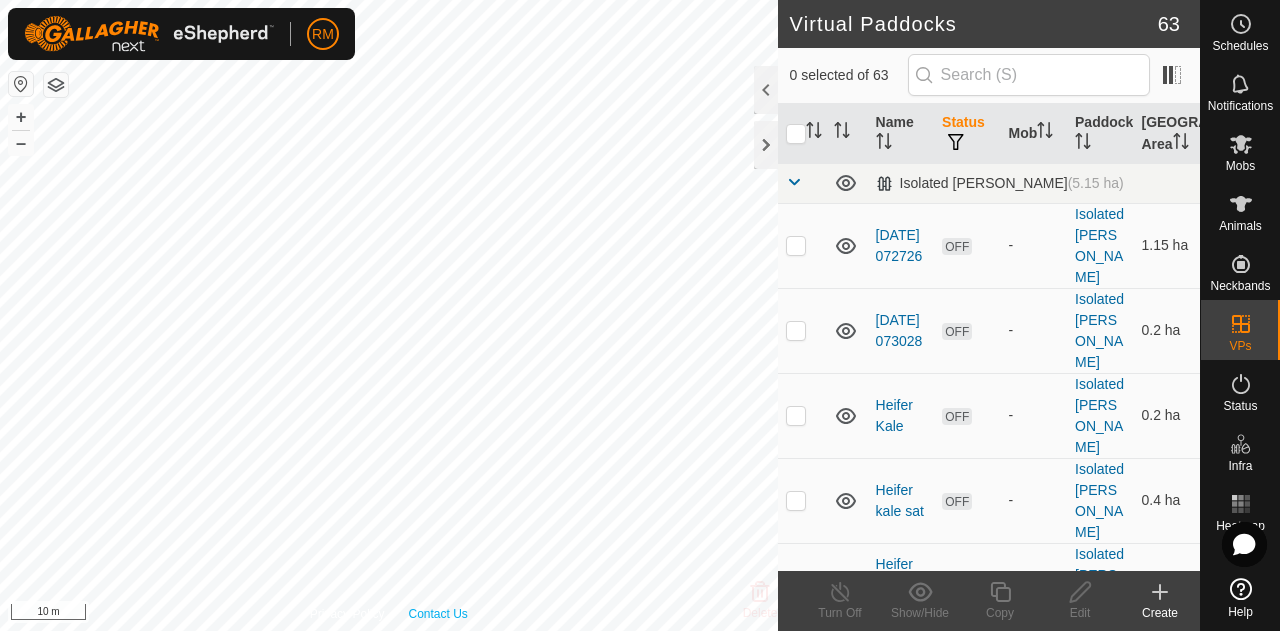 checkbox on "true" 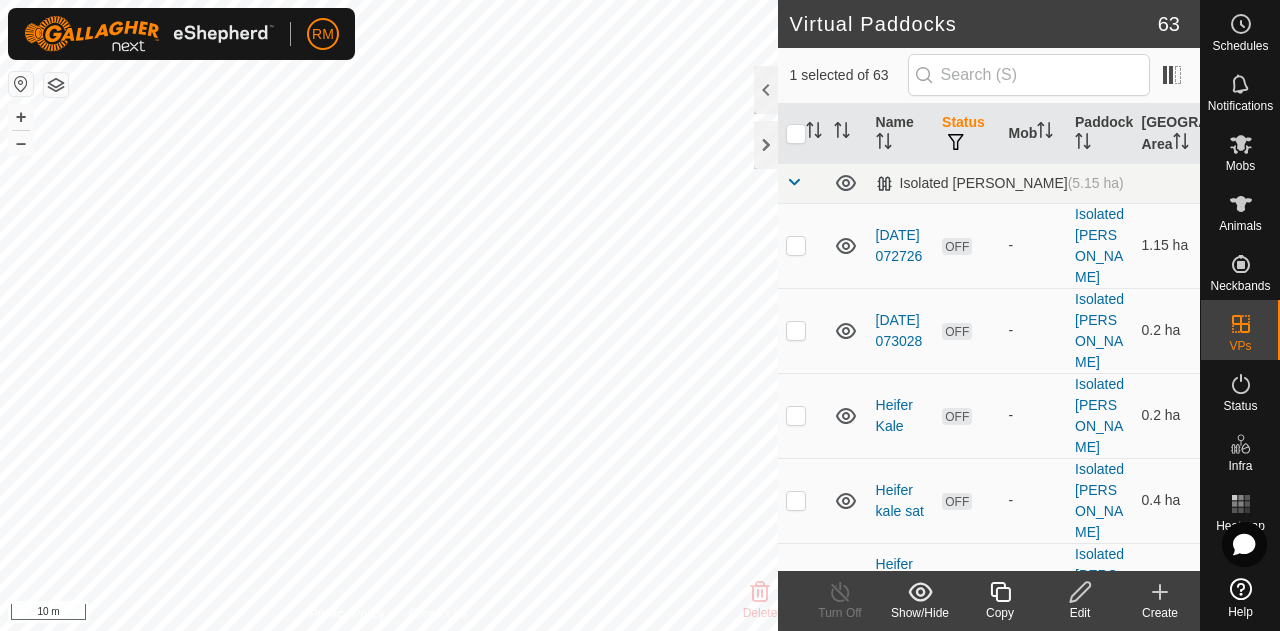 click 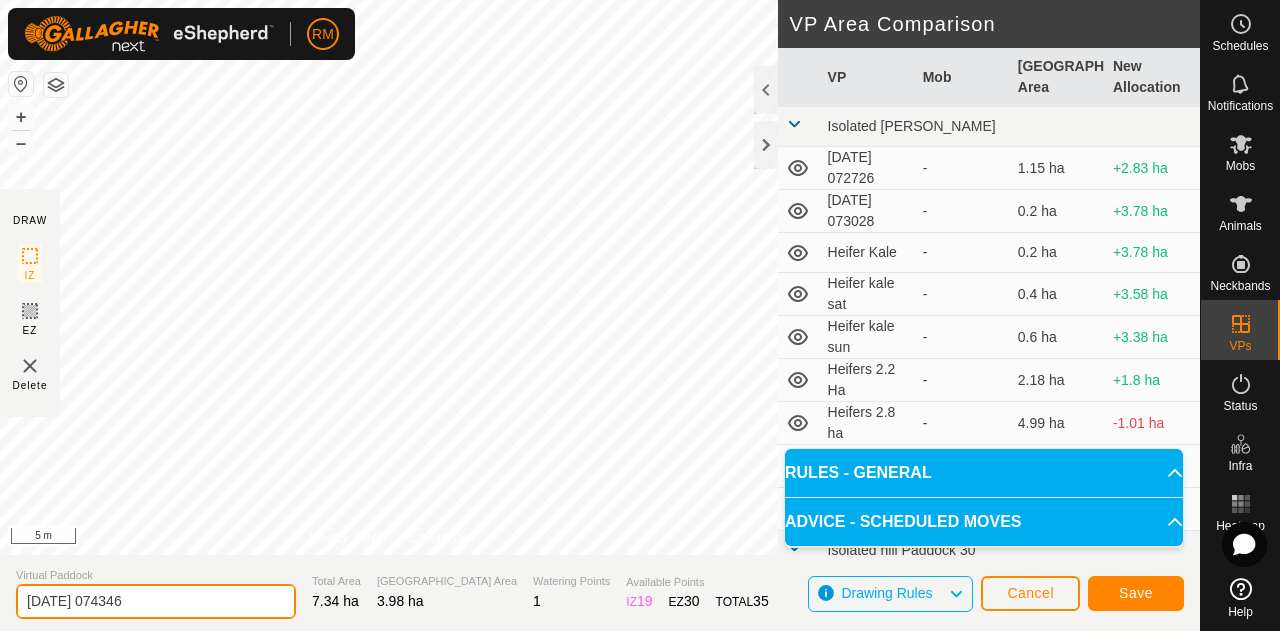 click on "[DATE] 074346" 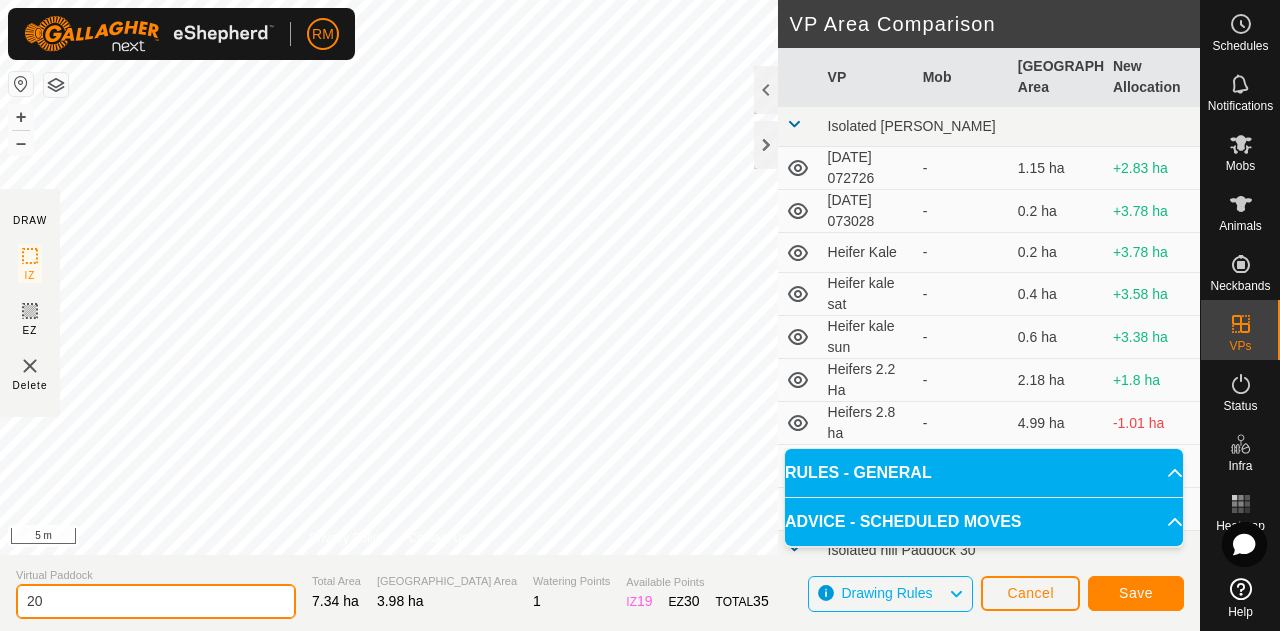 type on "2" 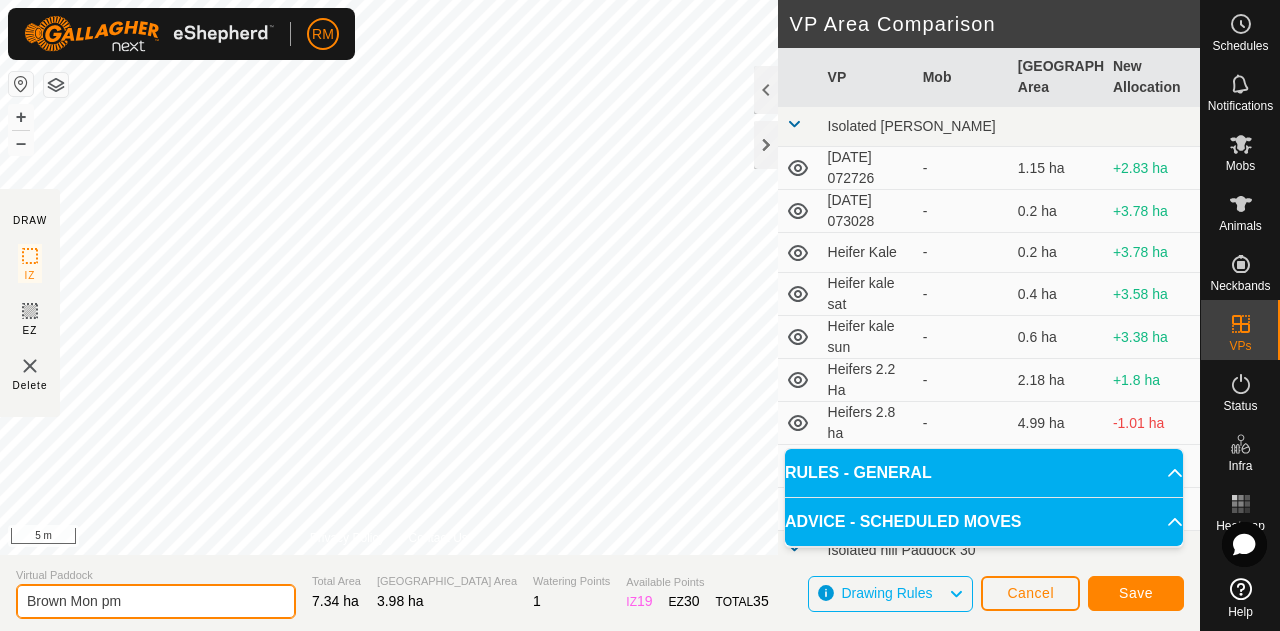 type on "Brown Mon pm" 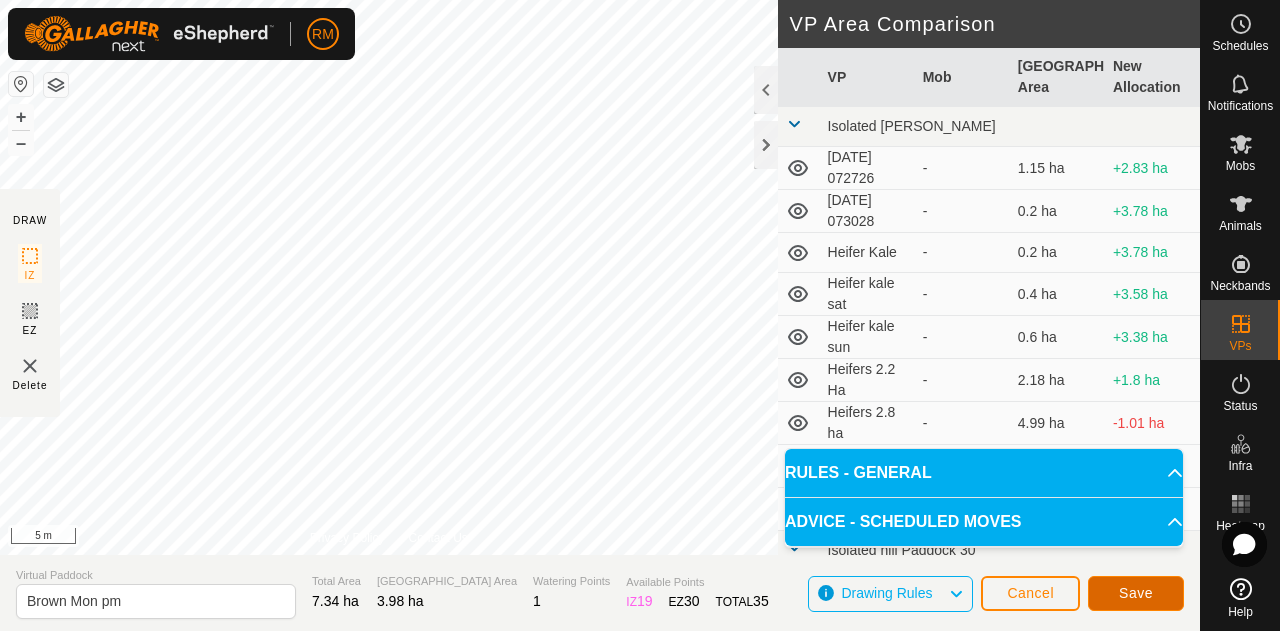 click on "Save" 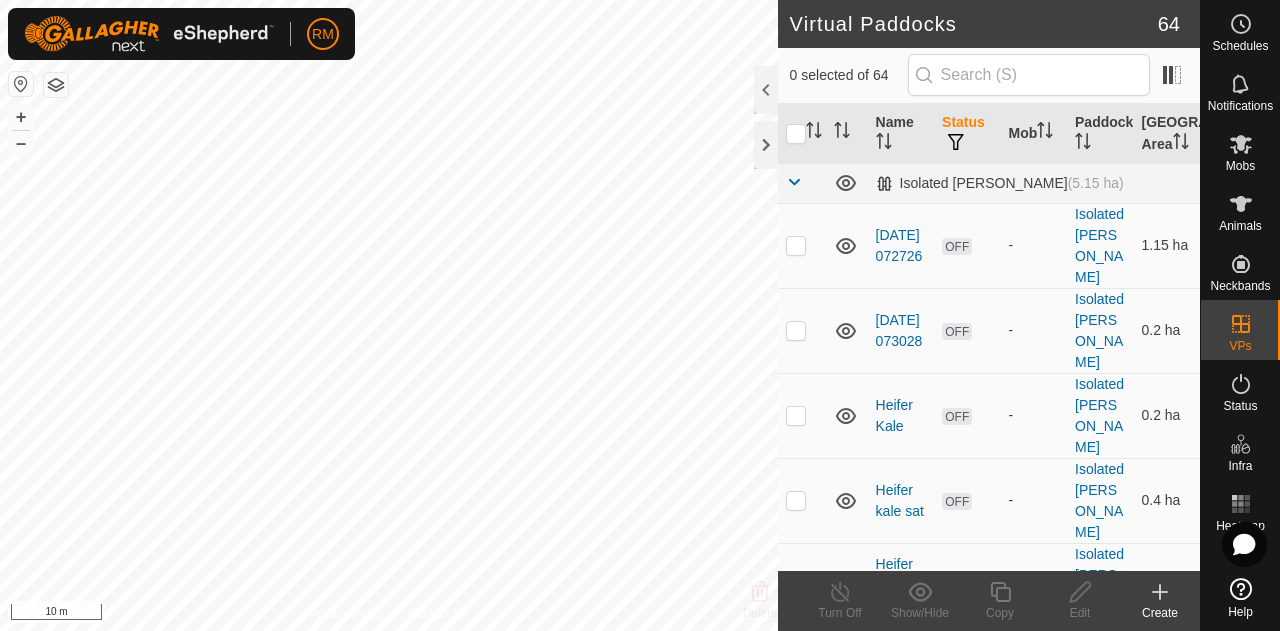 checkbox on "true" 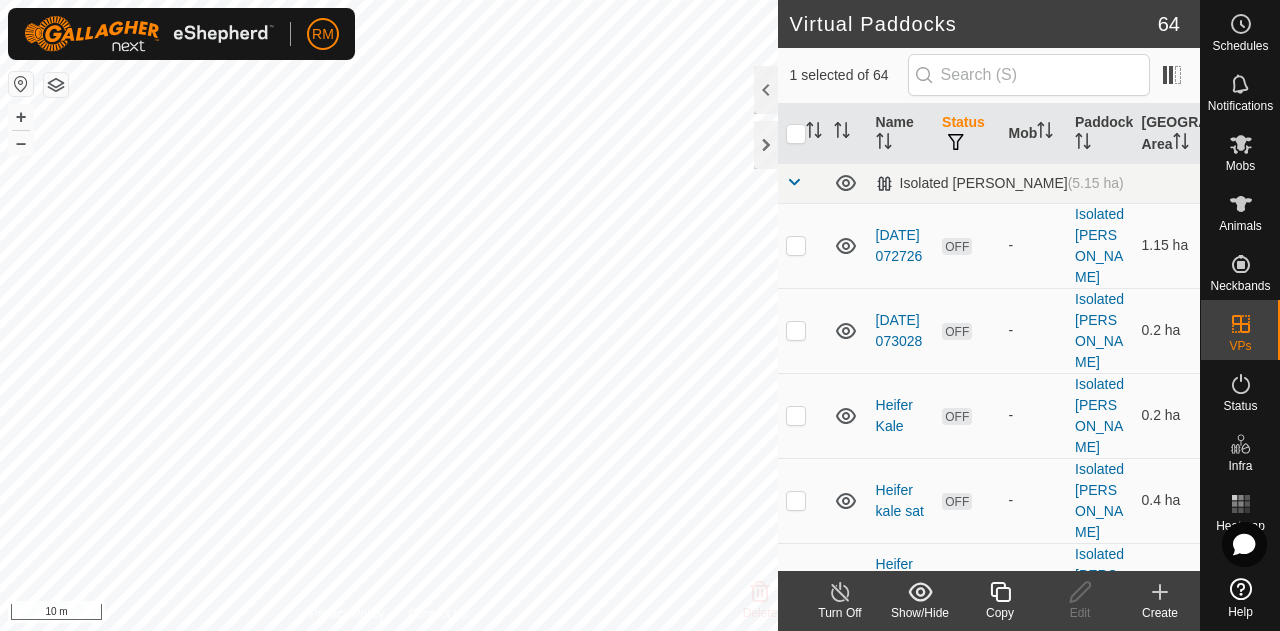 click 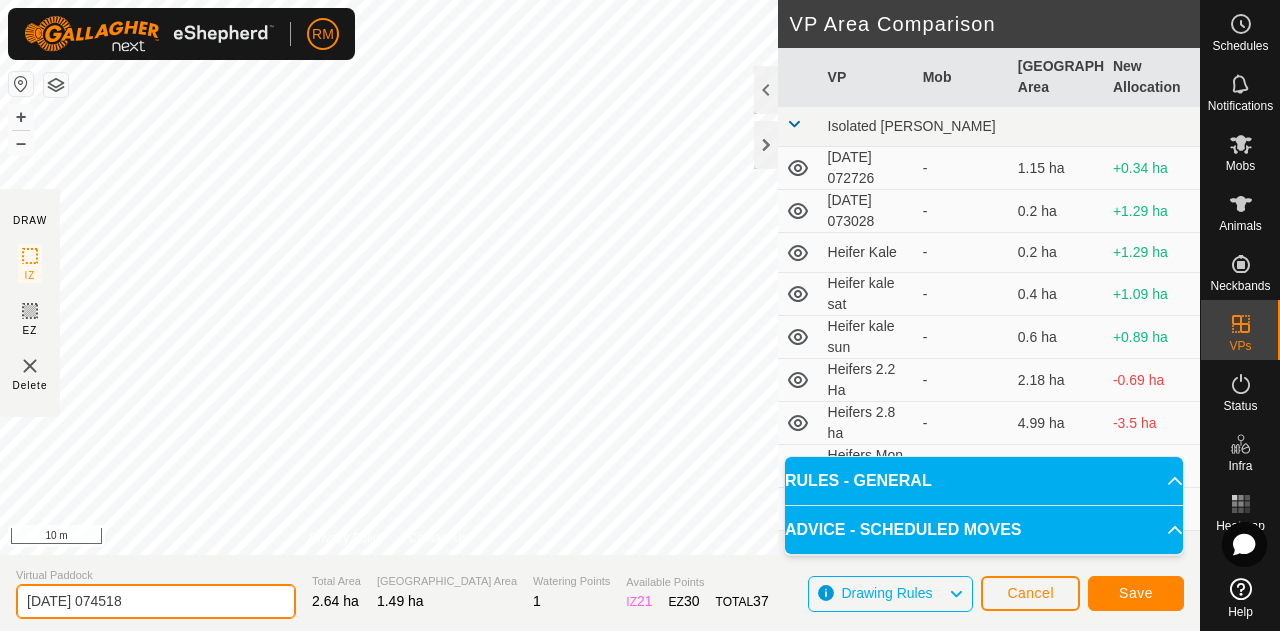click on "[DATE] 074518" 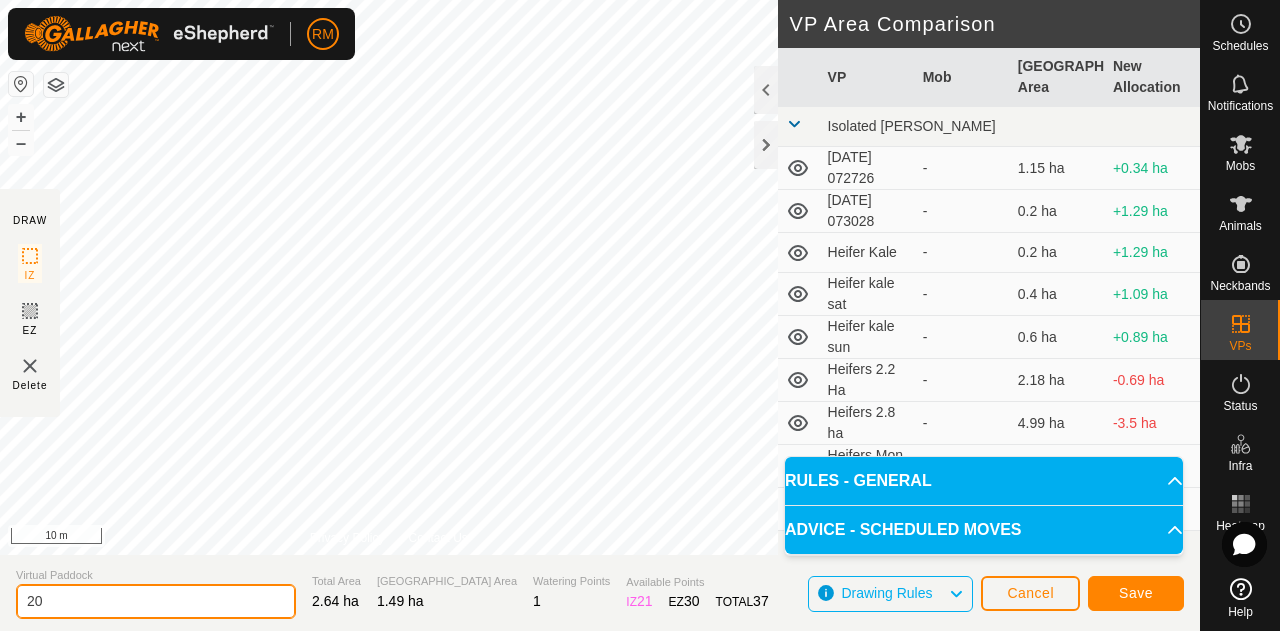 type on "2" 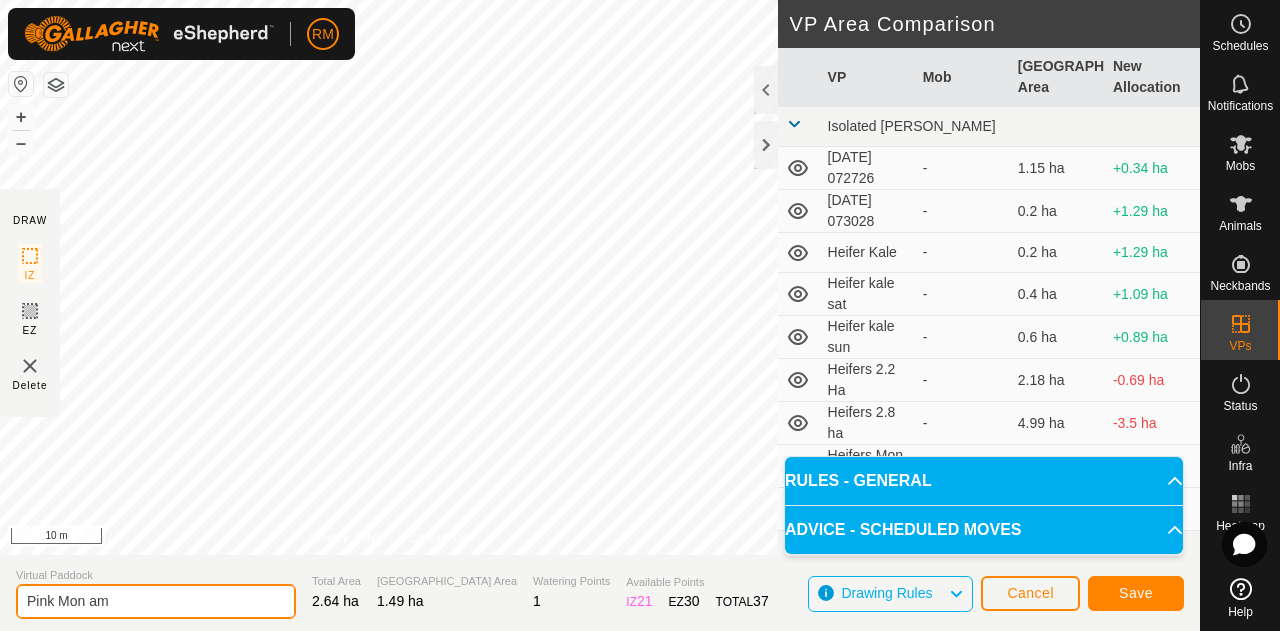 type on "Pink Mon am" 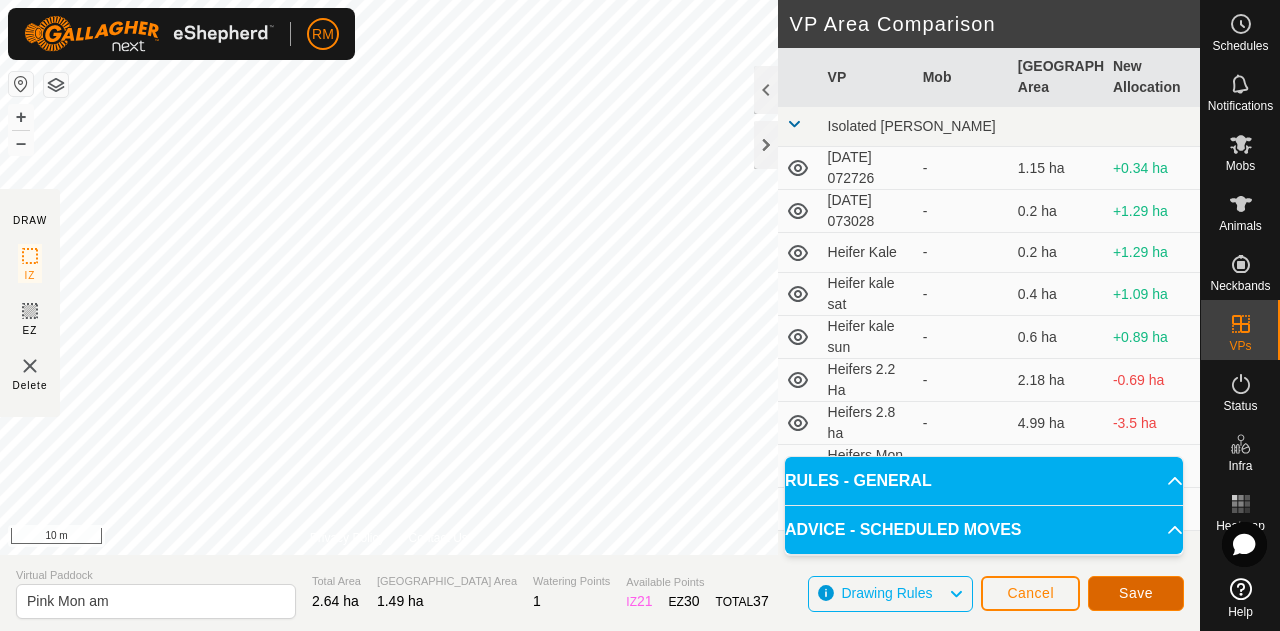 click on "Save" 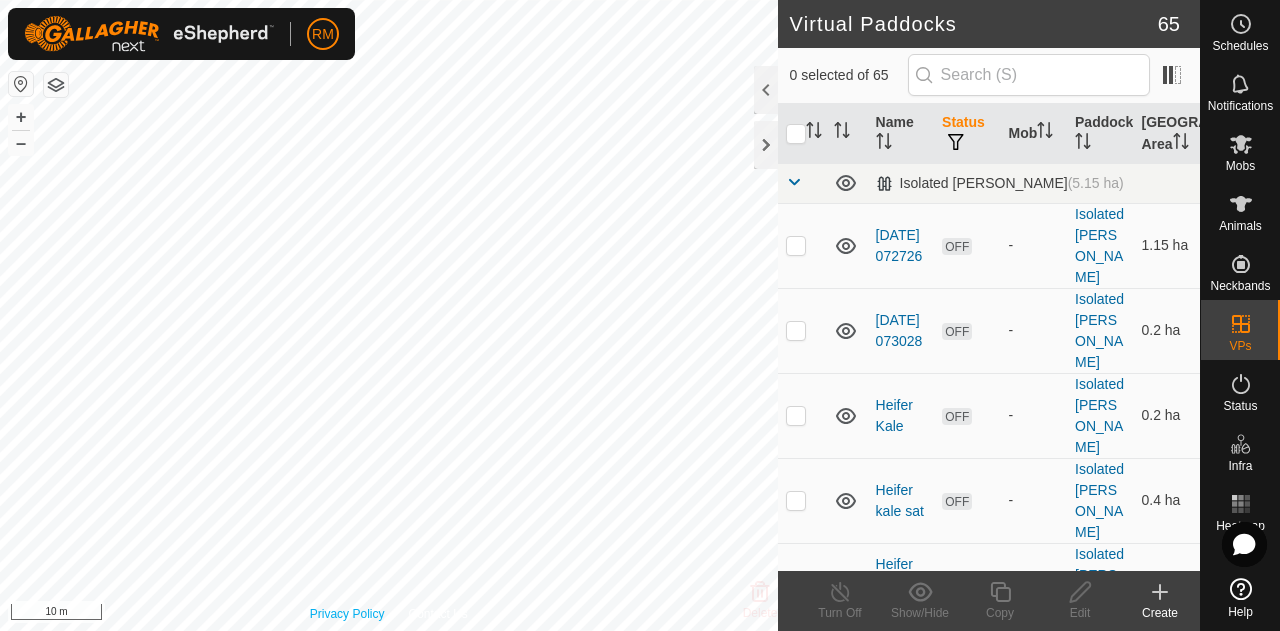 checkbox on "true" 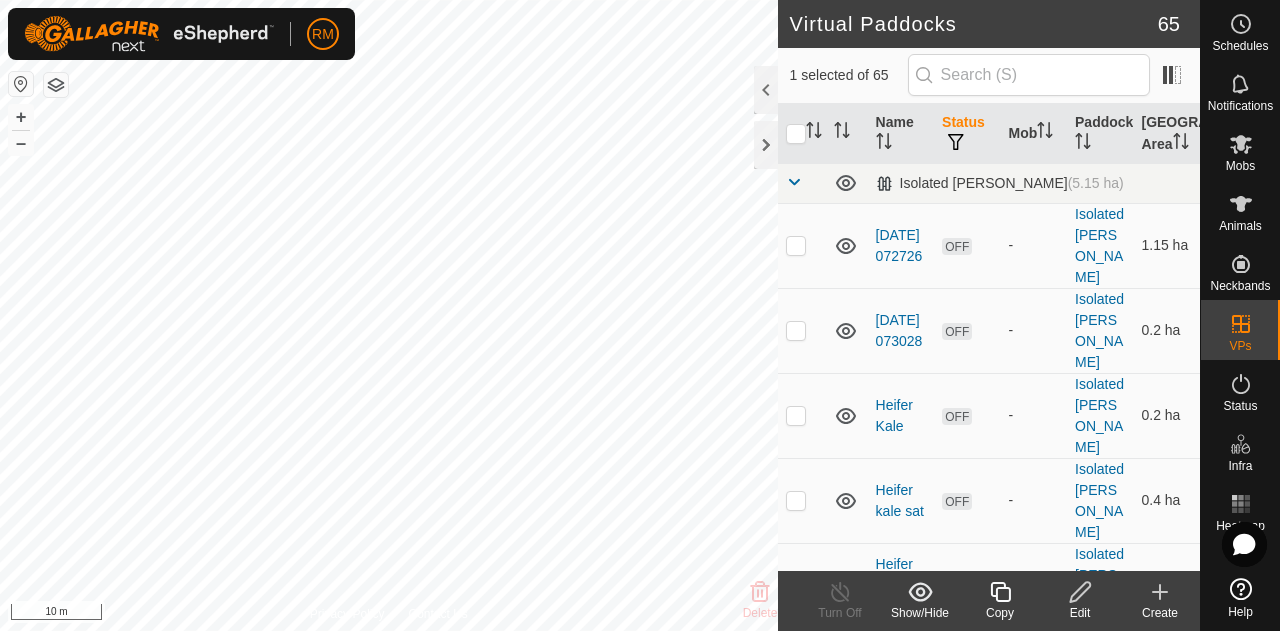 click 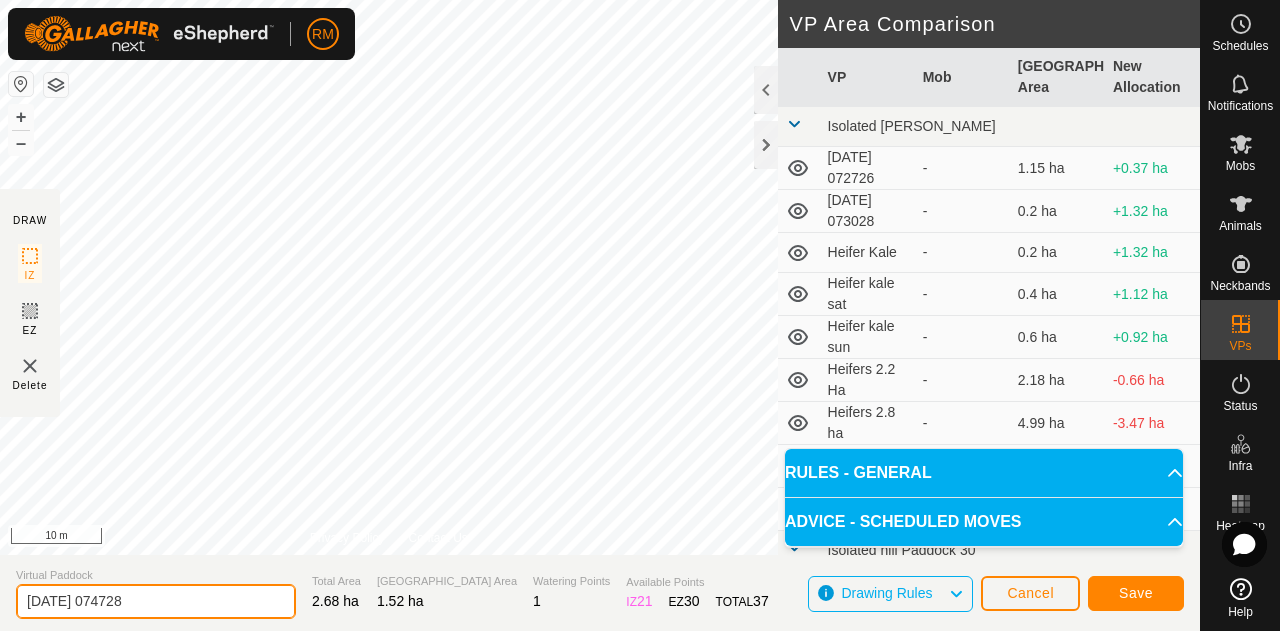 click on "[DATE] 074728" 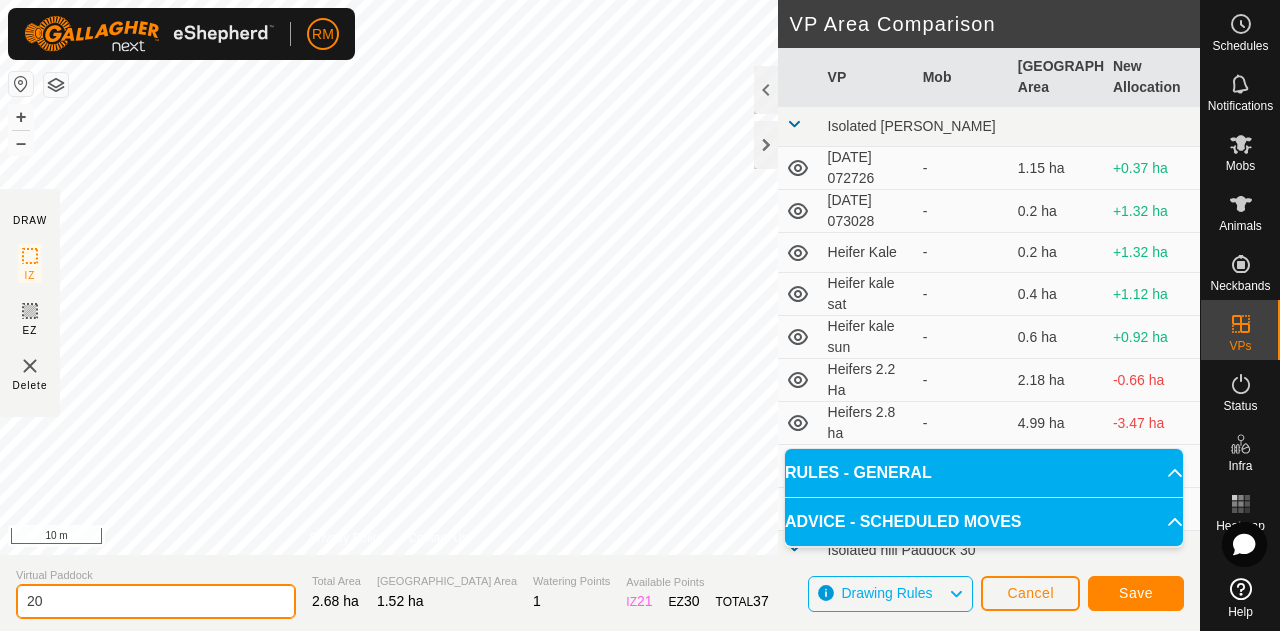 type on "2" 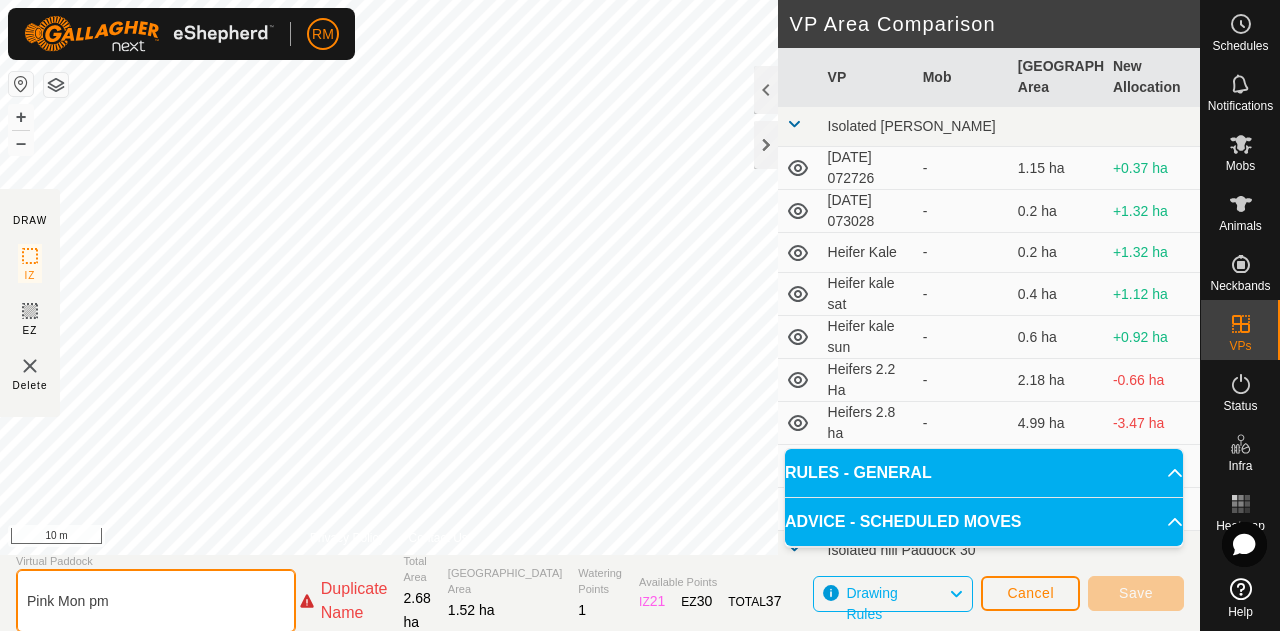 type on "Pink Mon pm" 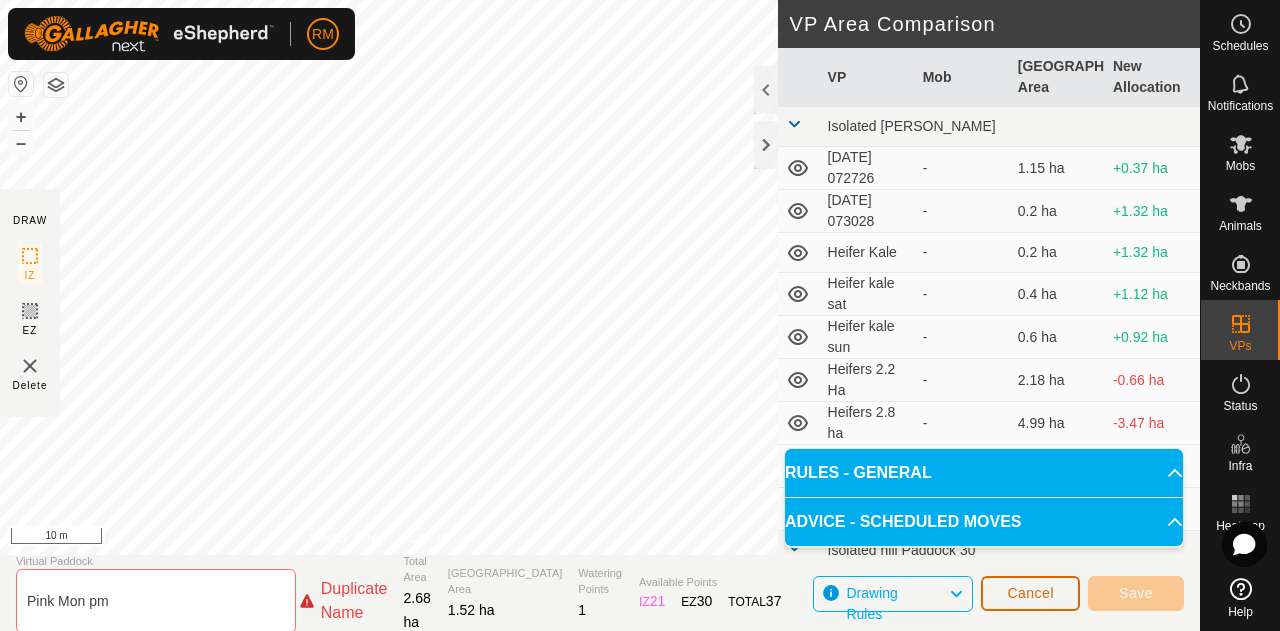 click on "Cancel" 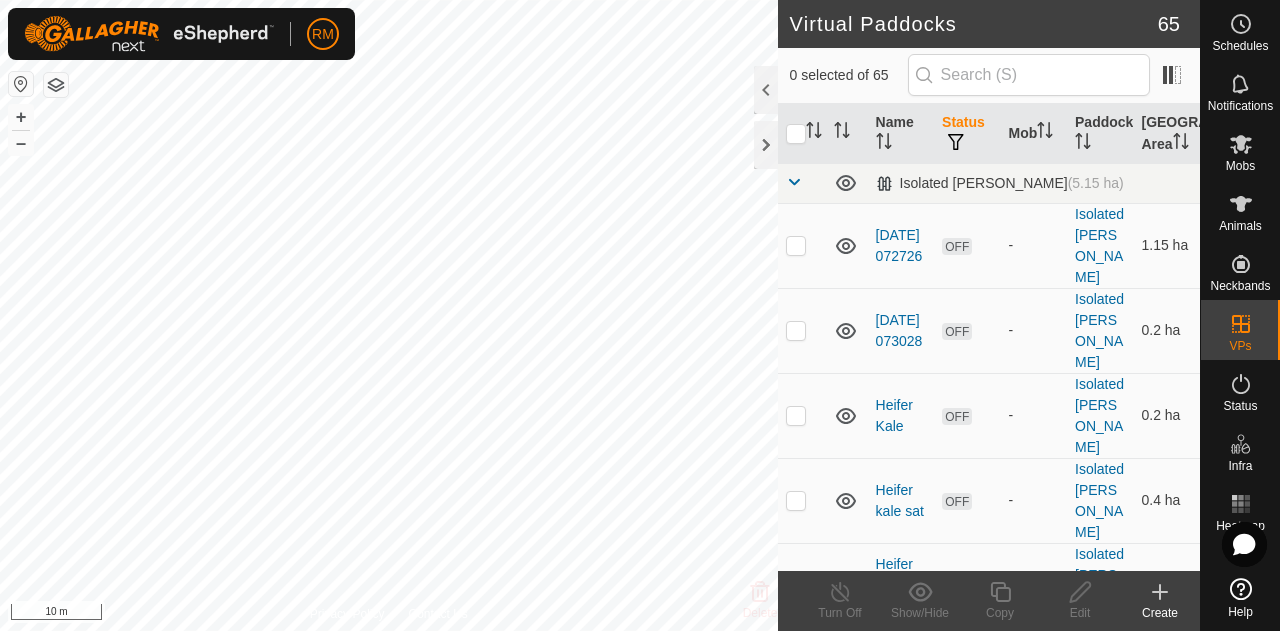checkbox on "true" 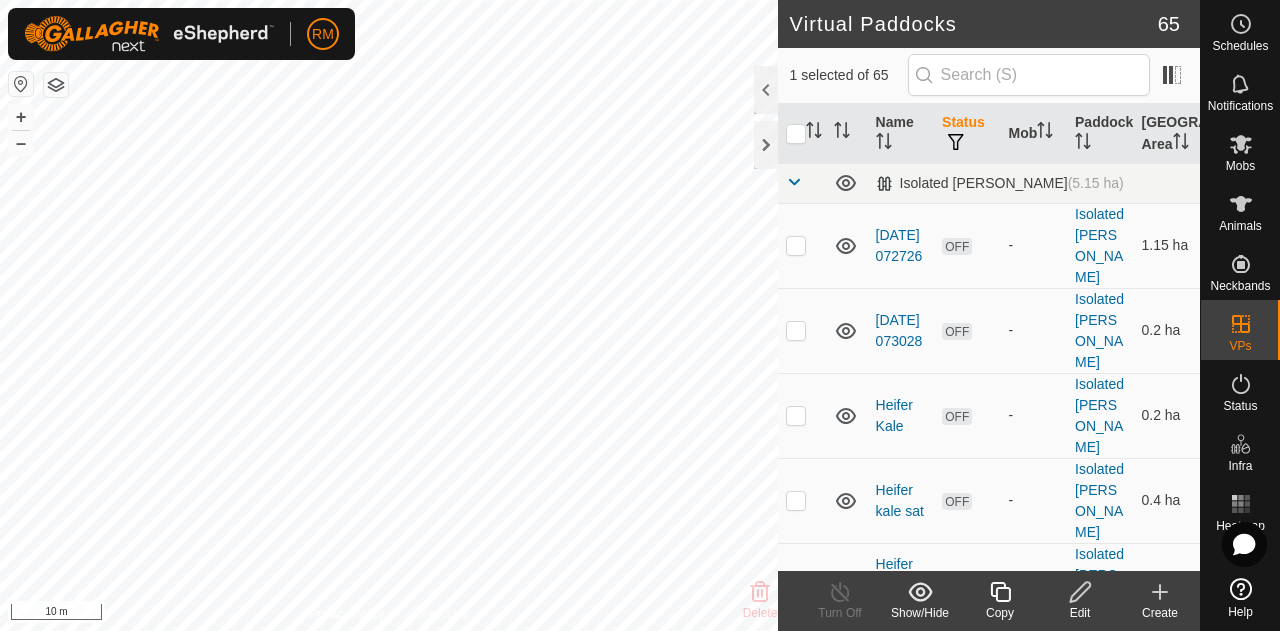click 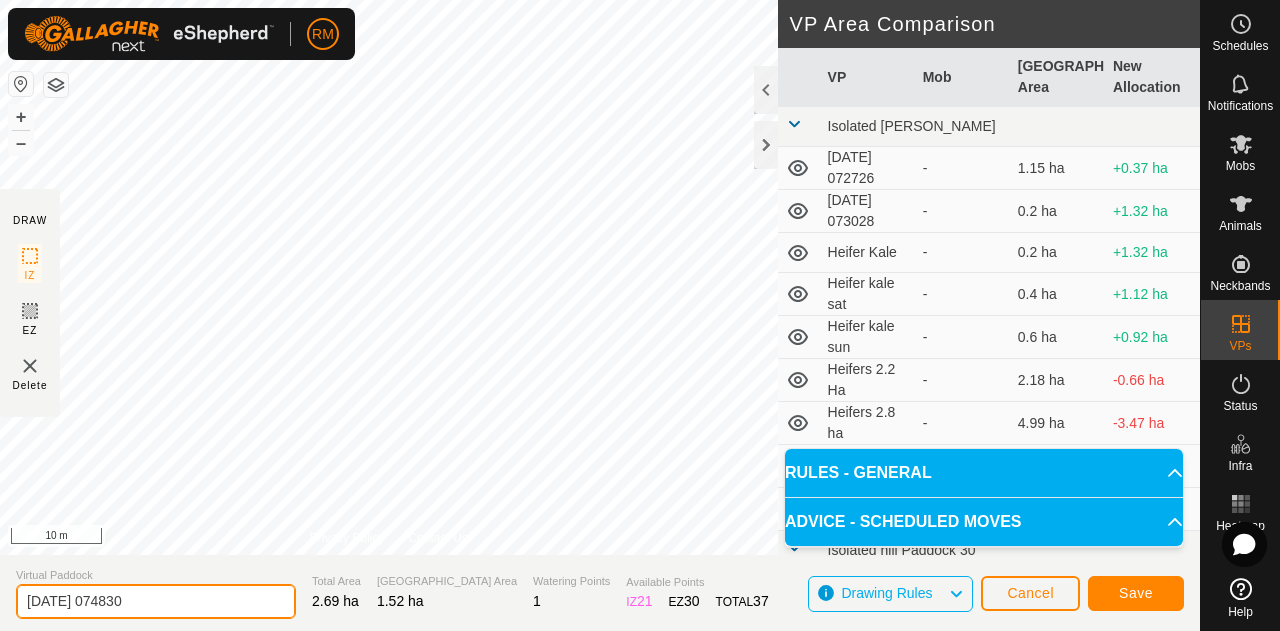 click on "[DATE] 074830" 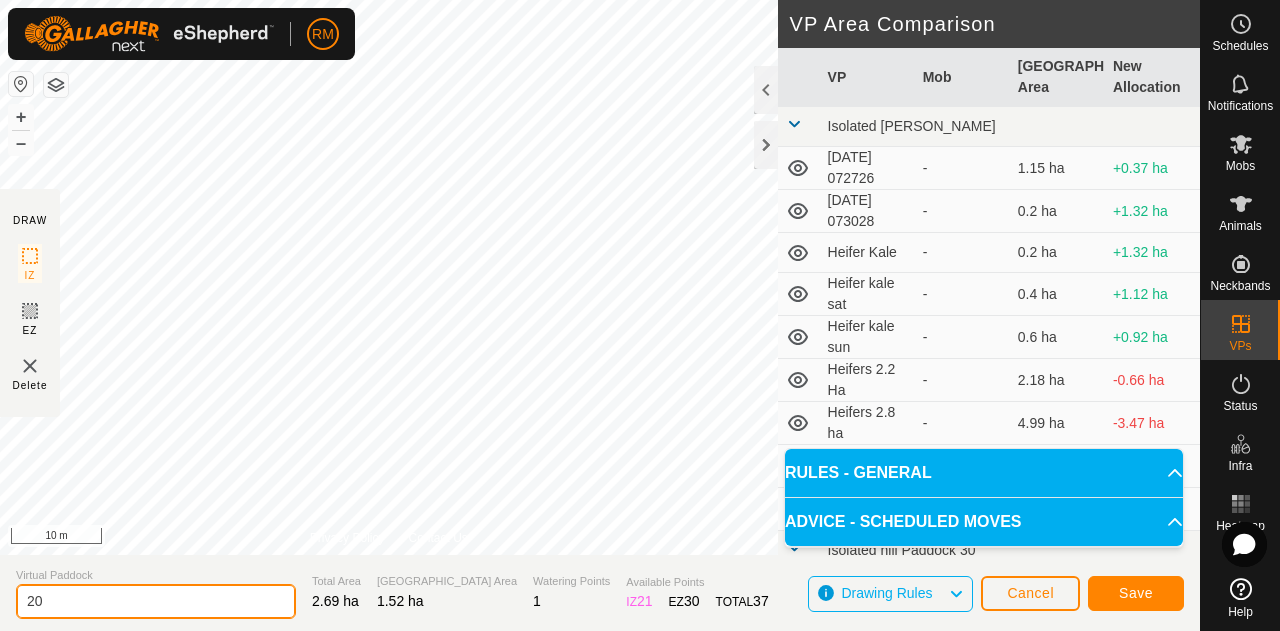 type on "2" 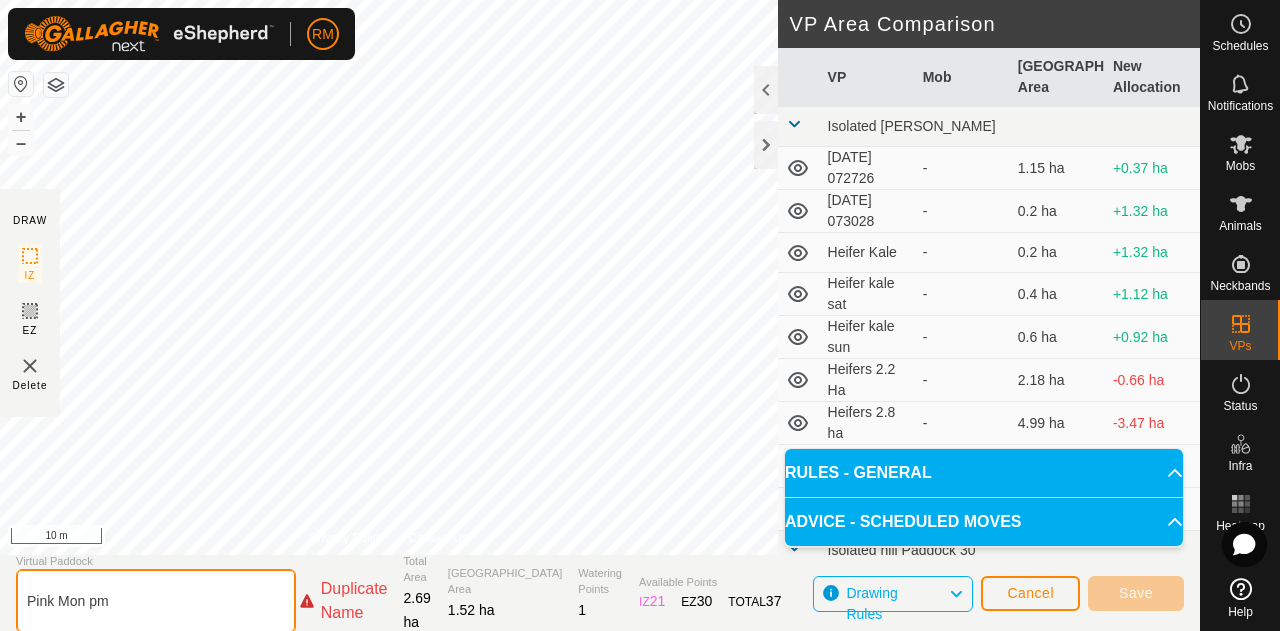 type on "Pink Mon pm" 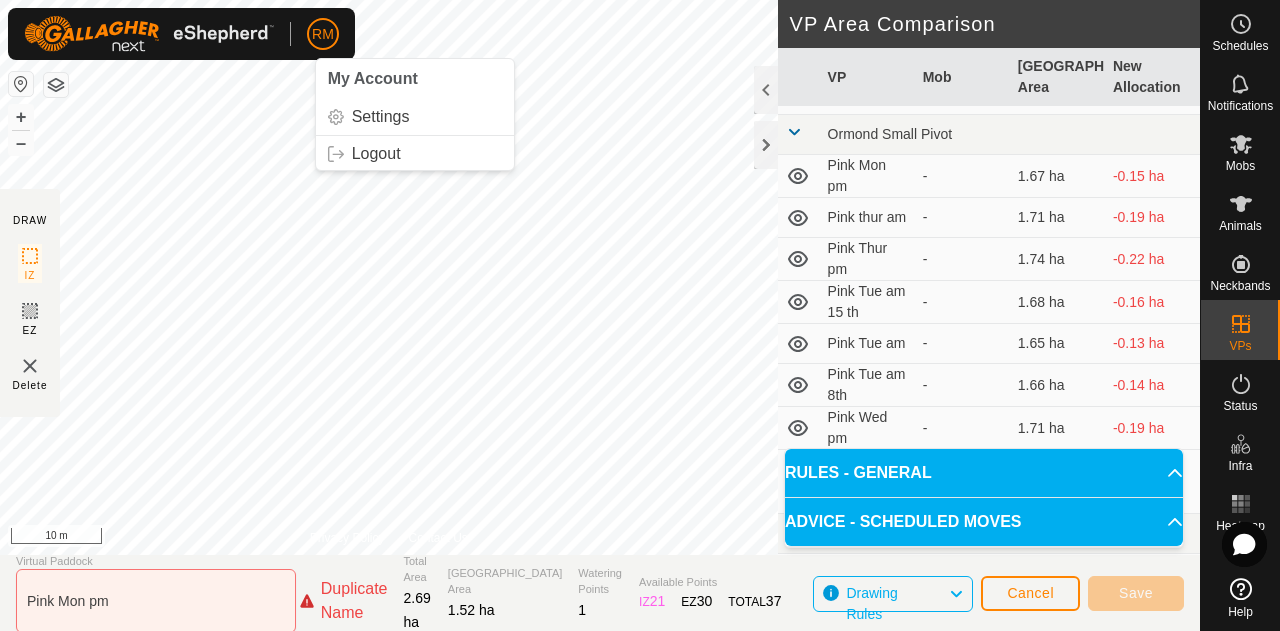 scroll, scrollTop: 2203, scrollLeft: 0, axis: vertical 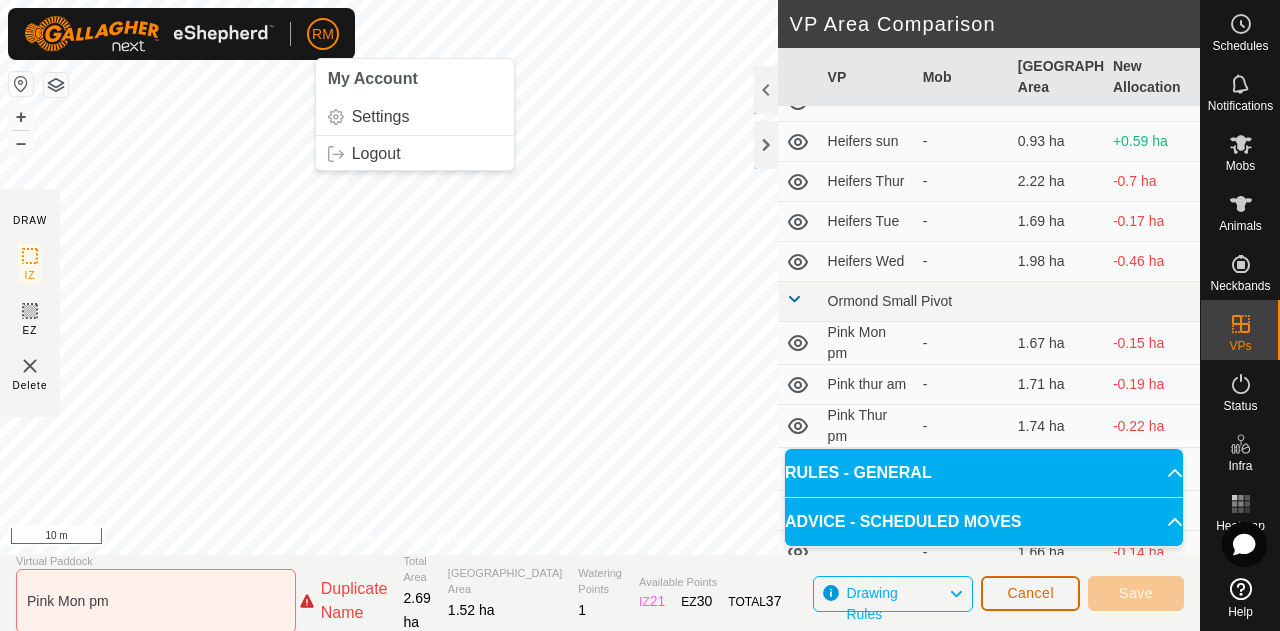 click on "Cancel" 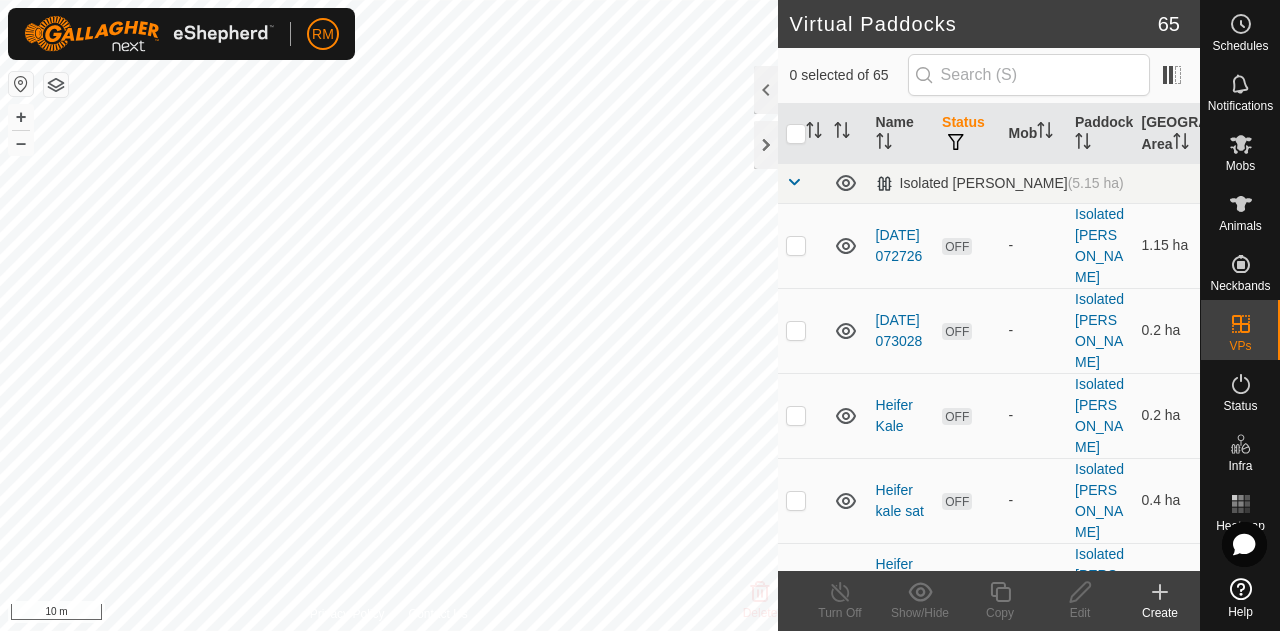 checkbox on "true" 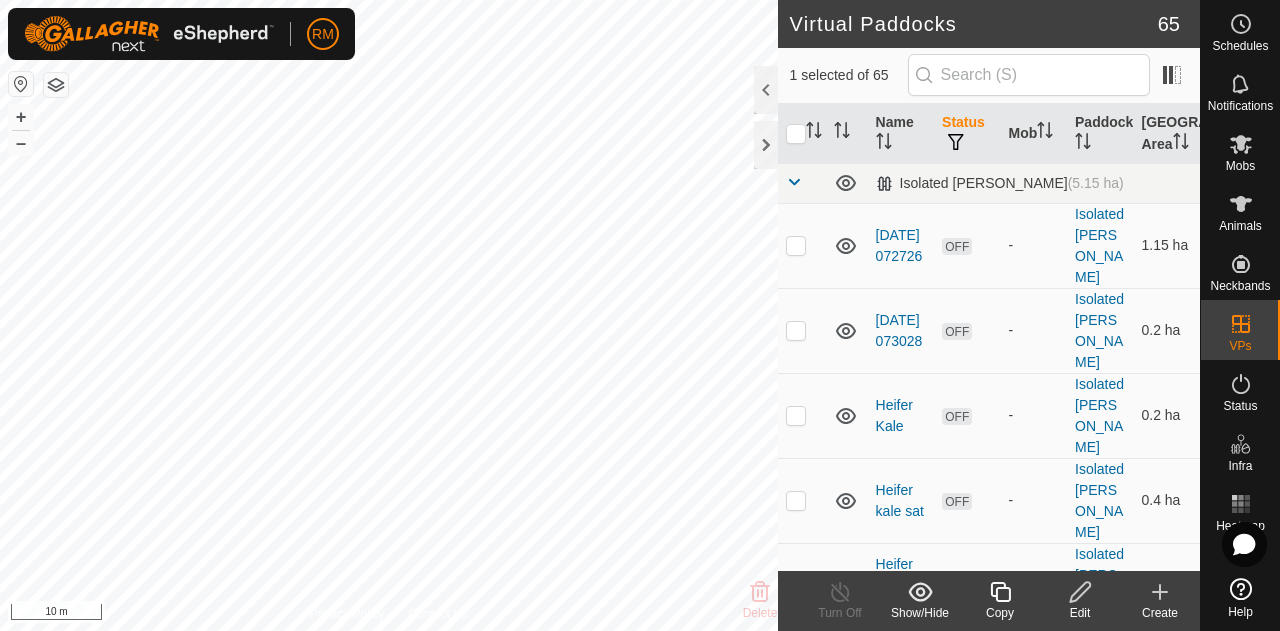 click 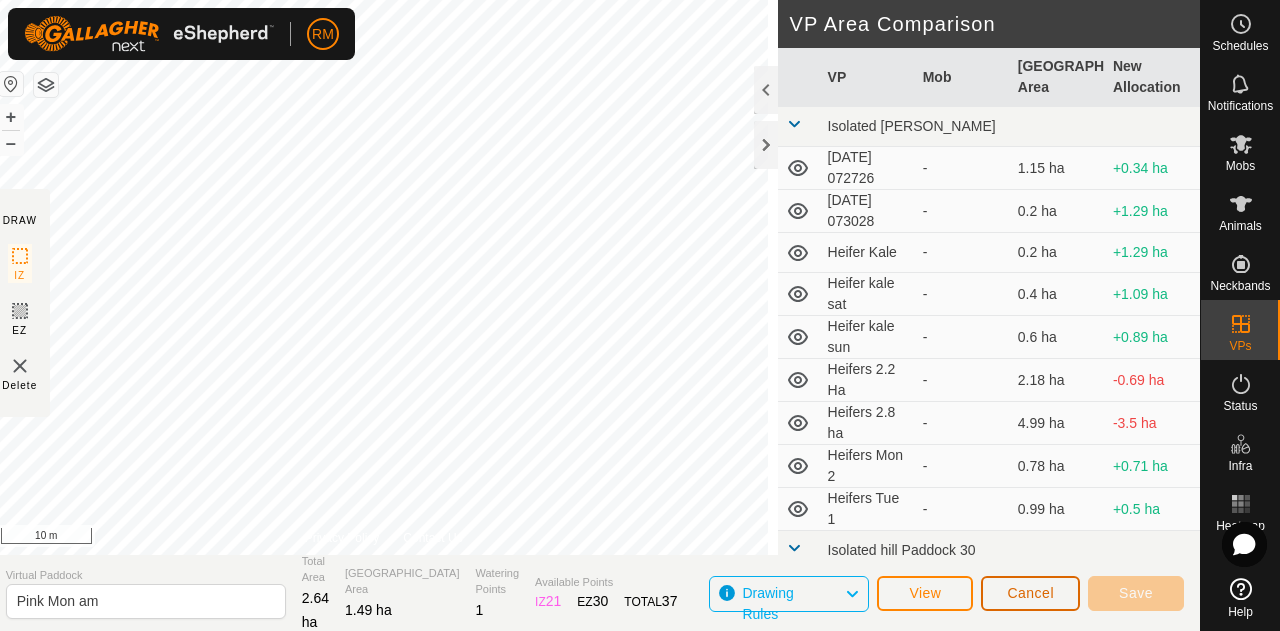 click on "Cancel" 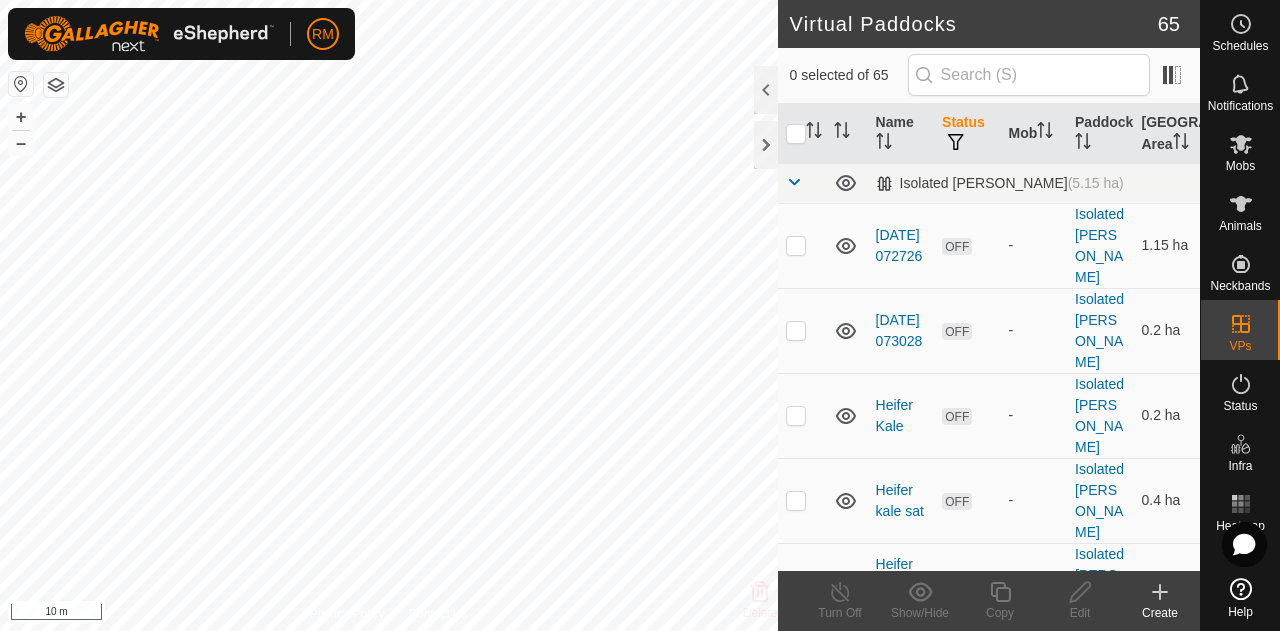 checkbox on "true" 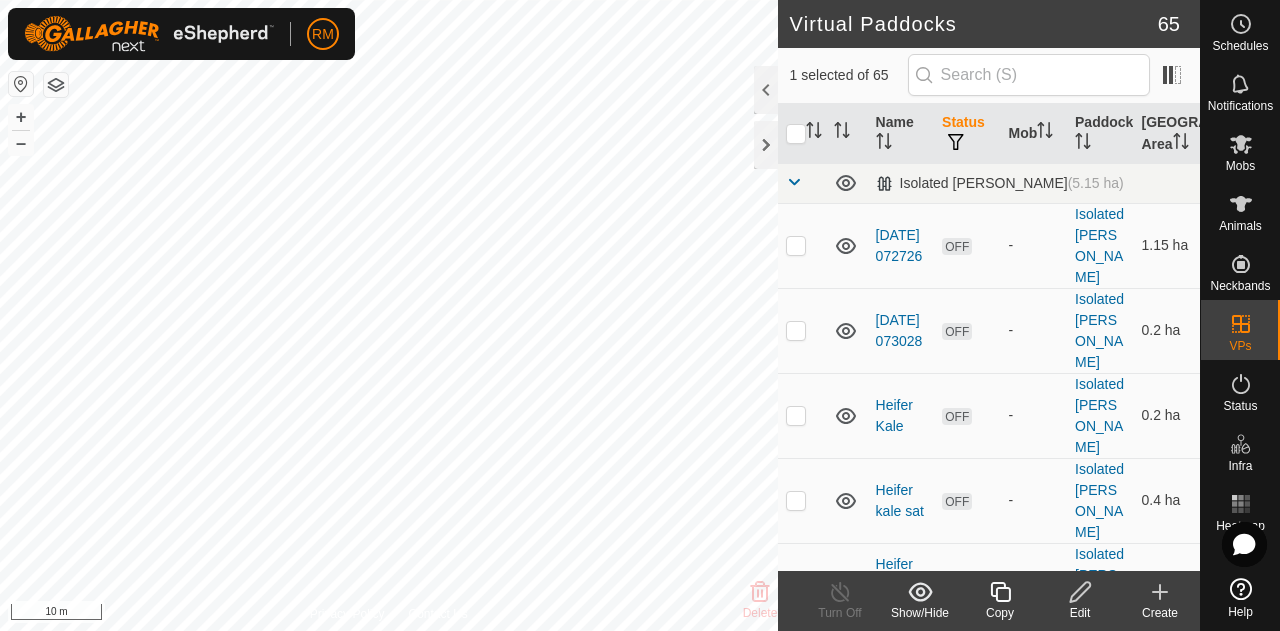 click on "Copy" 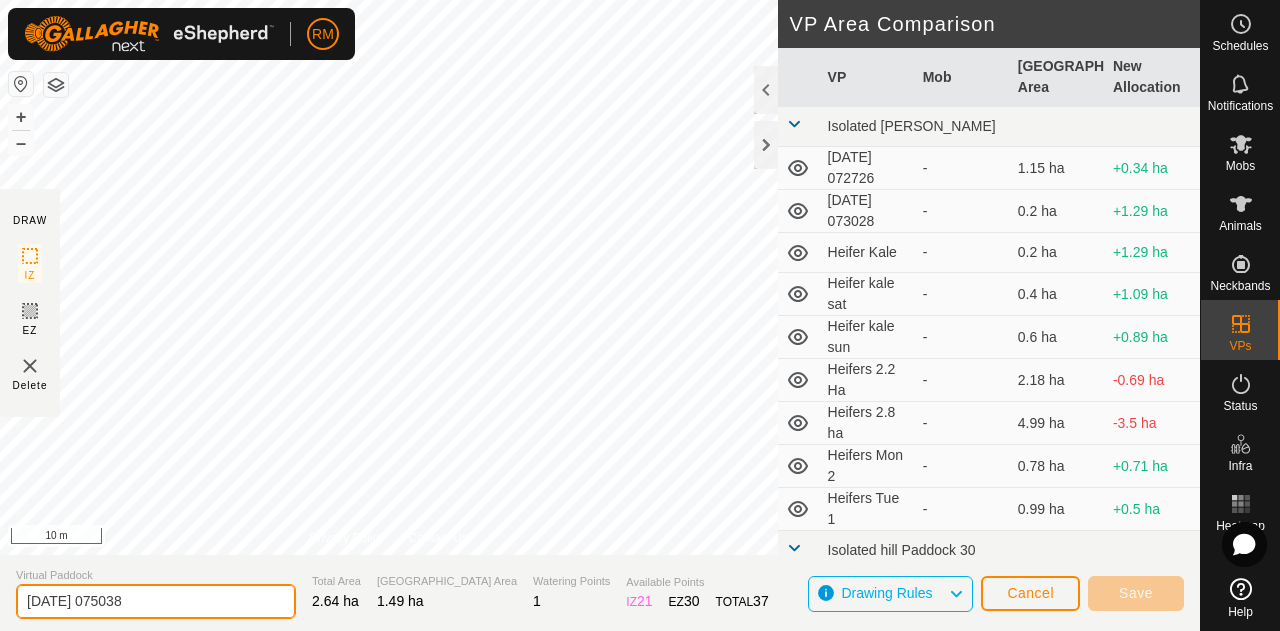 click on "[DATE] 075038" 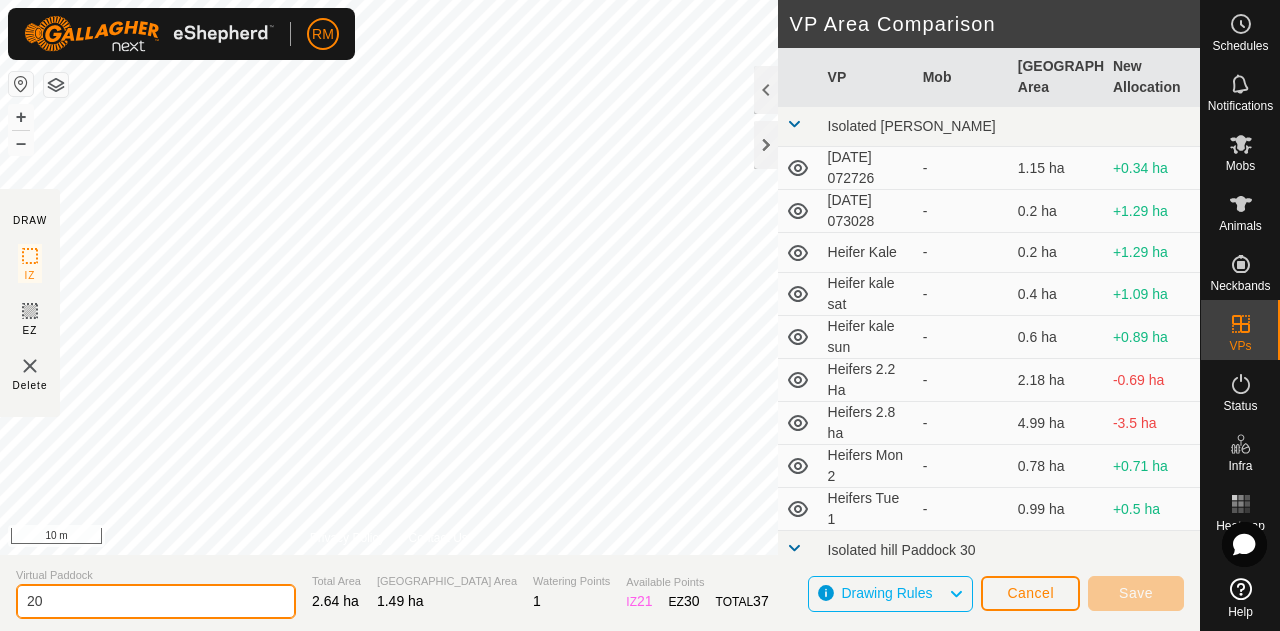 type on "2" 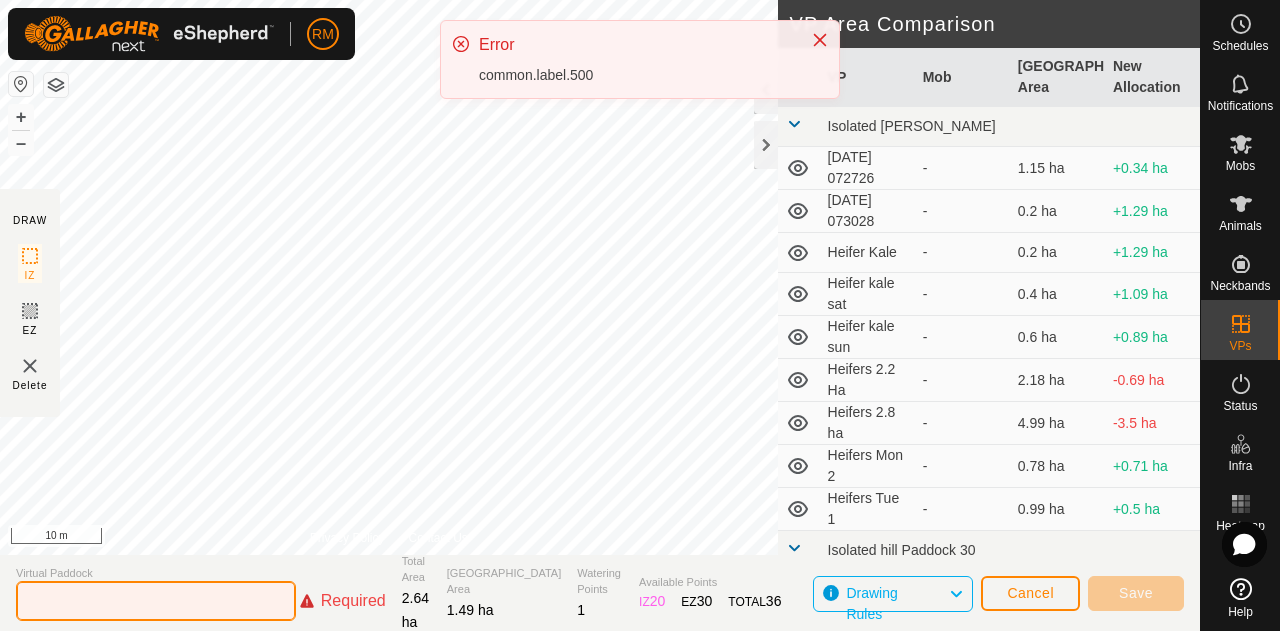 click 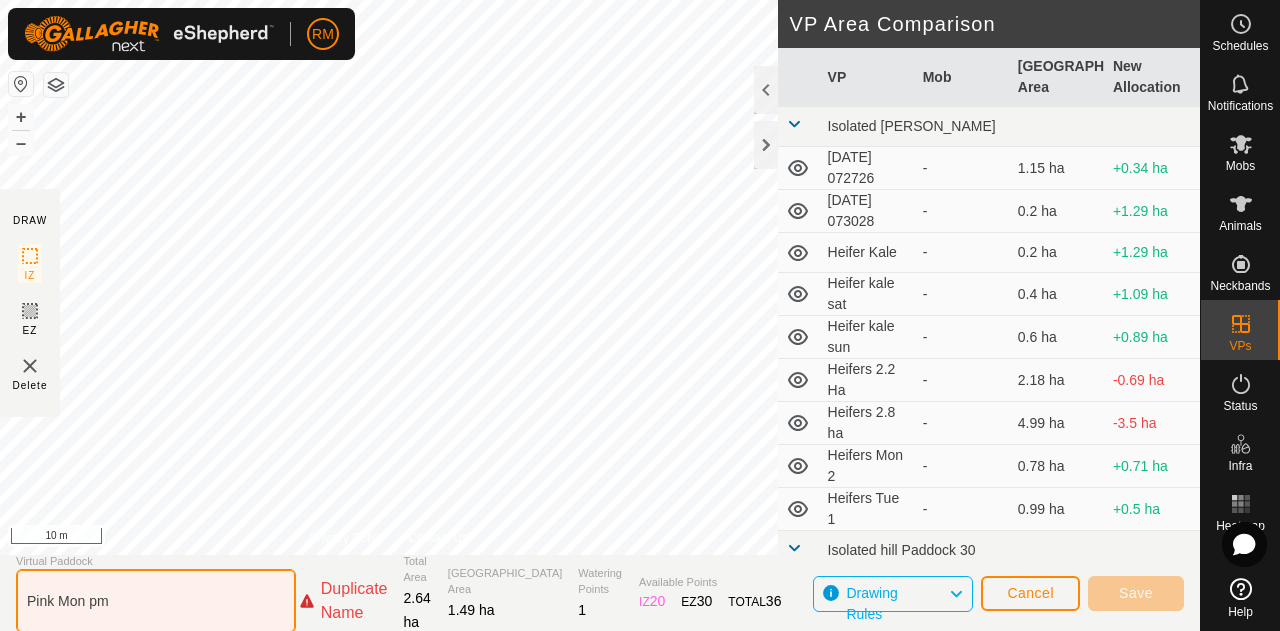 type on "Pink Mon pm" 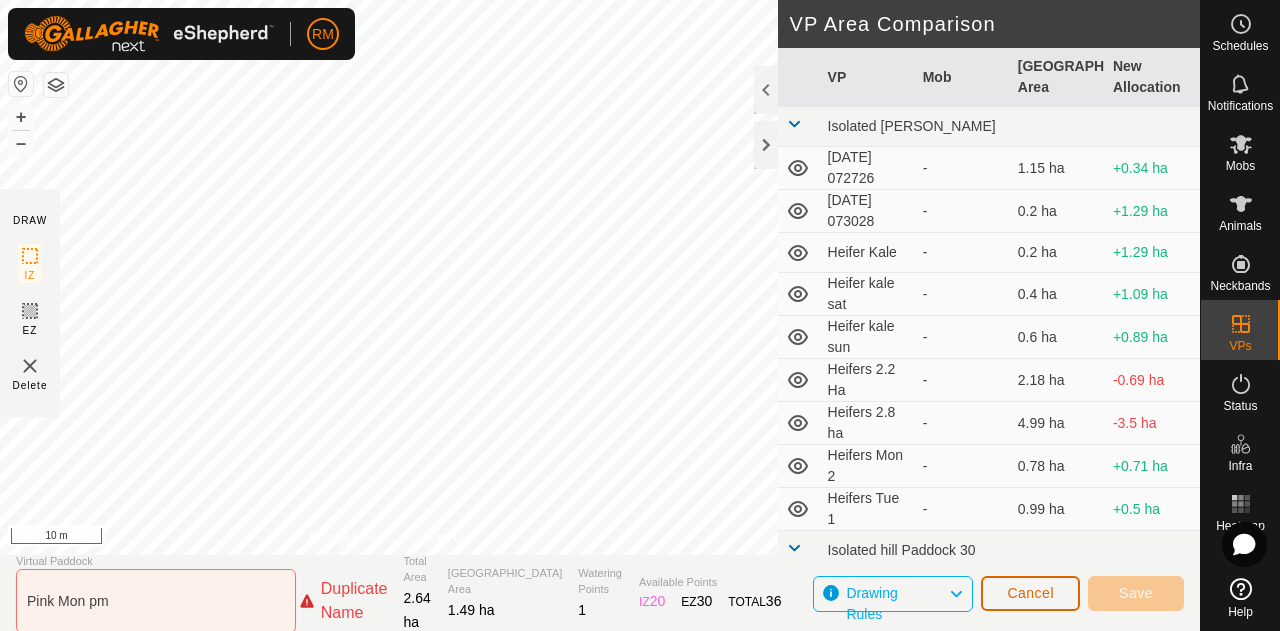 click on "Cancel" 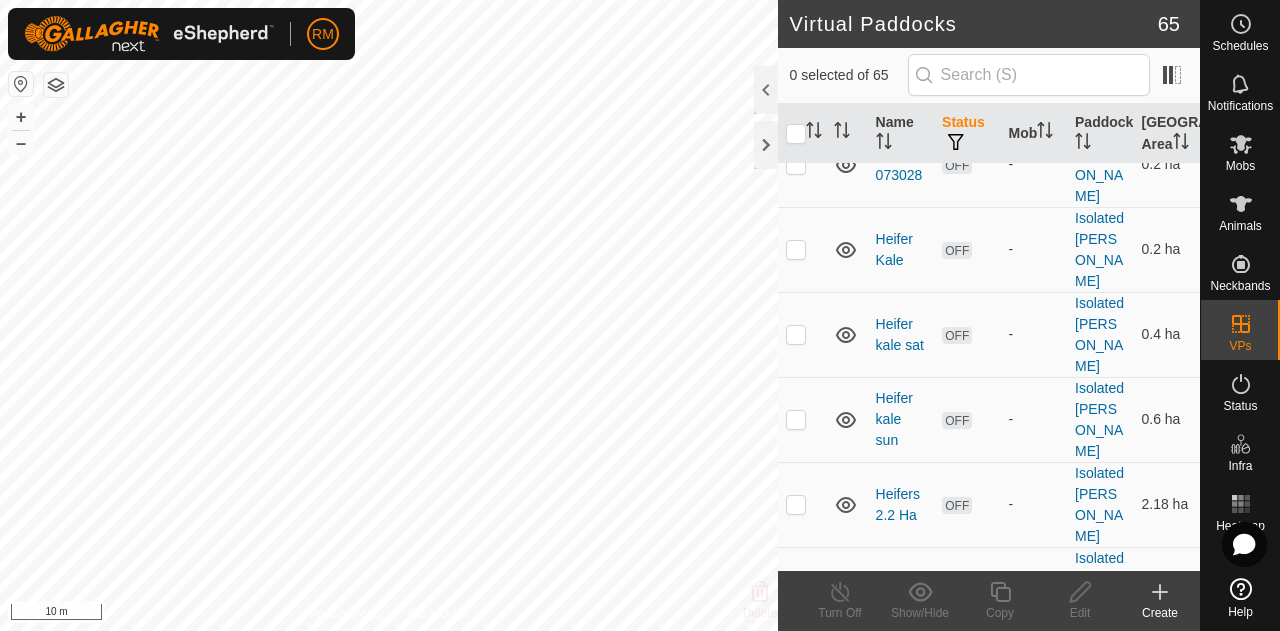 scroll, scrollTop: 333, scrollLeft: 0, axis: vertical 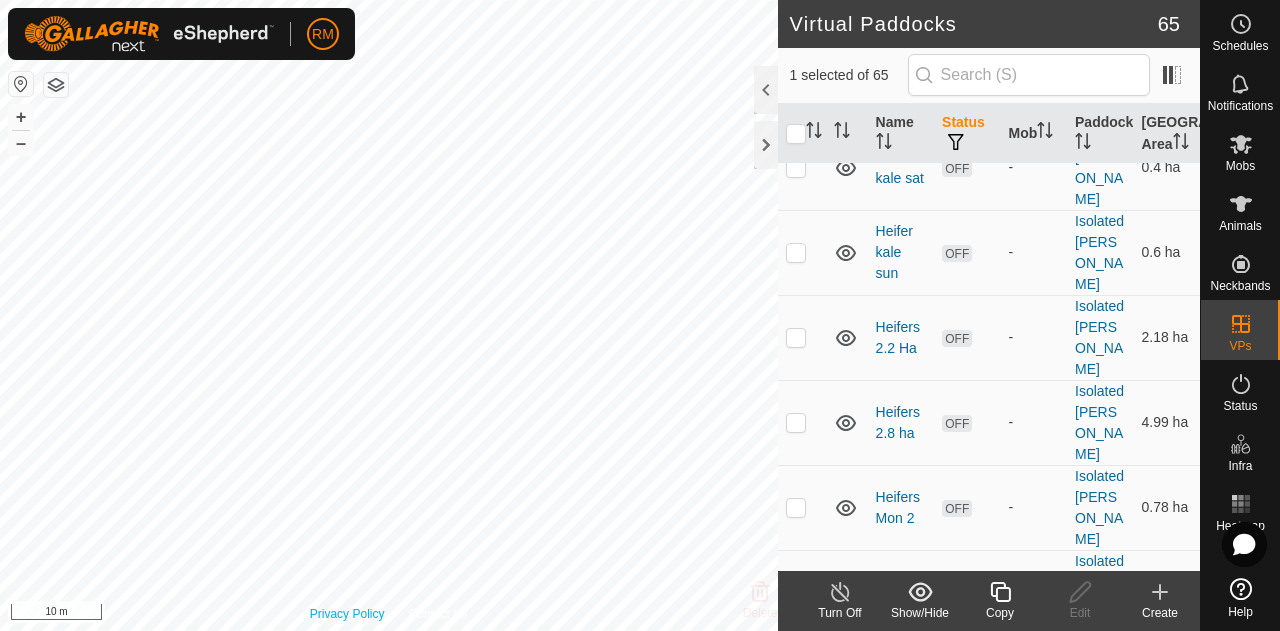 checkbox on "false" 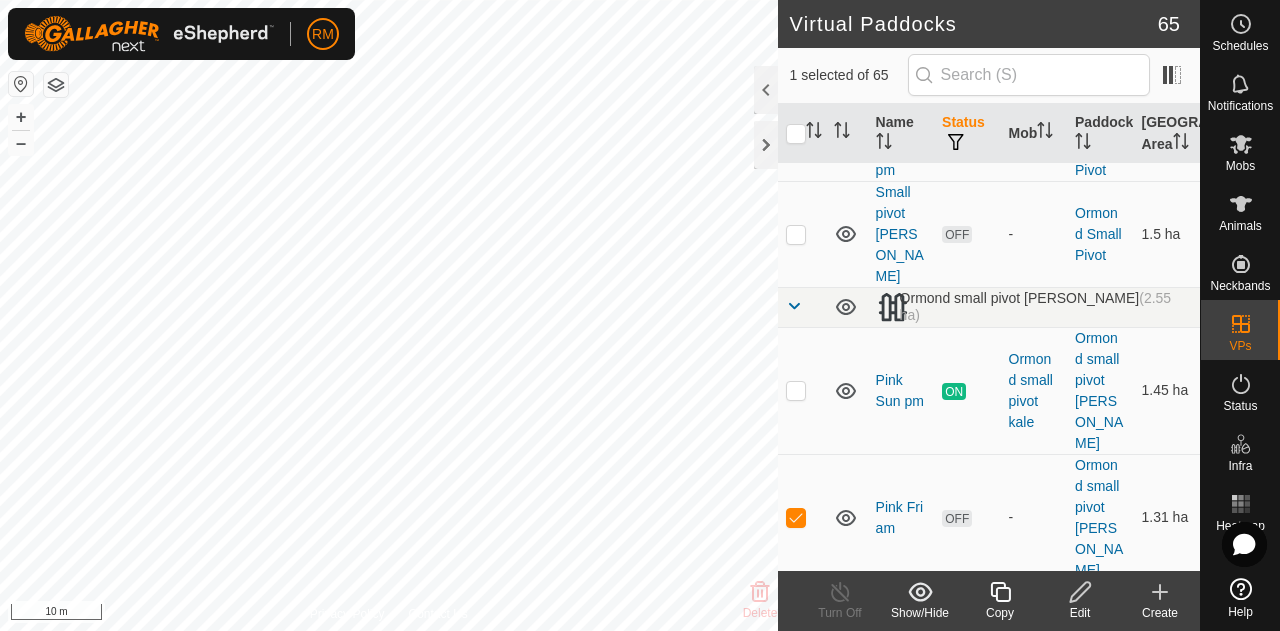 scroll, scrollTop: 5333, scrollLeft: 0, axis: vertical 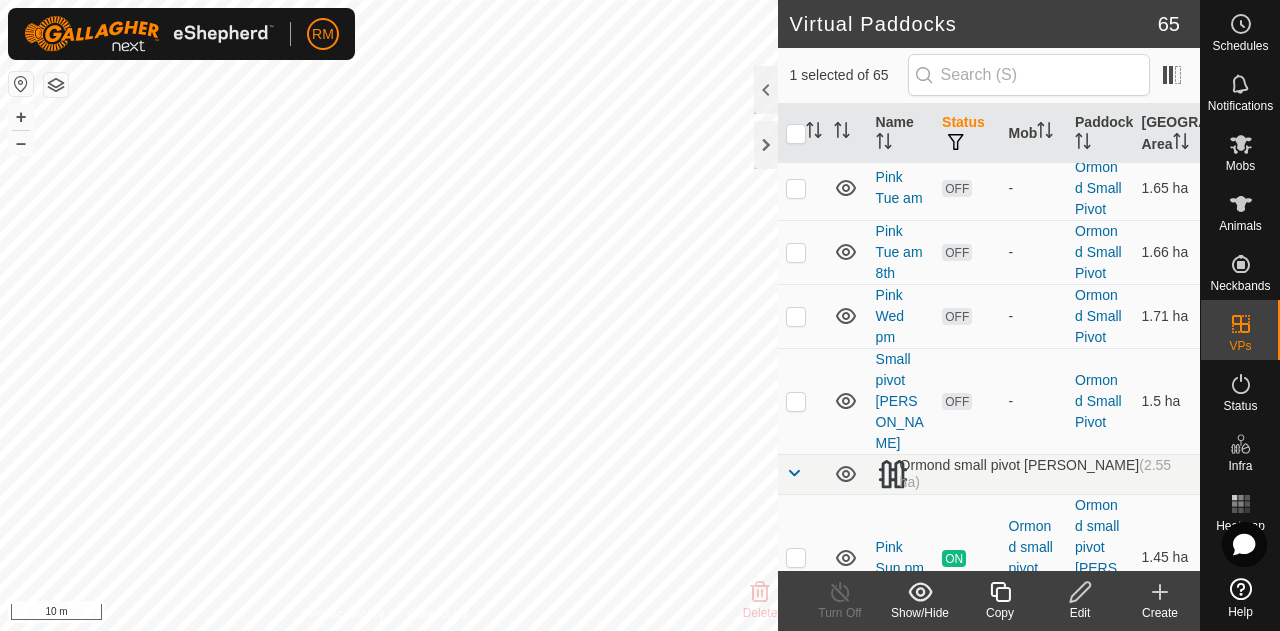 click at bounding box center (796, 685) 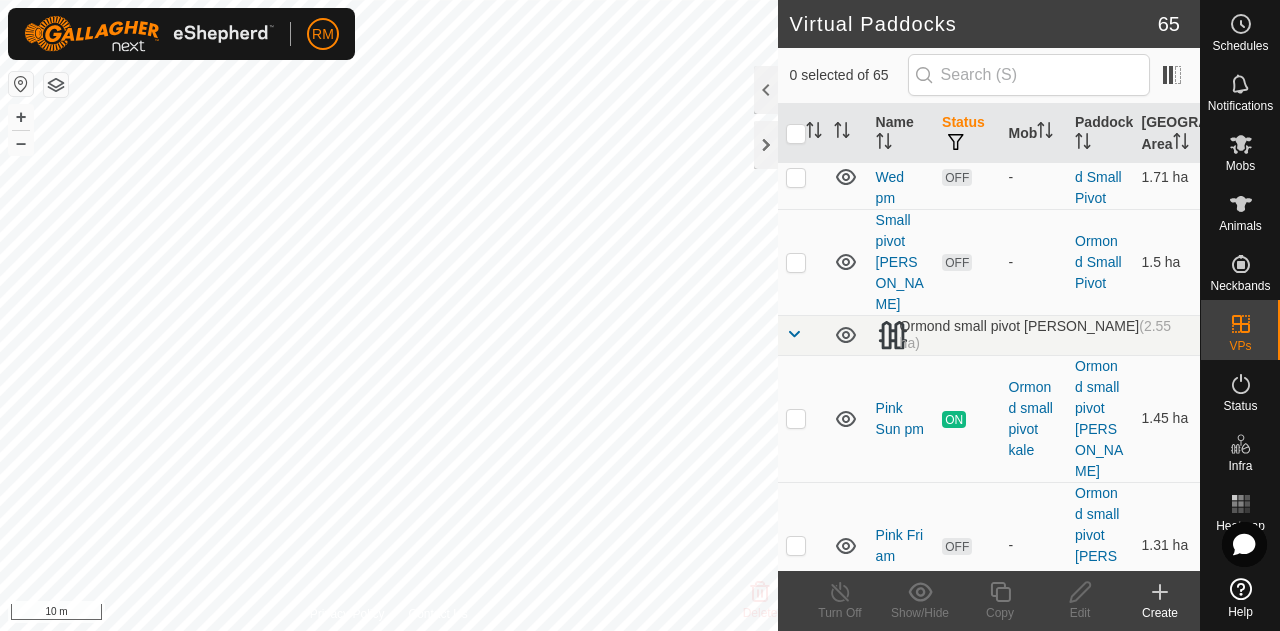 scroll, scrollTop: 5500, scrollLeft: 0, axis: vertical 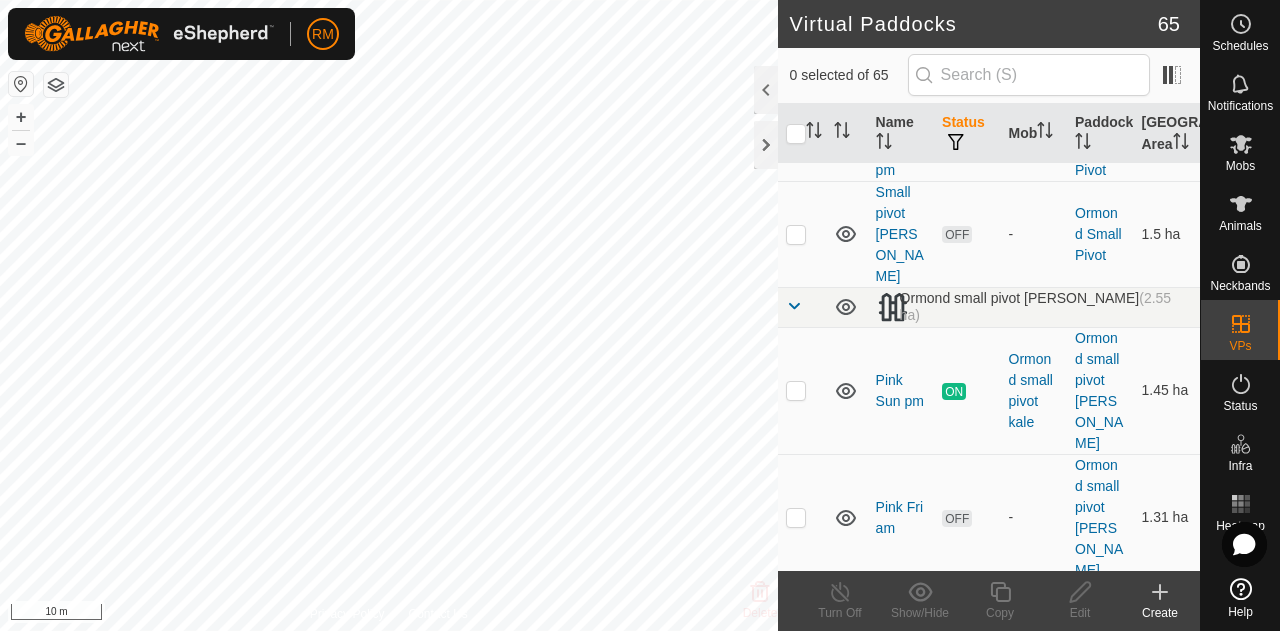 click at bounding box center (796, 772) 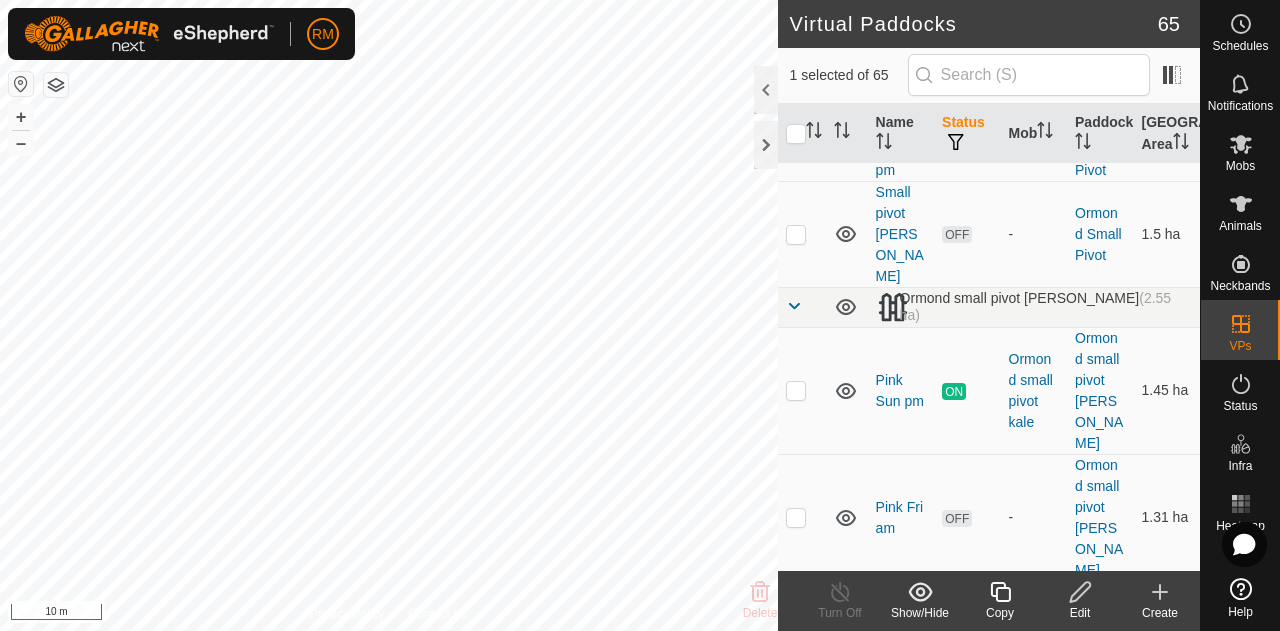 click at bounding box center (796, 772) 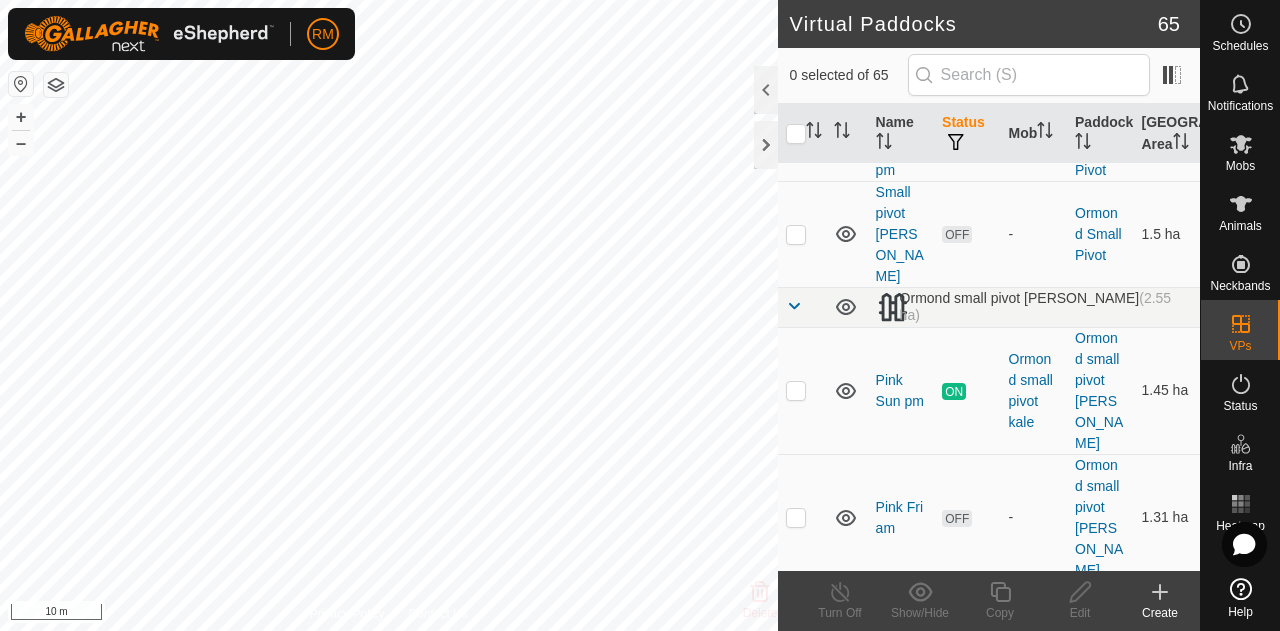 click at bounding box center (796, 772) 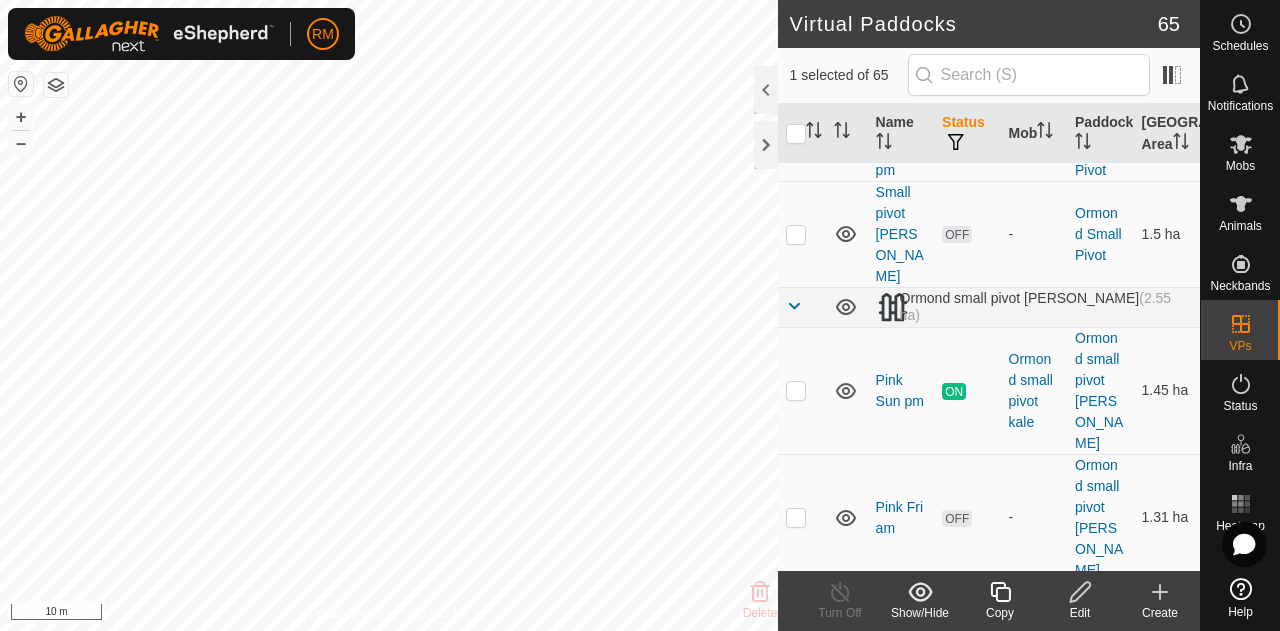 click at bounding box center (796, 772) 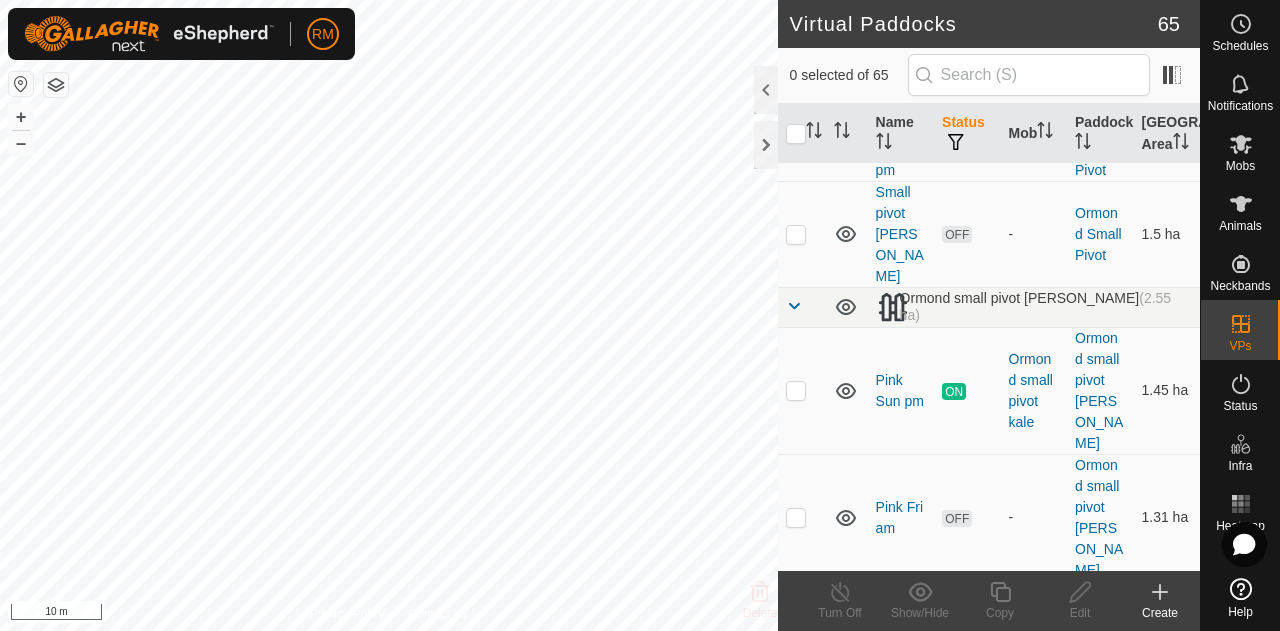 click at bounding box center (796, 899) 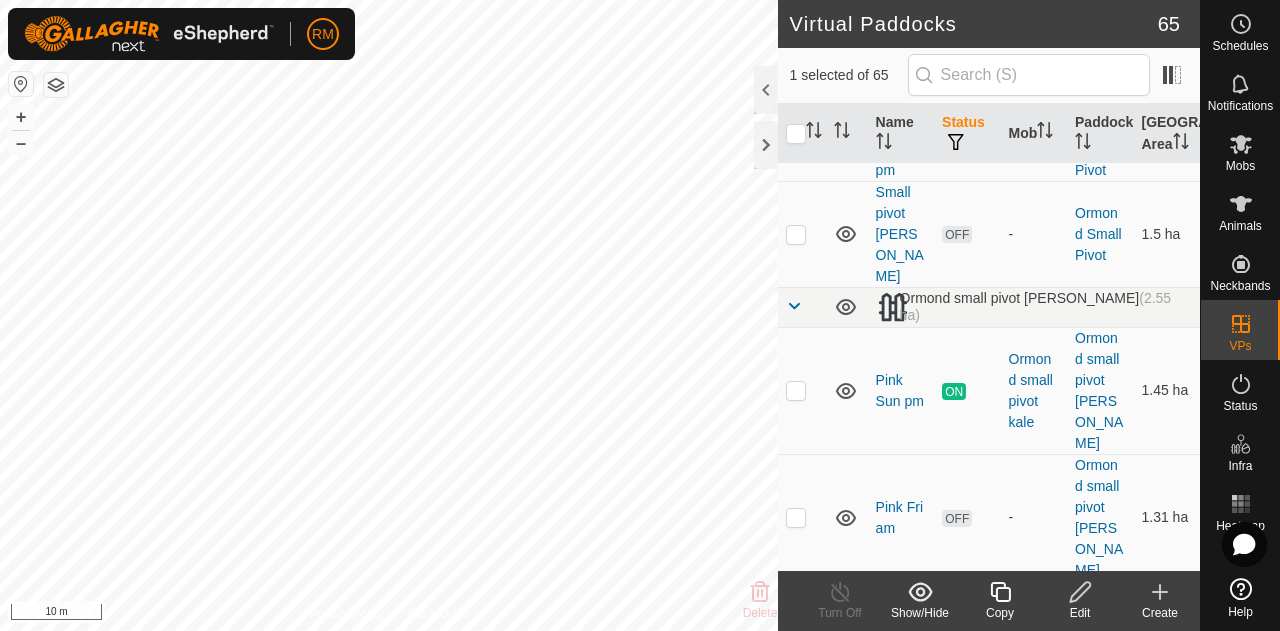click at bounding box center [796, 899] 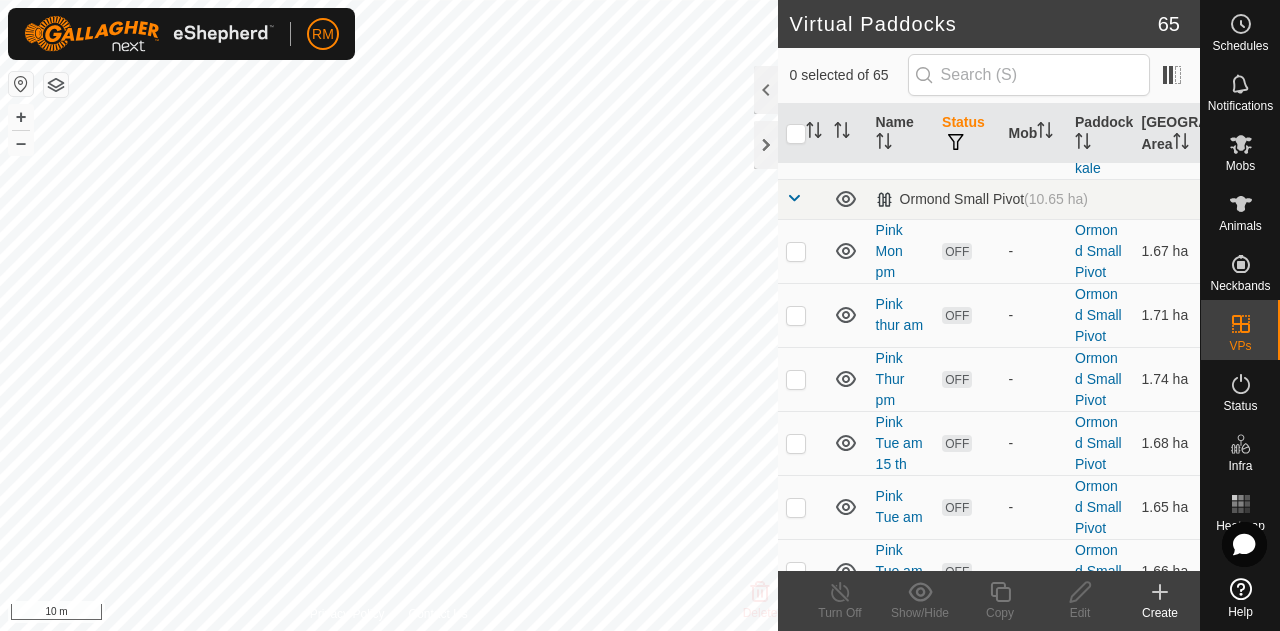 scroll, scrollTop: 4847, scrollLeft: 0, axis: vertical 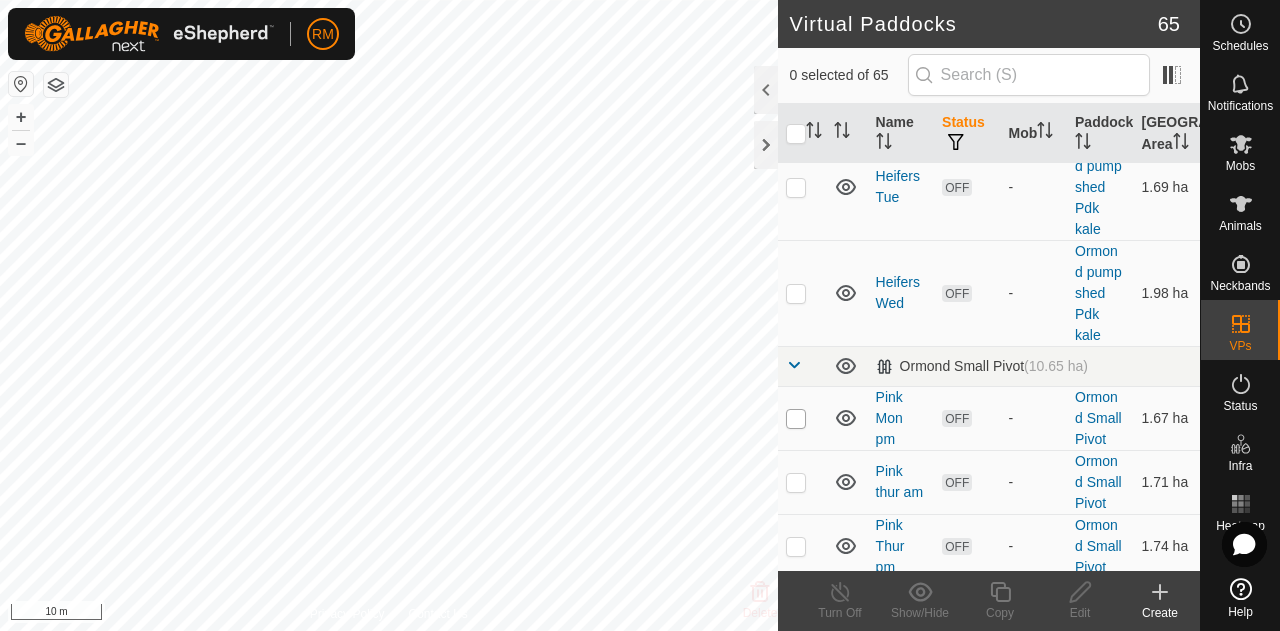 click at bounding box center (796, 419) 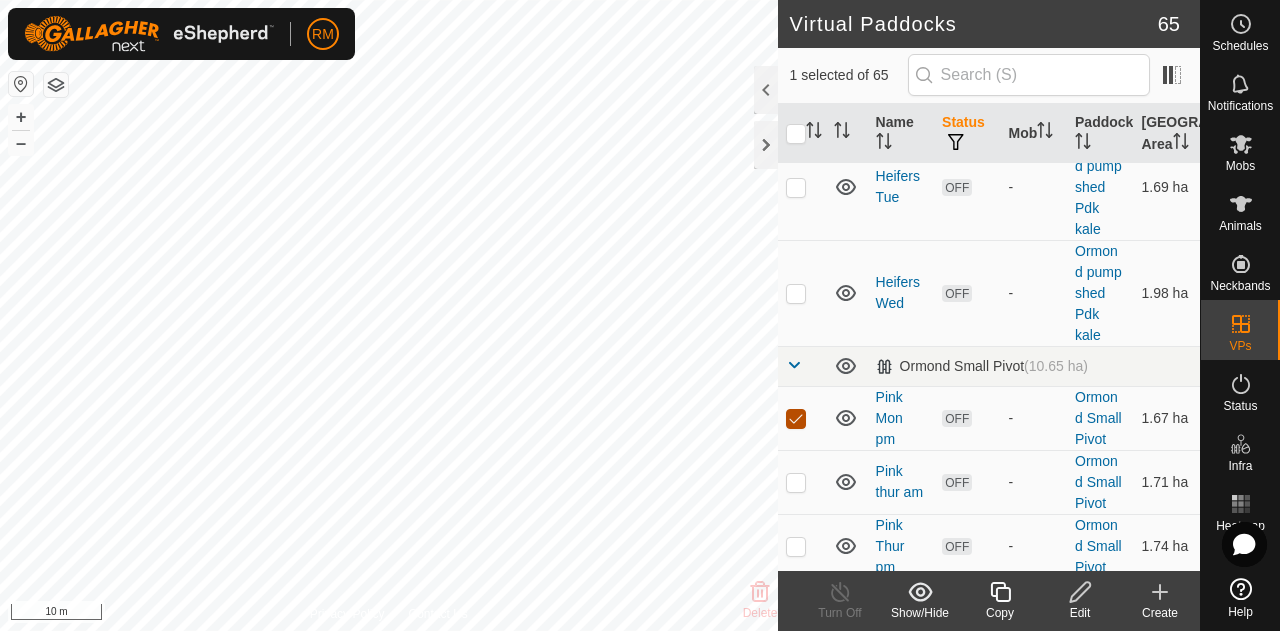 click at bounding box center (796, 419) 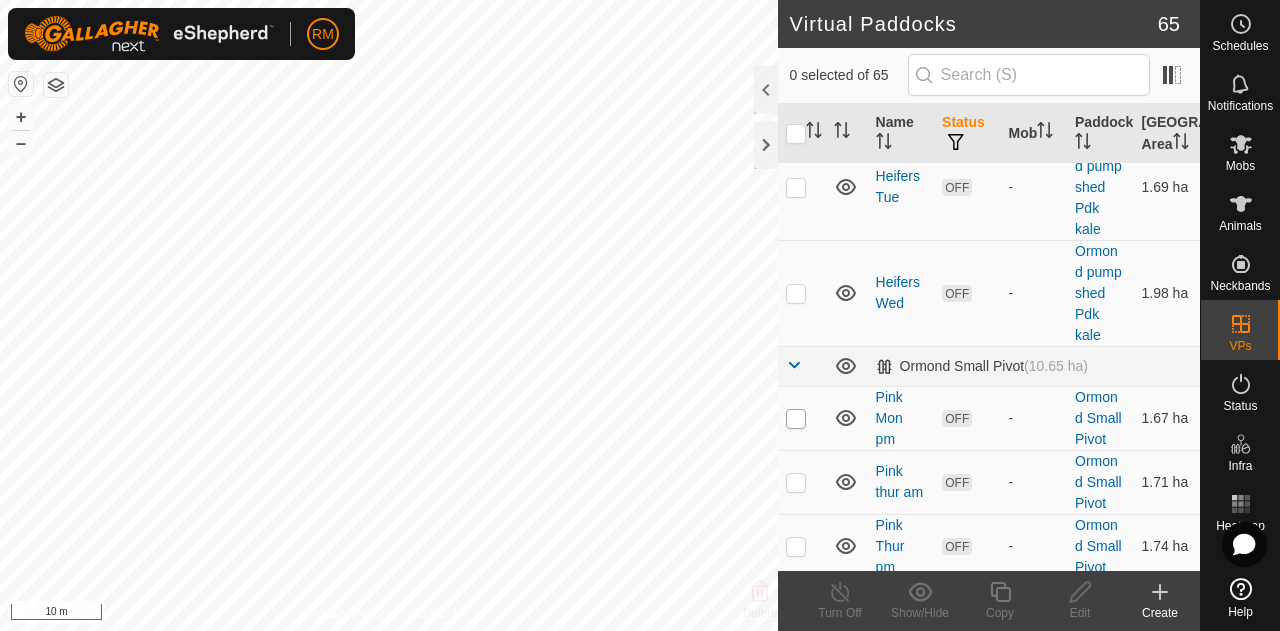 click at bounding box center (796, 419) 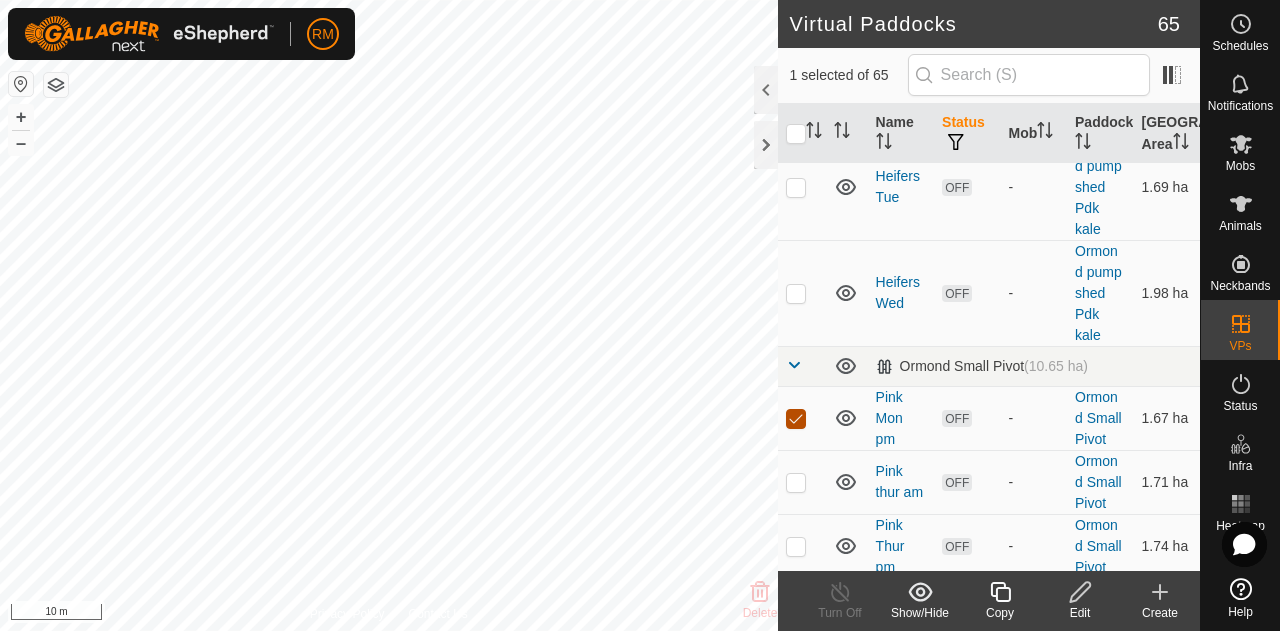 click at bounding box center [796, 419] 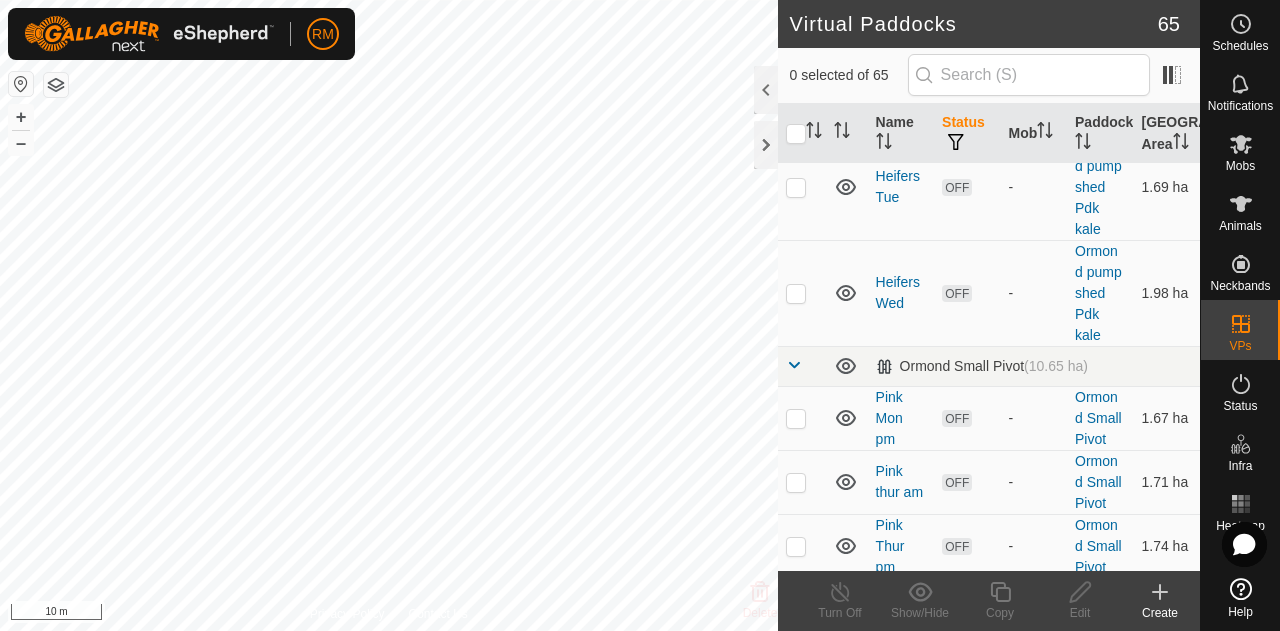 checkbox on "true" 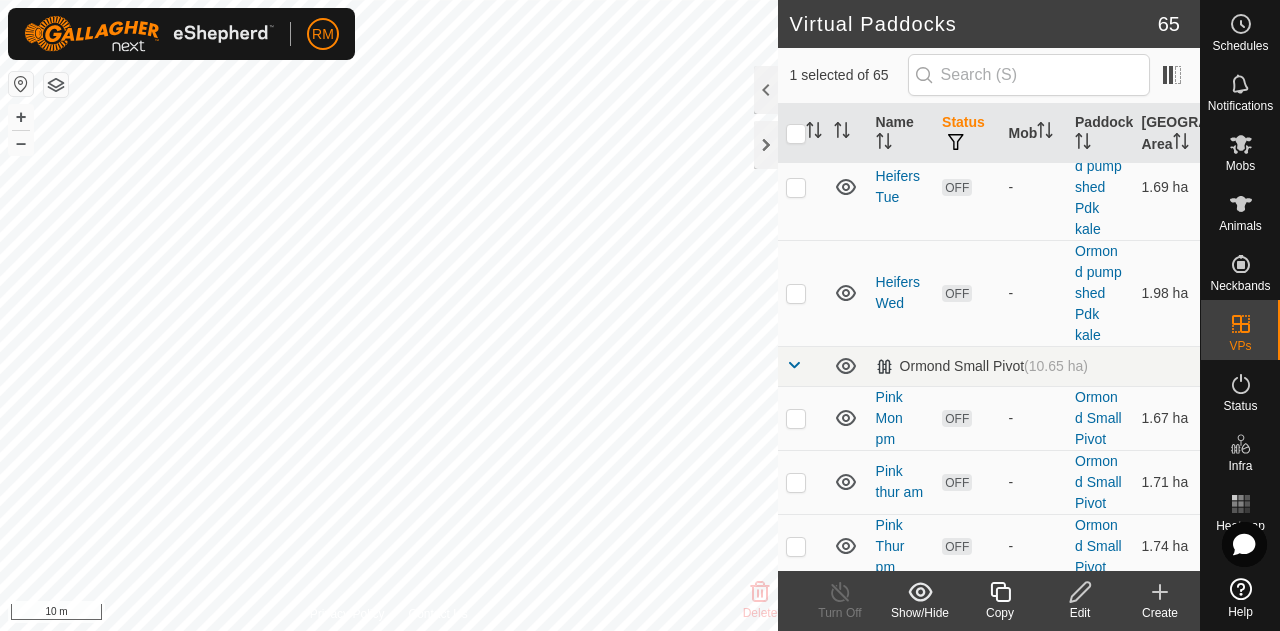 click 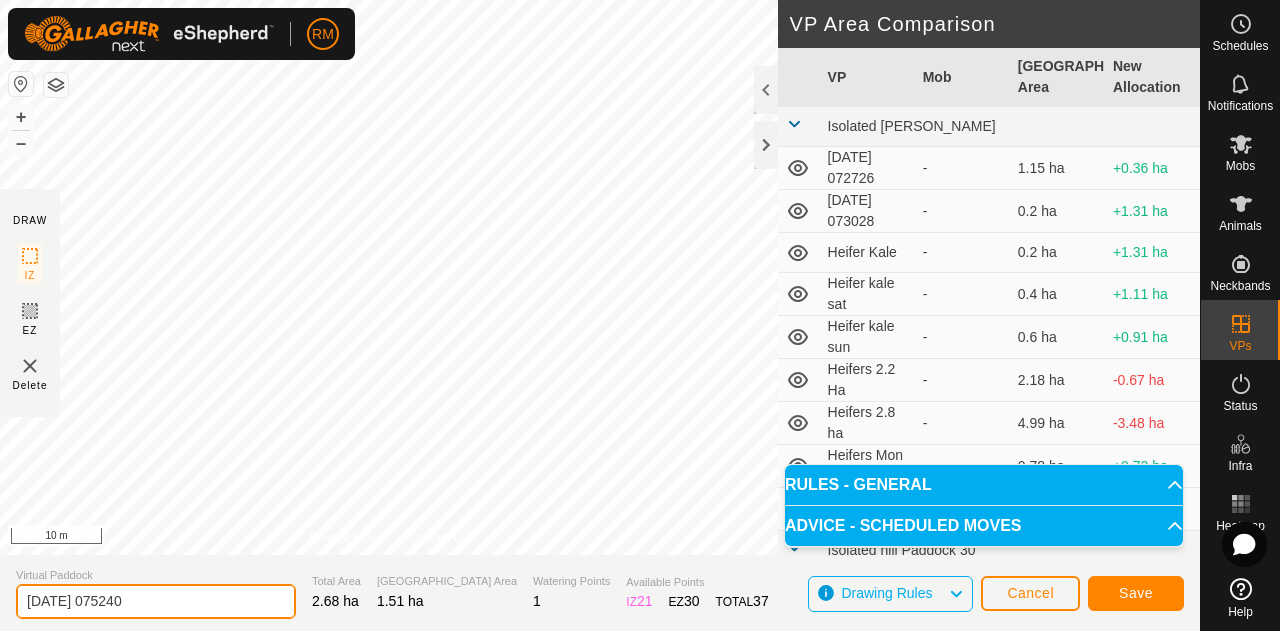 click on "[DATE] 075240" 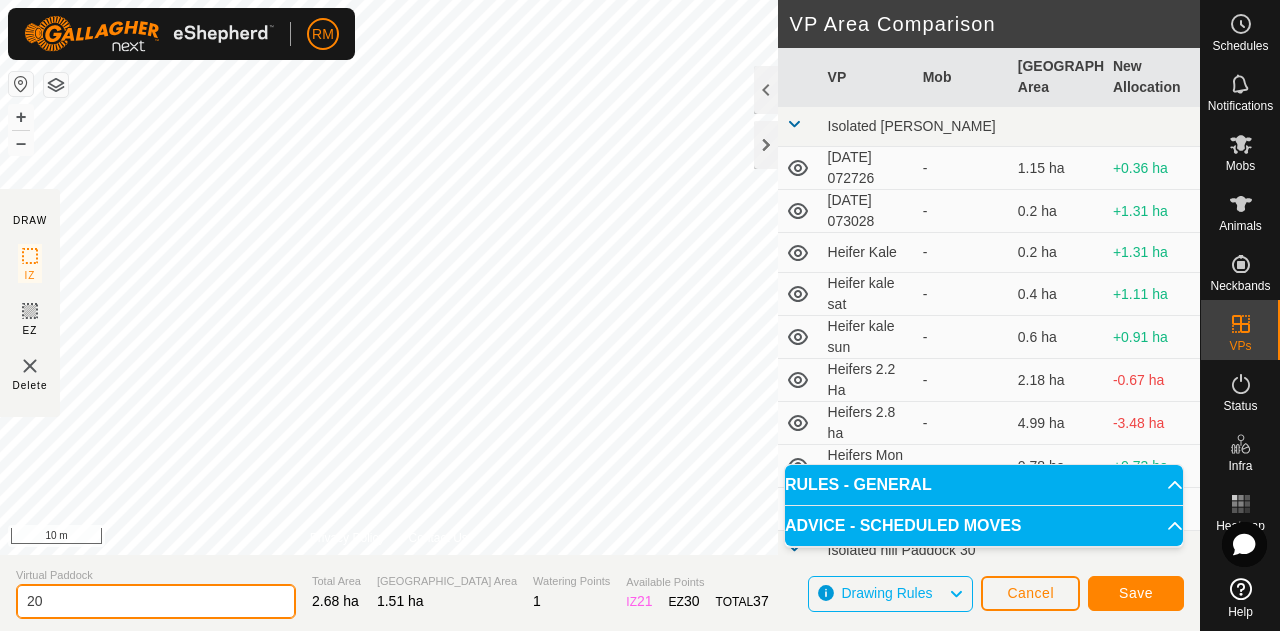 type on "2" 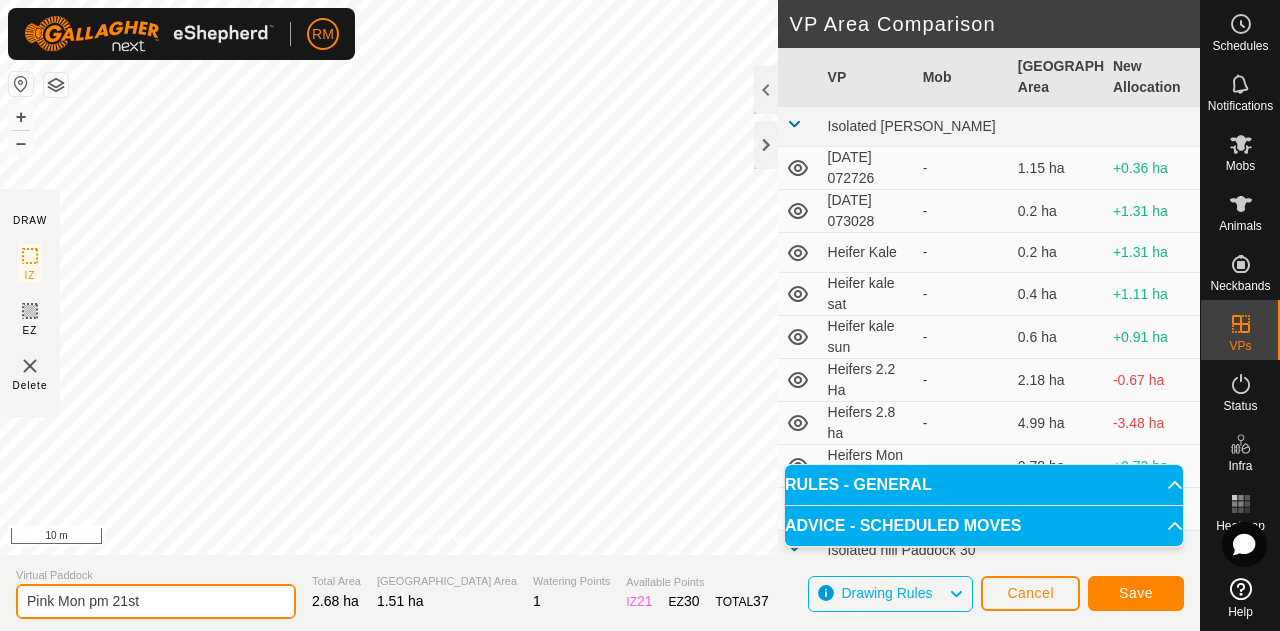 type on "Pink Mon pm 21st" 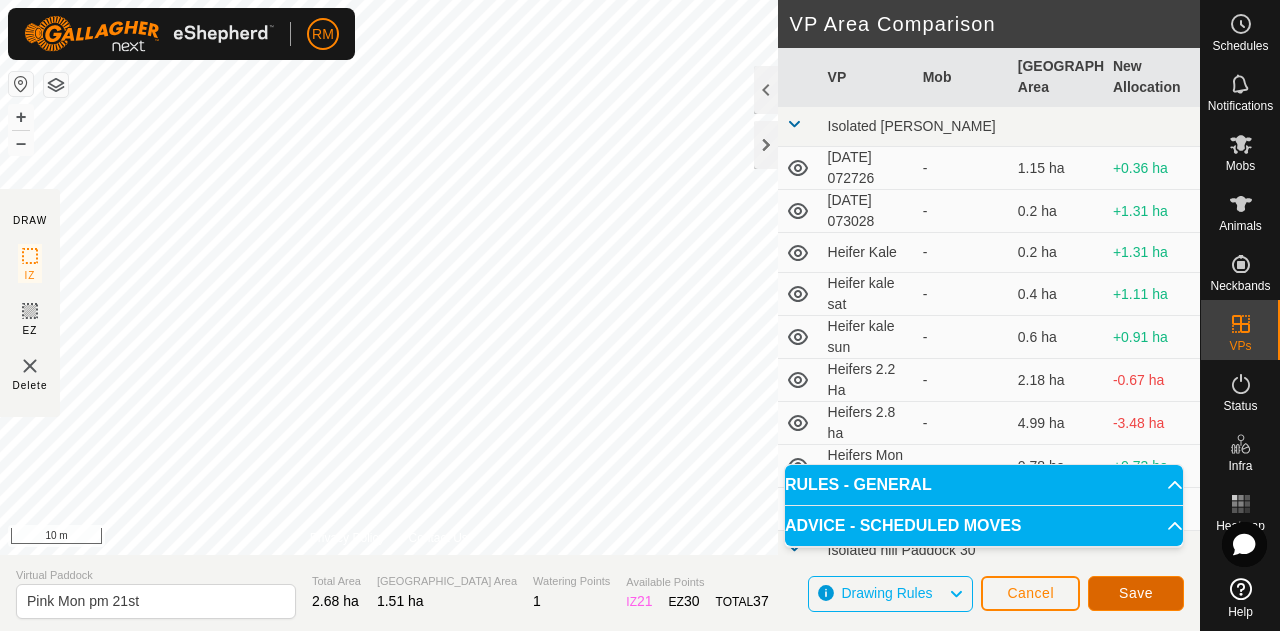 click on "Save" 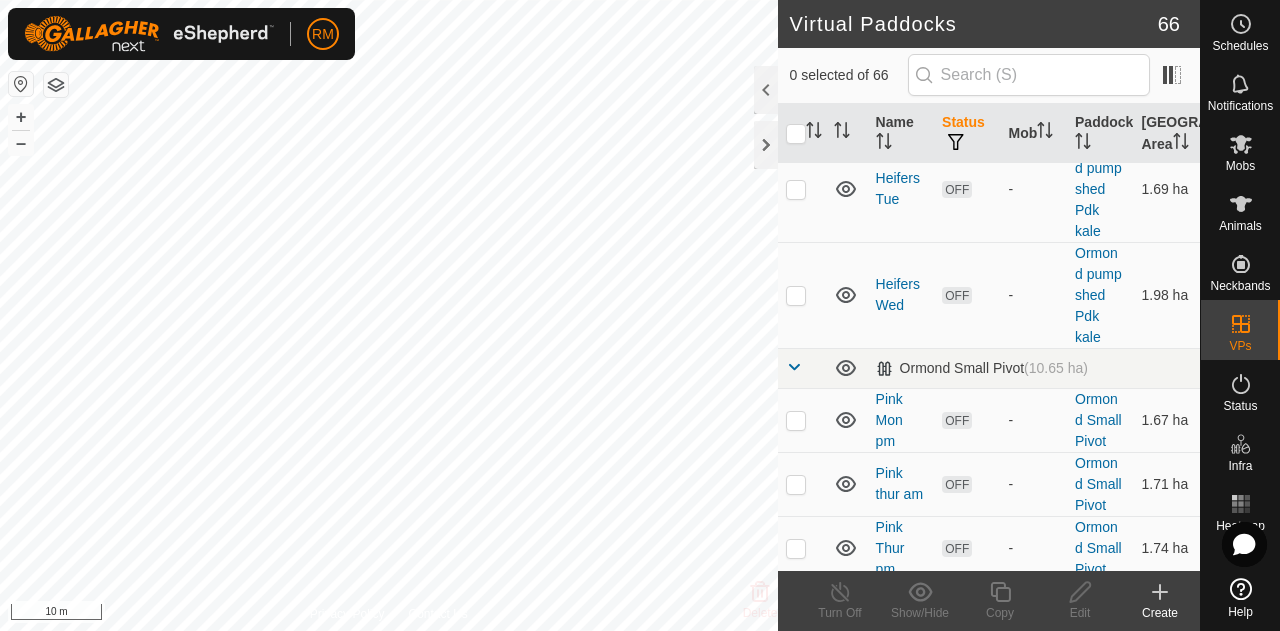 scroll, scrollTop: 5166, scrollLeft: 0, axis: vertical 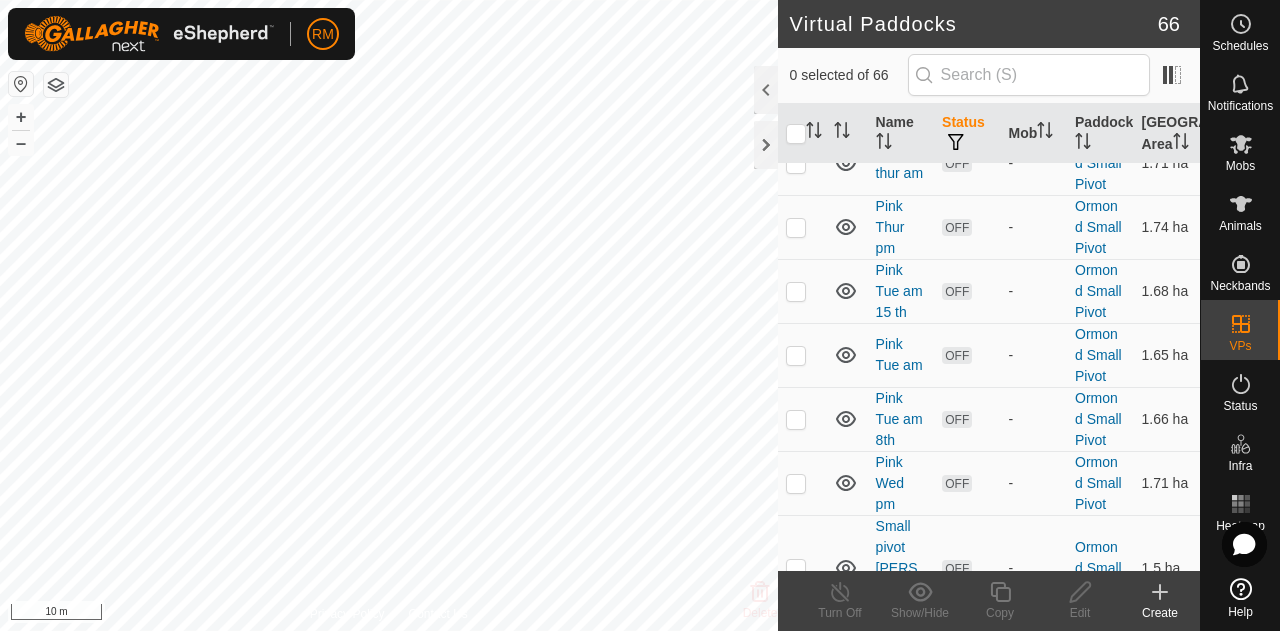 drag, startPoint x: 806, startPoint y: 469, endPoint x: 792, endPoint y: 492, distance: 26.925823 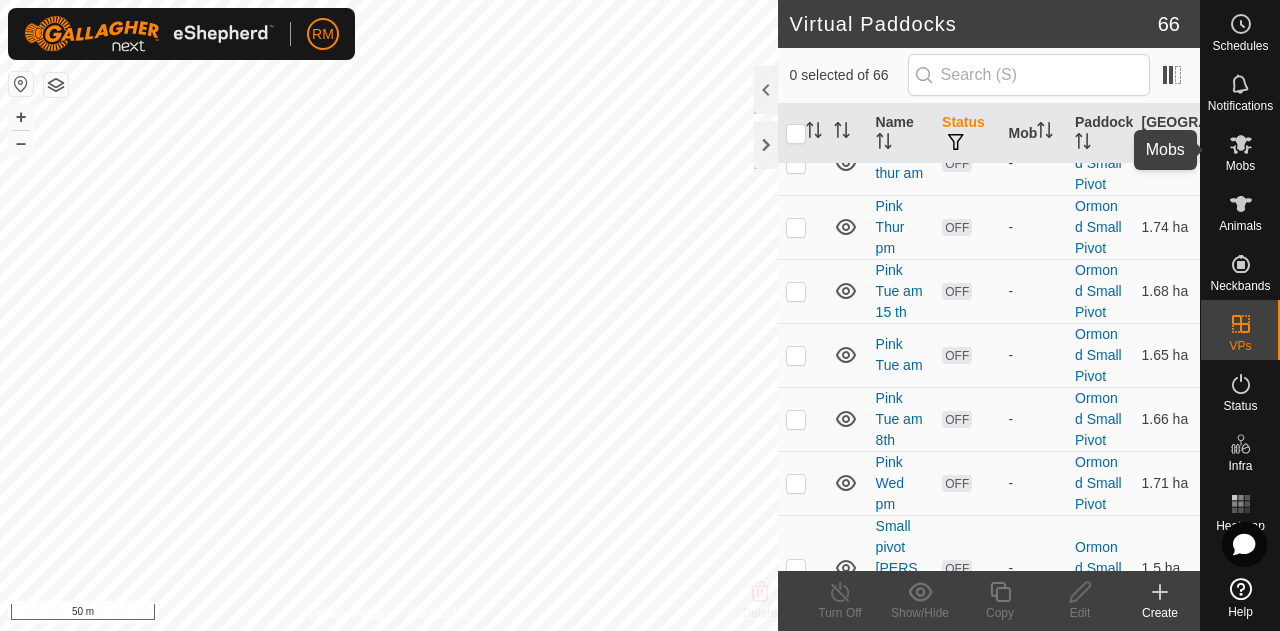 click 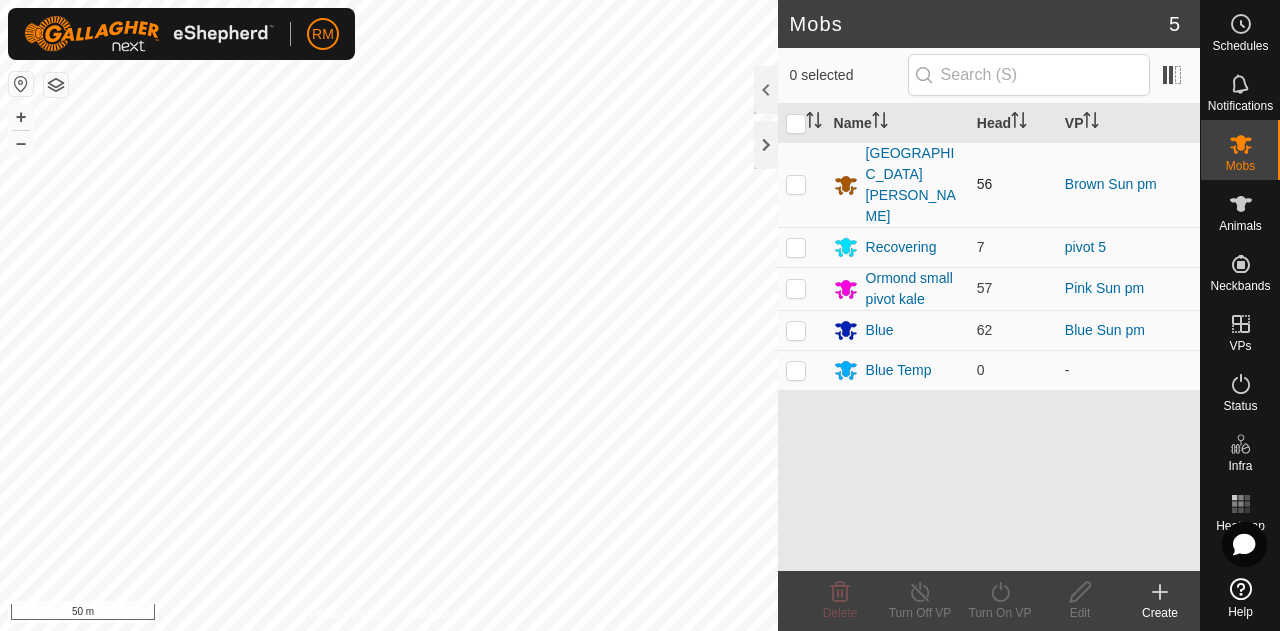 click at bounding box center [796, 184] 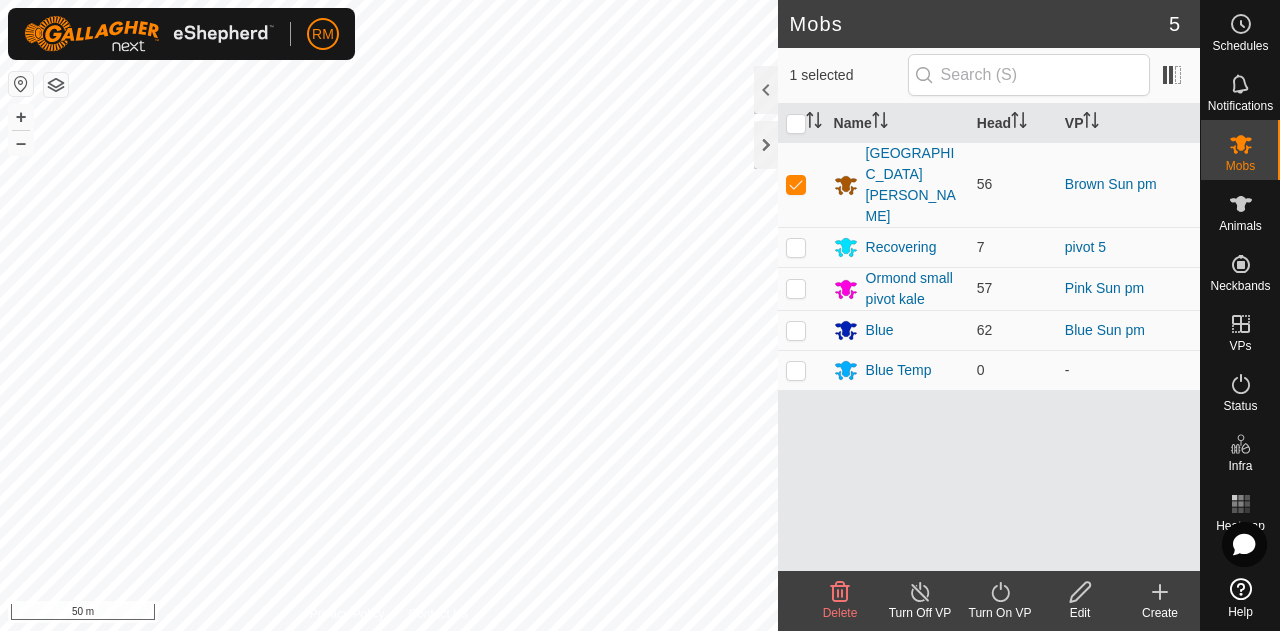 click 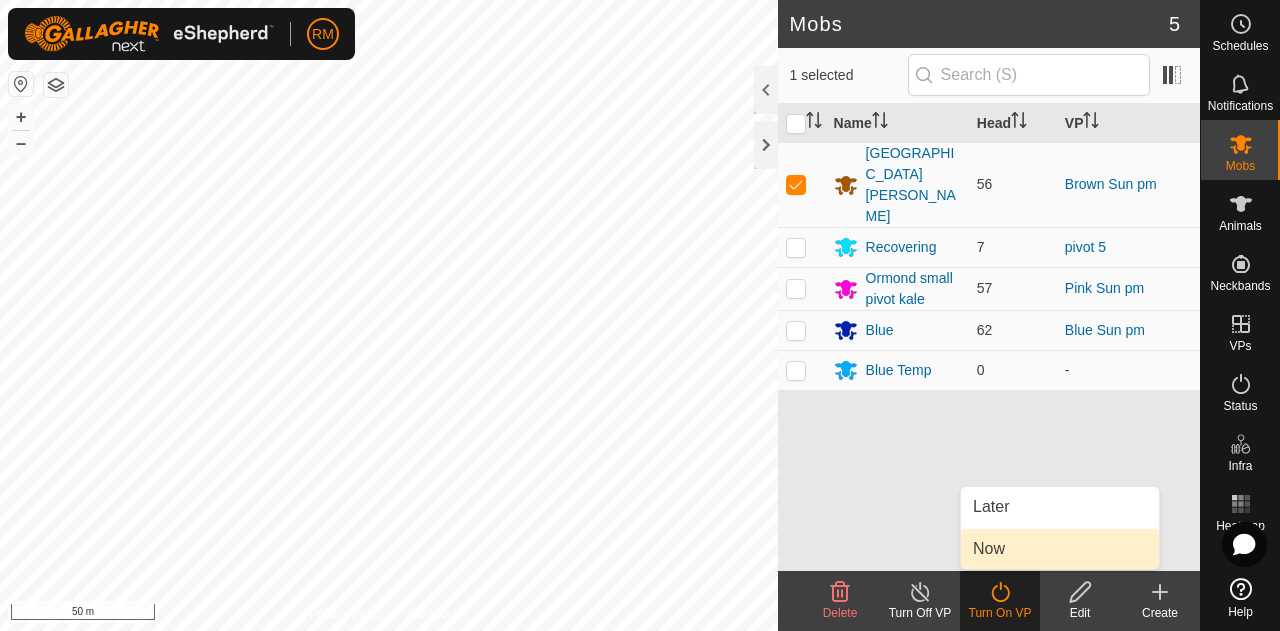 click on "Now" at bounding box center [1060, 549] 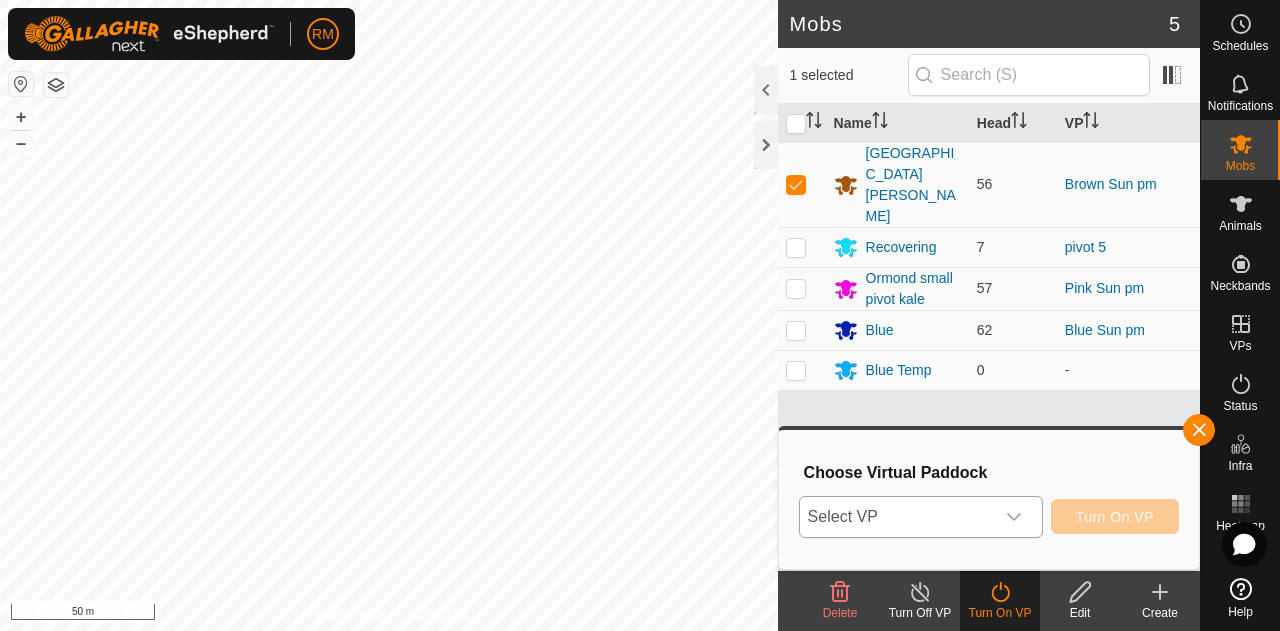 click 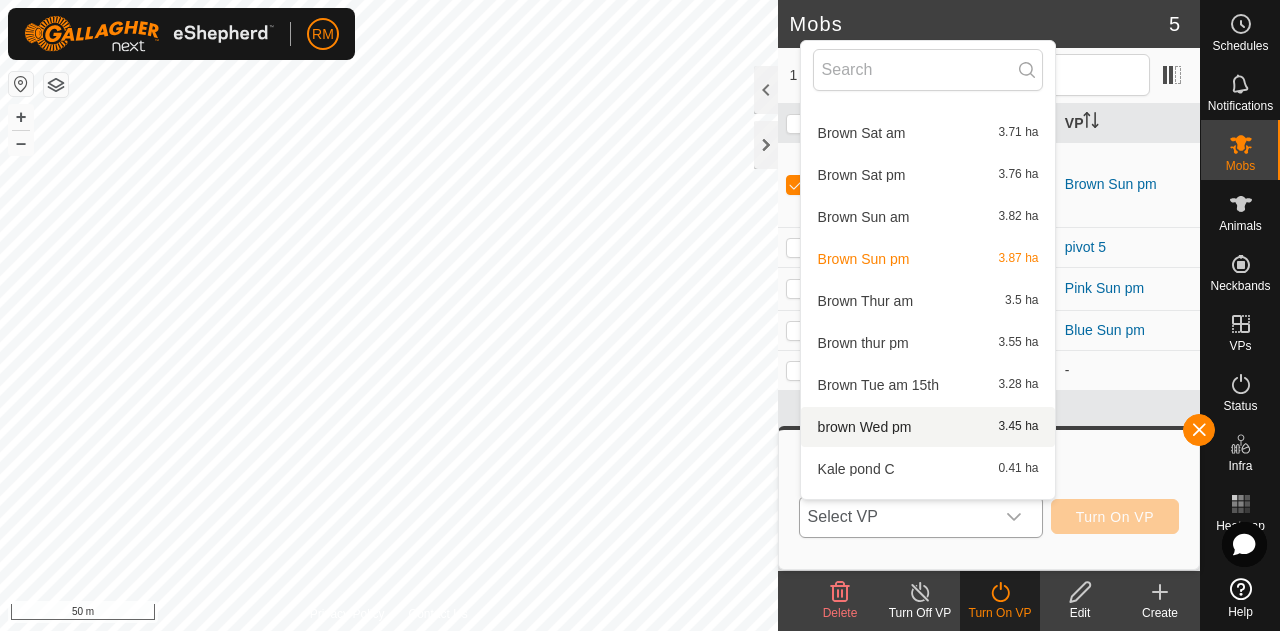 scroll, scrollTop: 1356, scrollLeft: 0, axis: vertical 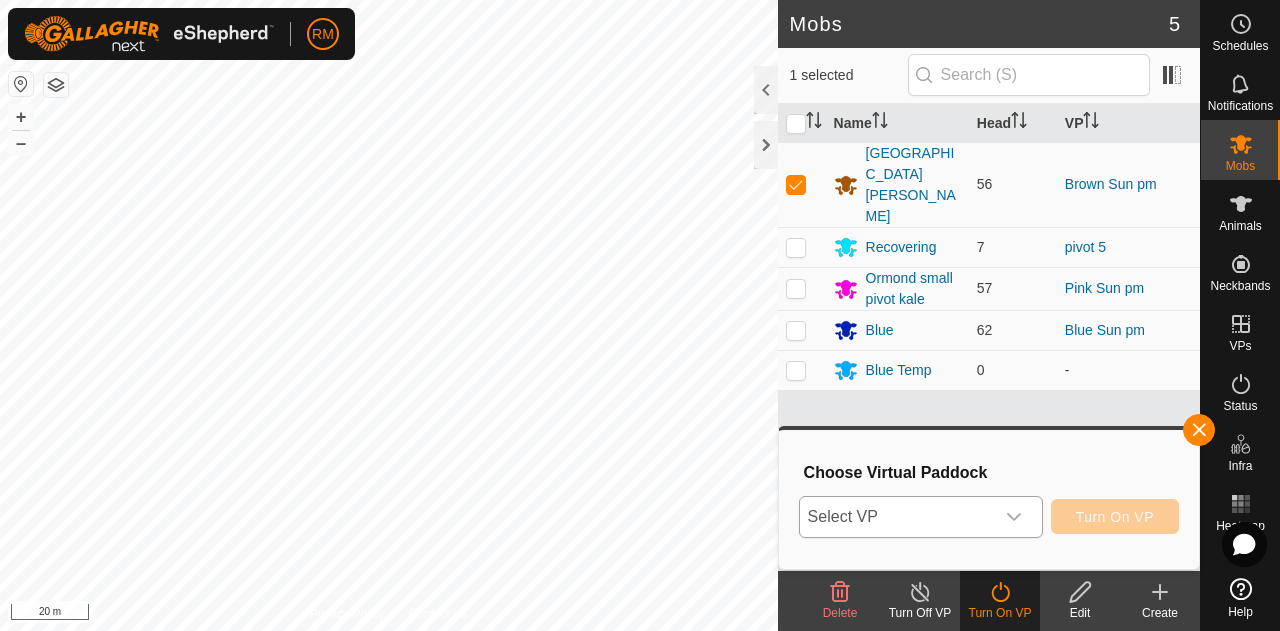 click 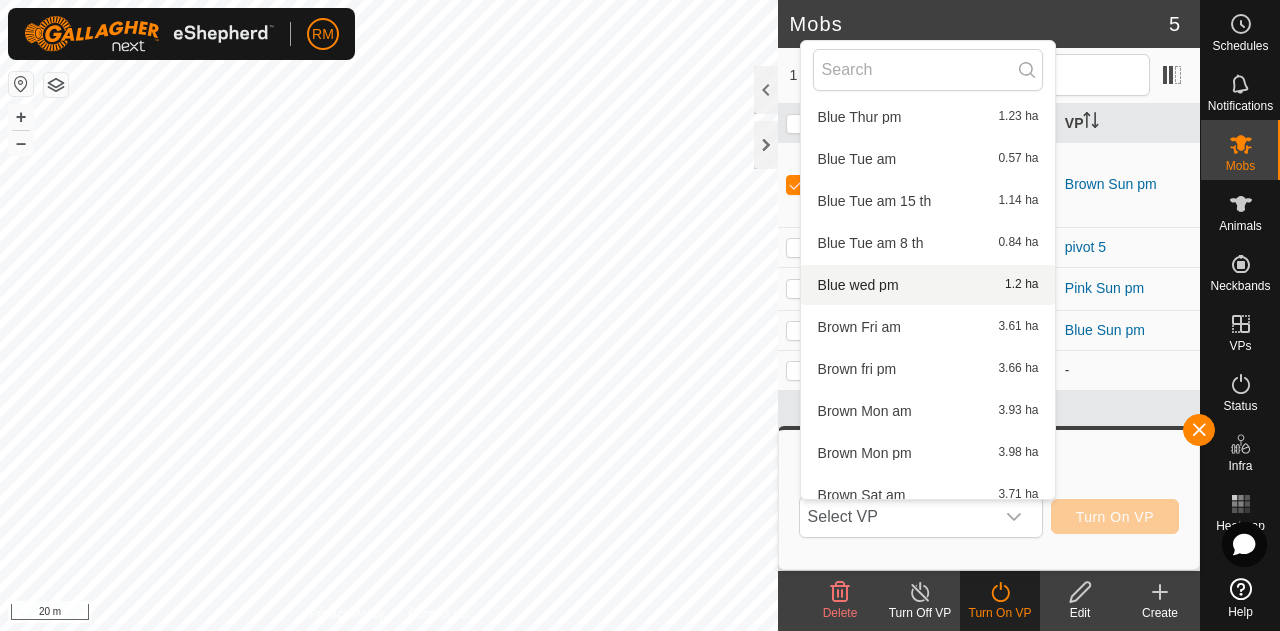 scroll, scrollTop: 1188, scrollLeft: 0, axis: vertical 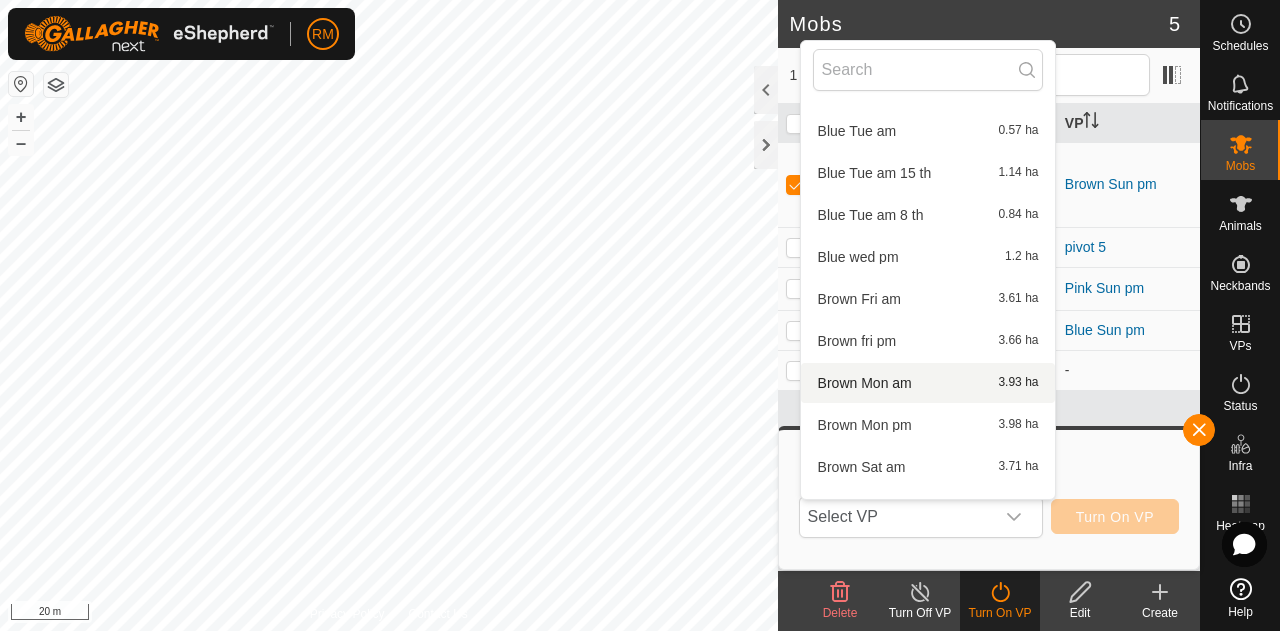 click on "Brown Mon am  3.93 ha" at bounding box center (928, 383) 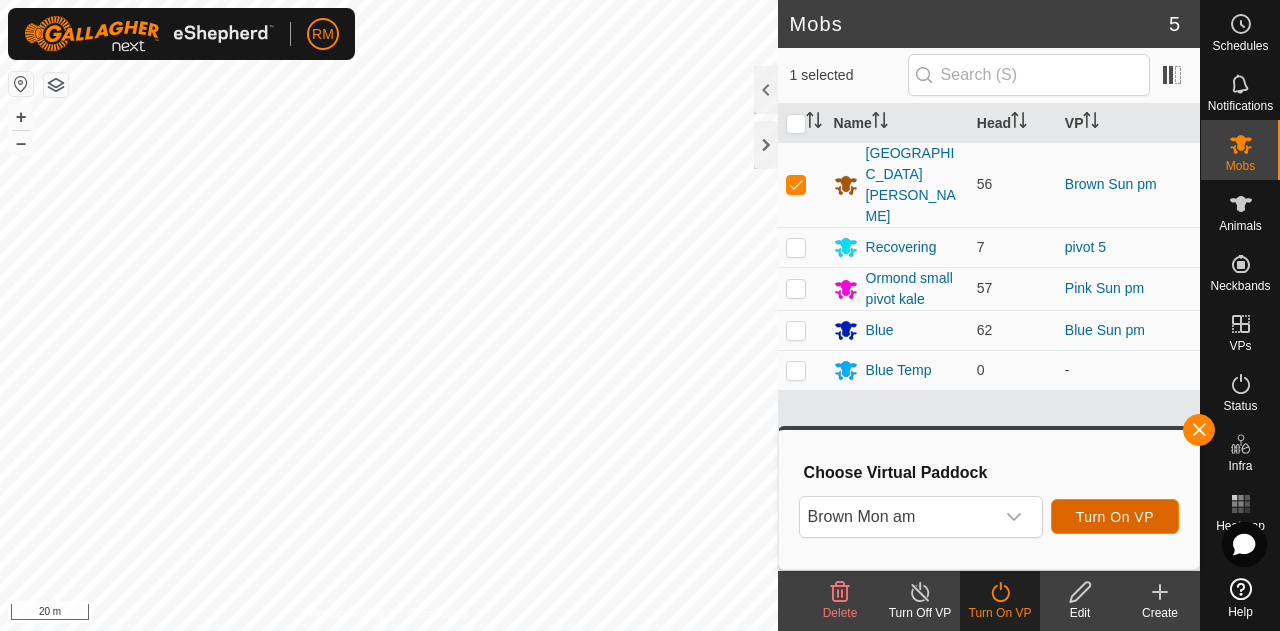 click on "Turn On VP" at bounding box center (1115, 517) 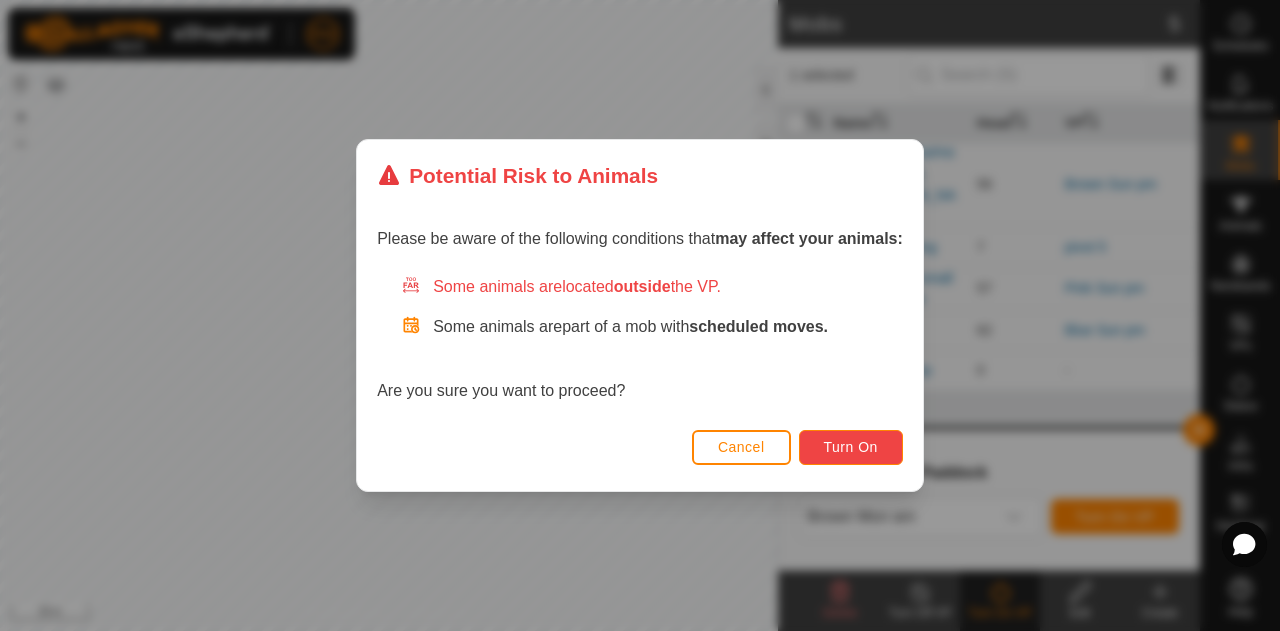 click on "Turn On" at bounding box center (851, 447) 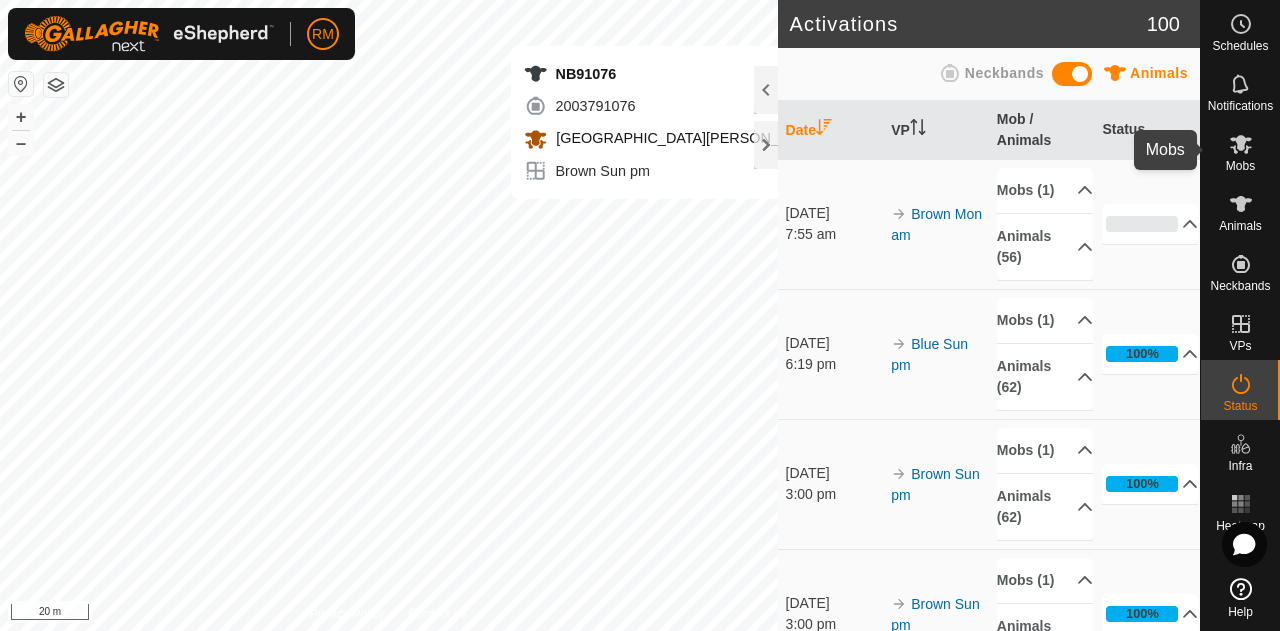 click 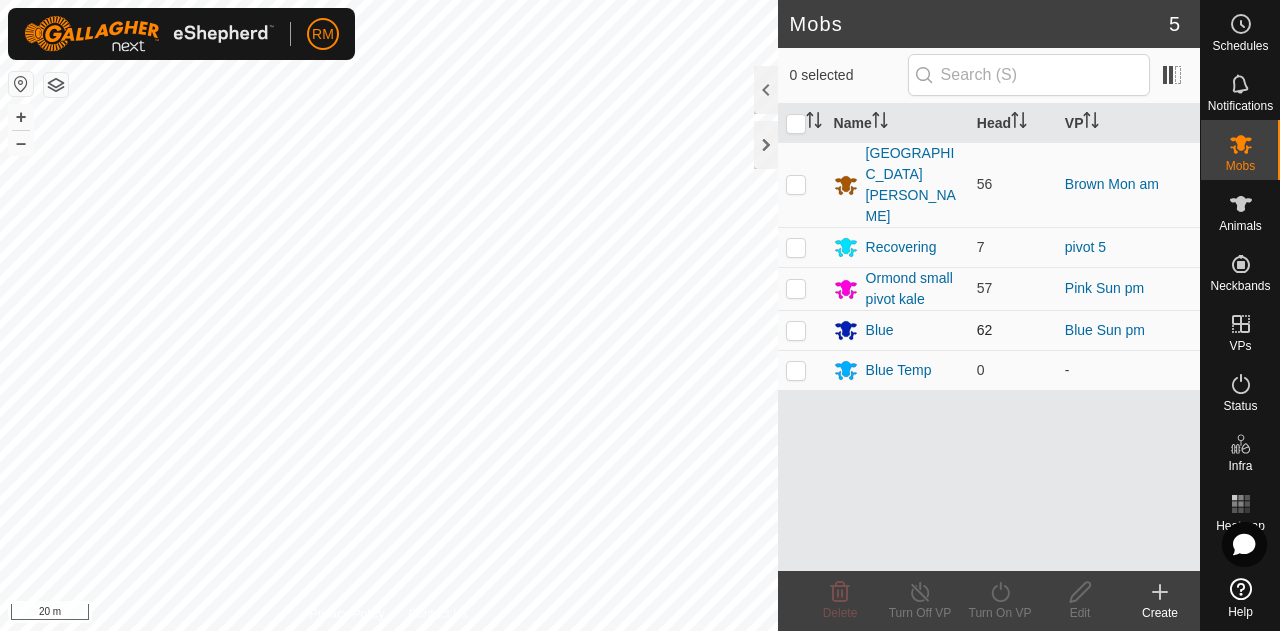 click at bounding box center (796, 330) 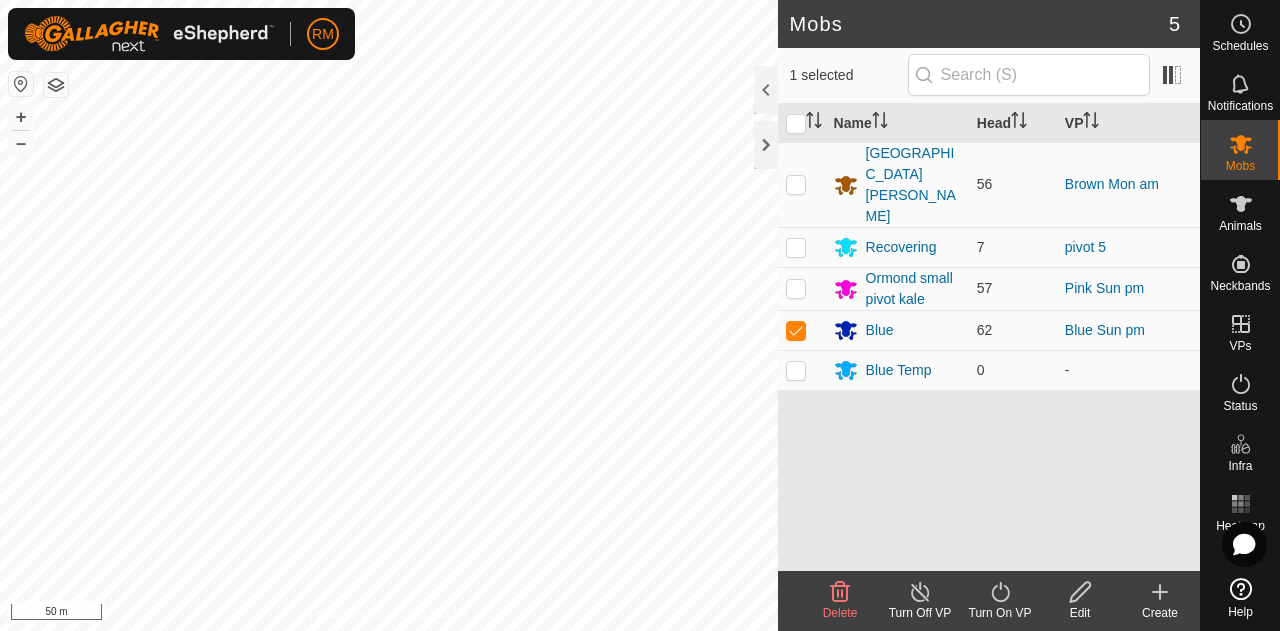 click 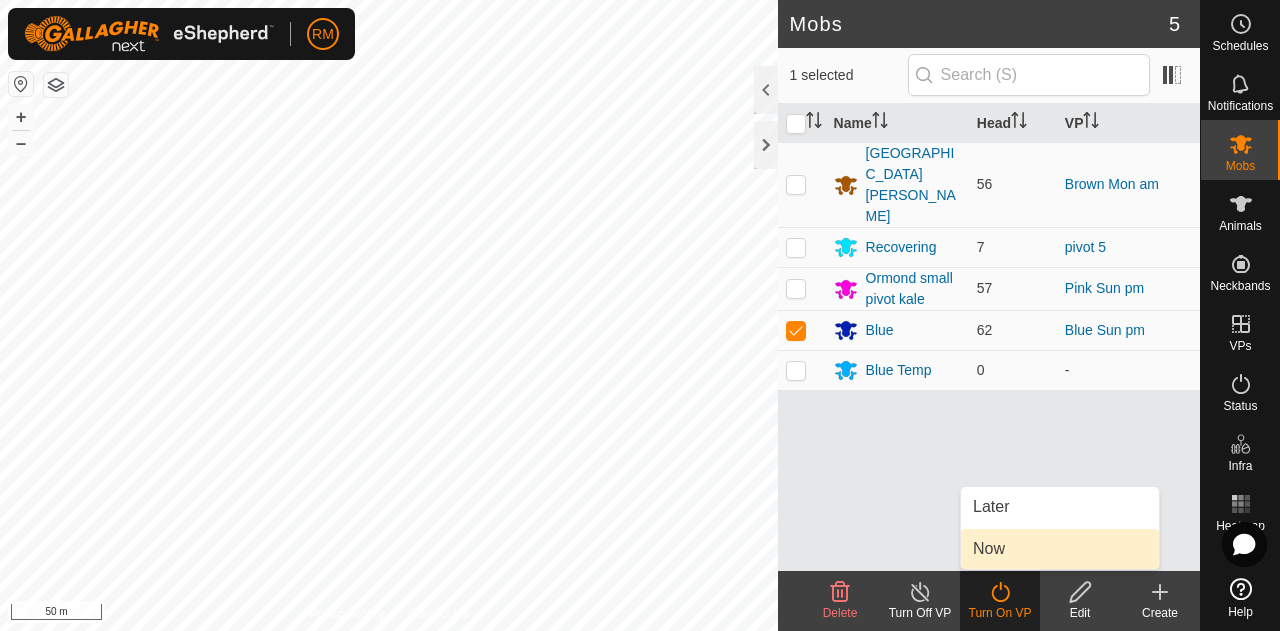 click on "Now" at bounding box center [1060, 549] 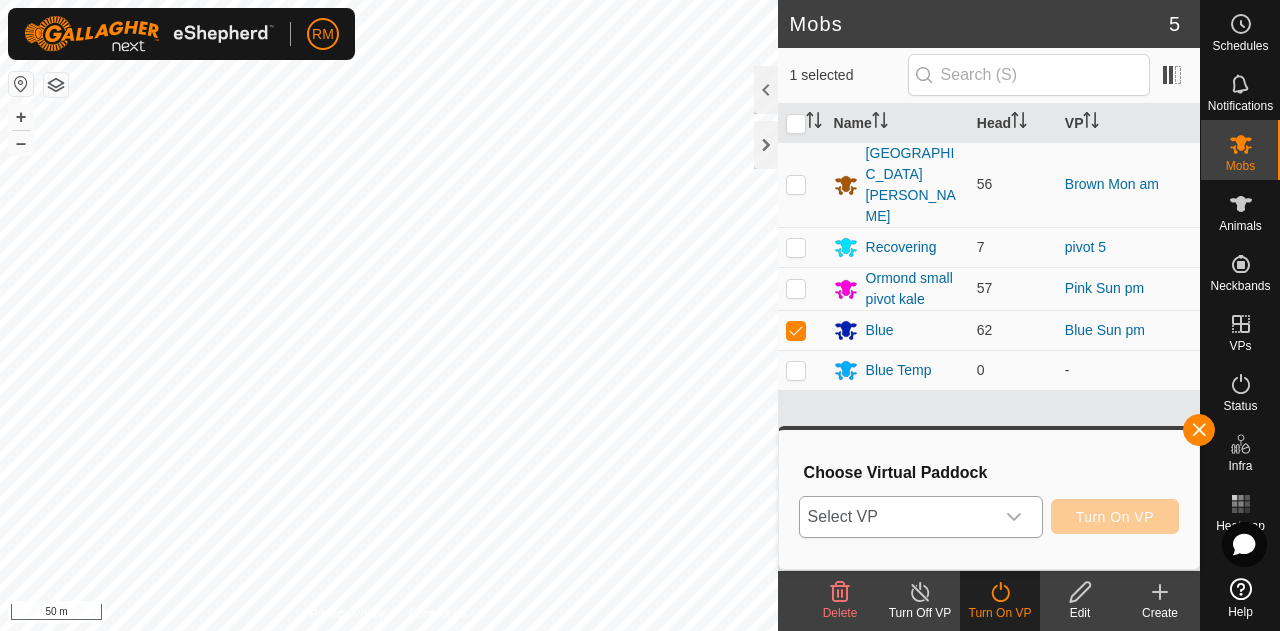 click 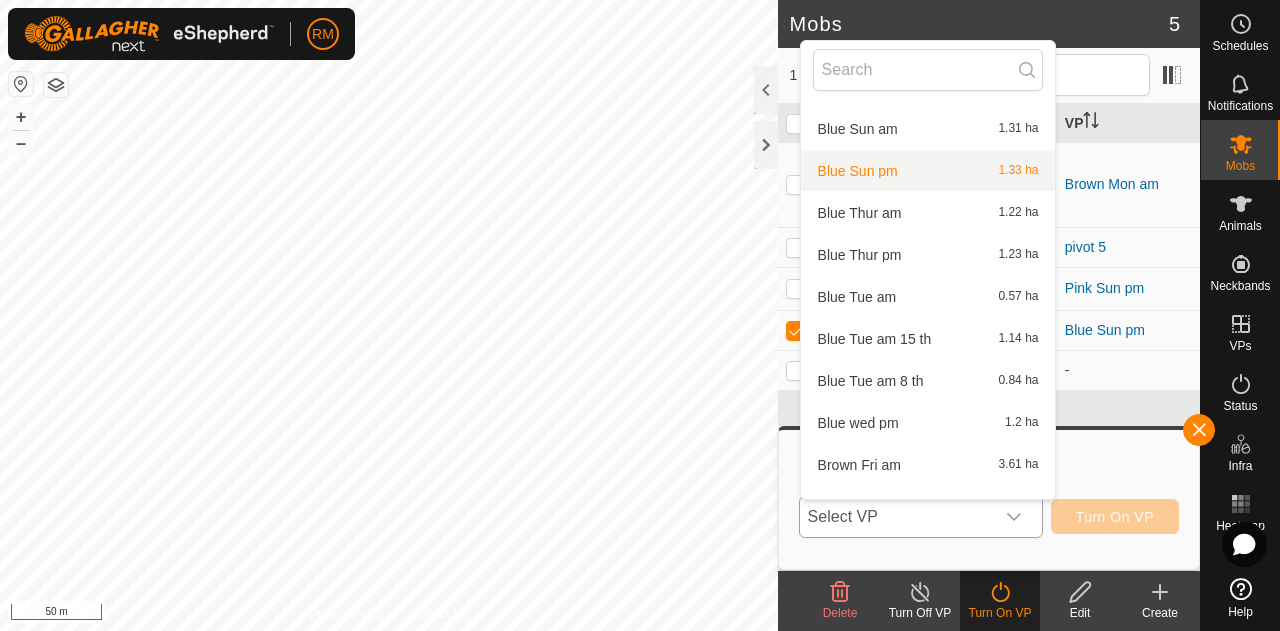 scroll, scrollTop: 855, scrollLeft: 0, axis: vertical 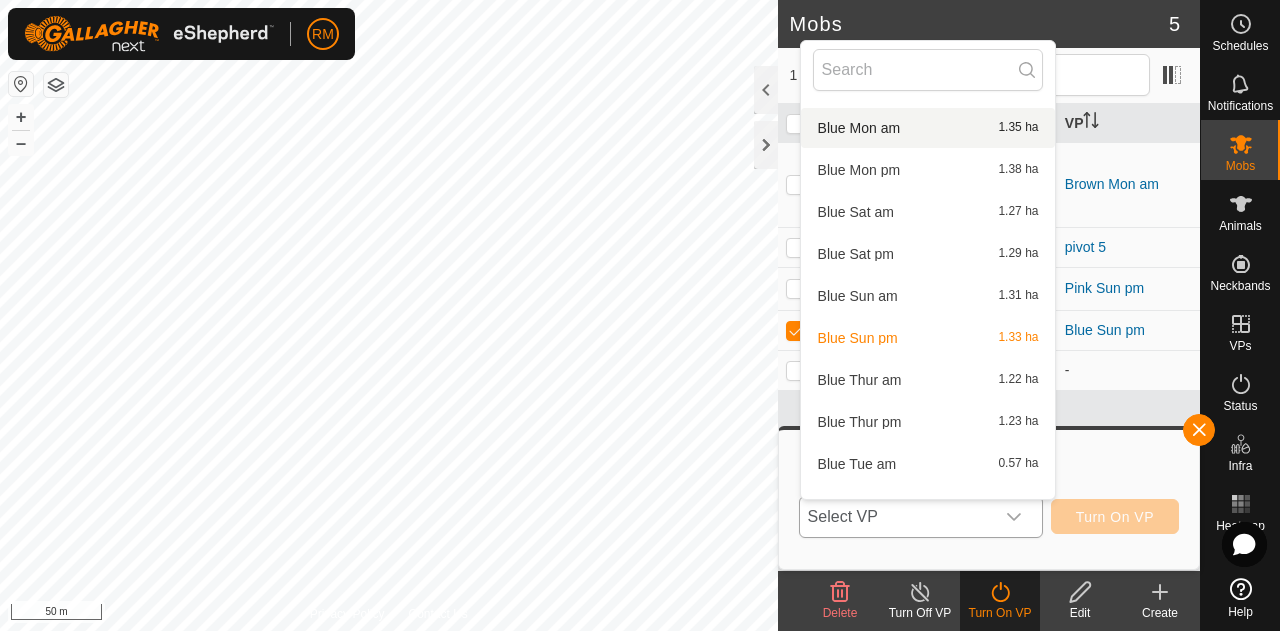 click on "Blue Mon am  1.35 ha" at bounding box center (928, 128) 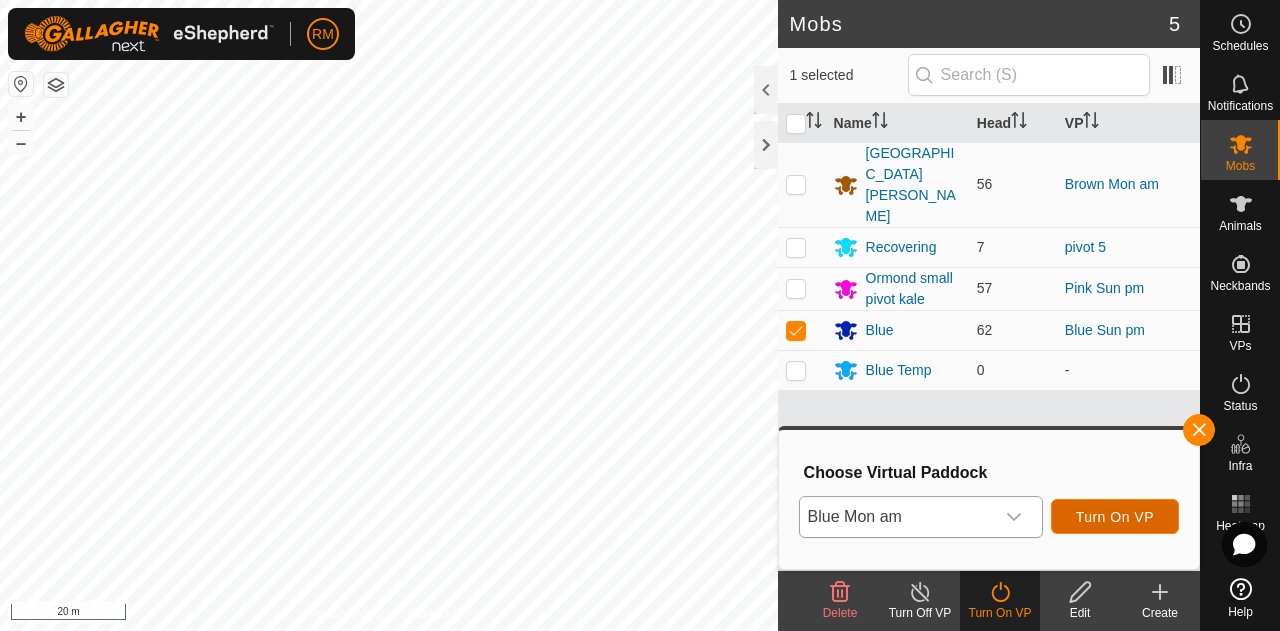 click on "Turn On VP" at bounding box center (1115, 517) 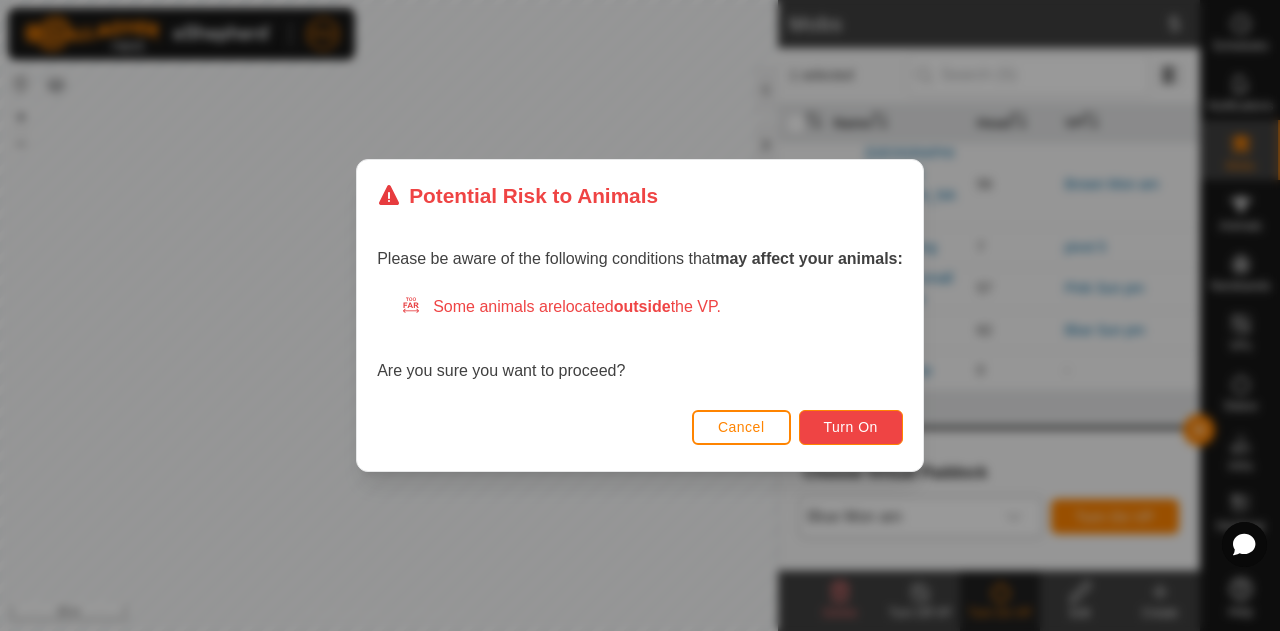 click on "Turn On" at bounding box center (851, 427) 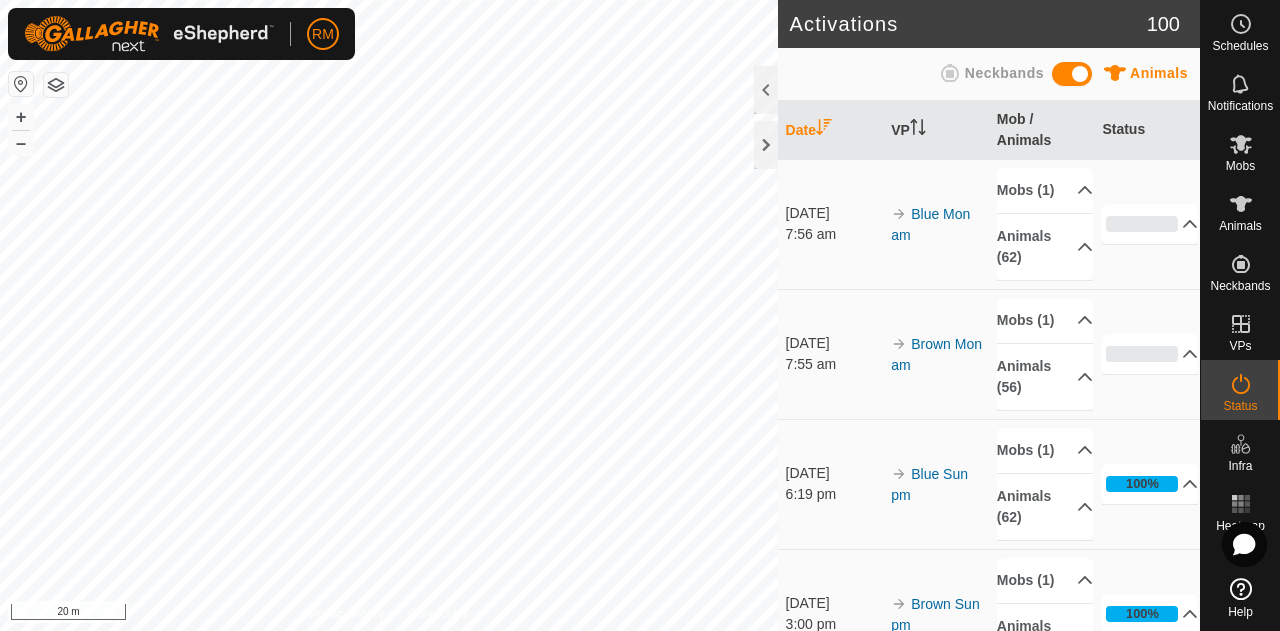 click on "Activations 100 Animals Neckbands   Date   VP   Mob / Animals   Status  [DATE] 7:56 am Blue Mon am Mobs (1)  Blue  Animals (62)  NB75285   NB58283   NB32470   NB42388   NB30495   NB61565   NB37778   NB90142   NB92546   NB63646   NB10151   NB82787   NB79882   NB84668   NB87864   NB45456   NB33261   NB91244   NB94039   NB68087   NB72968   NB91776   NB53919   NB48648   NB13126   NB74495   NB43530   NB56727   NB70884   NB10932   NB64484   NB98223   NB14595   NB64798   NB74150   NB70276   NB75351   NB11634   NB44359   NB36776   NB06527   NB75141   NB39808   NB46059   NB32730   NB60177   NB00716   NB77612   NB96607   NB83399   NB68907   NB00269   NB93583   NB65404   NB19198   NB36336   NB31123   NB34268   NB88625   NB67426   NB01988   NB60363  0% In Progress Pending  62  Sent   0  Completed Confirmed   0  Overridden  0  Cancelled   0  [DATE] 7:55 am Brown Mon am Mobs (1)  Isolated [PERSON_NAME]  Animals (56)  NB47807   NB42879   NB28873   NB70156   NB27917   NB11886   NB60528   NB13062   NB73917   NB45749" 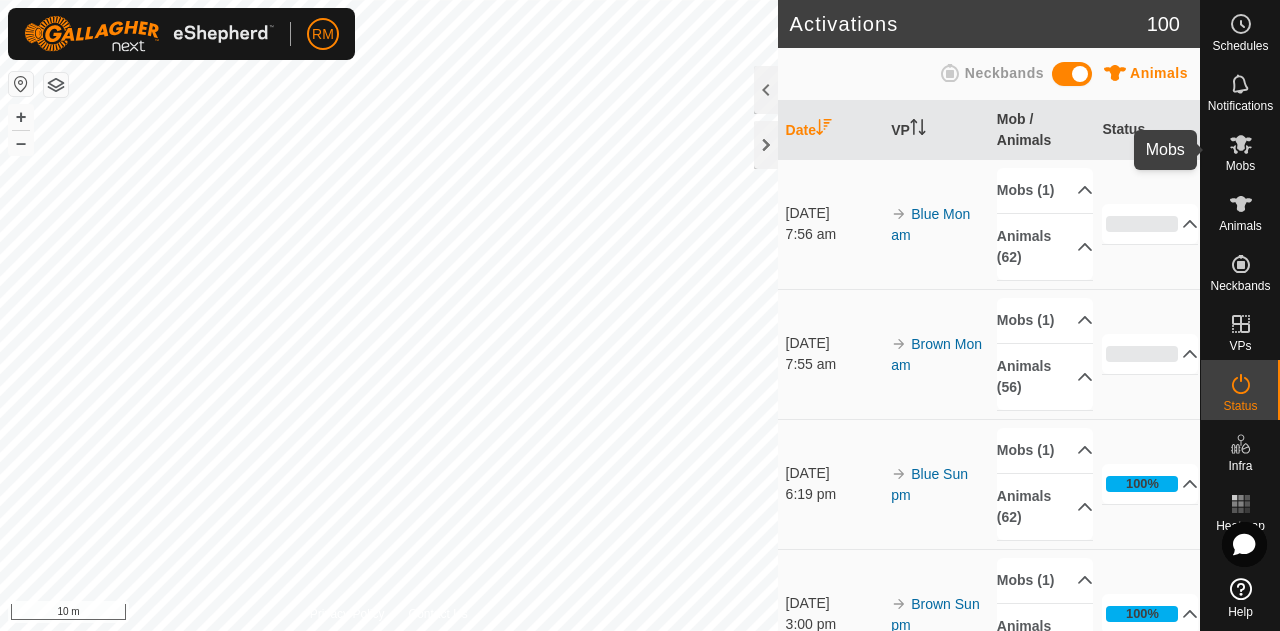 click 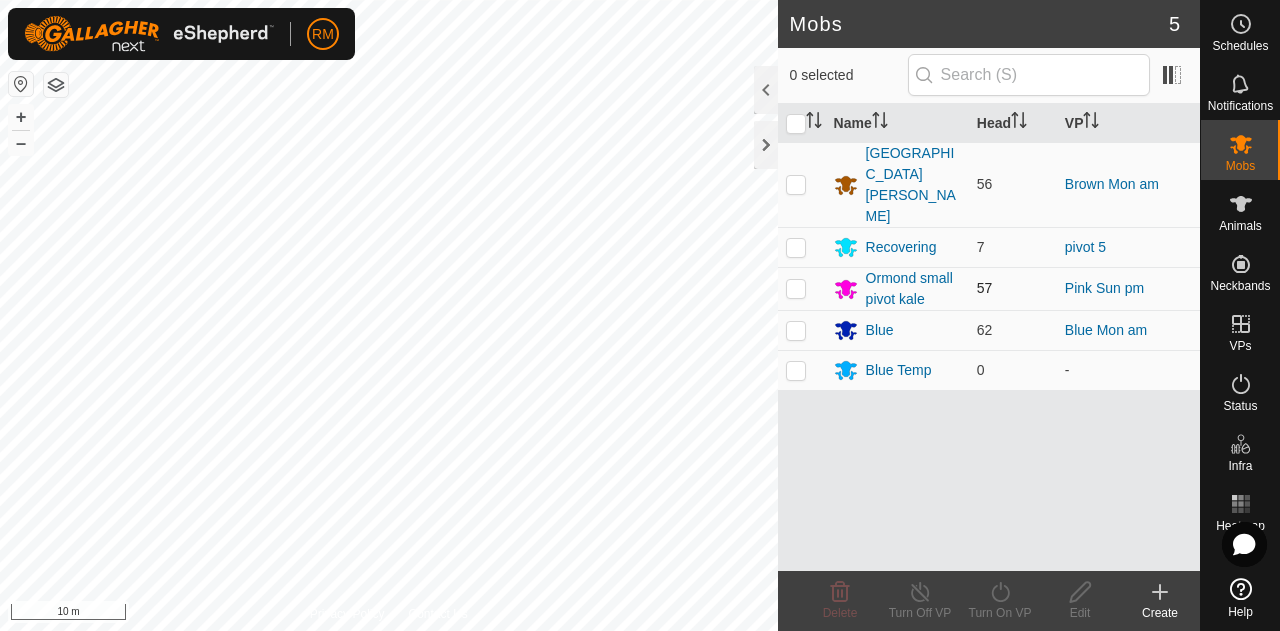 click at bounding box center [796, 288] 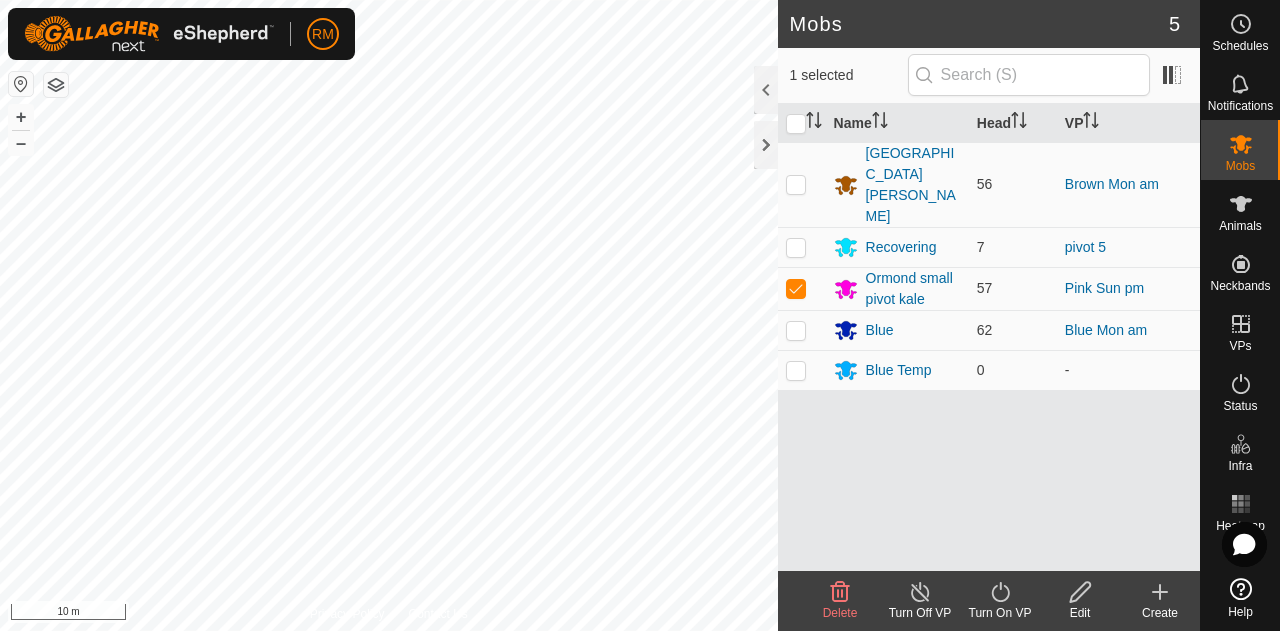 click 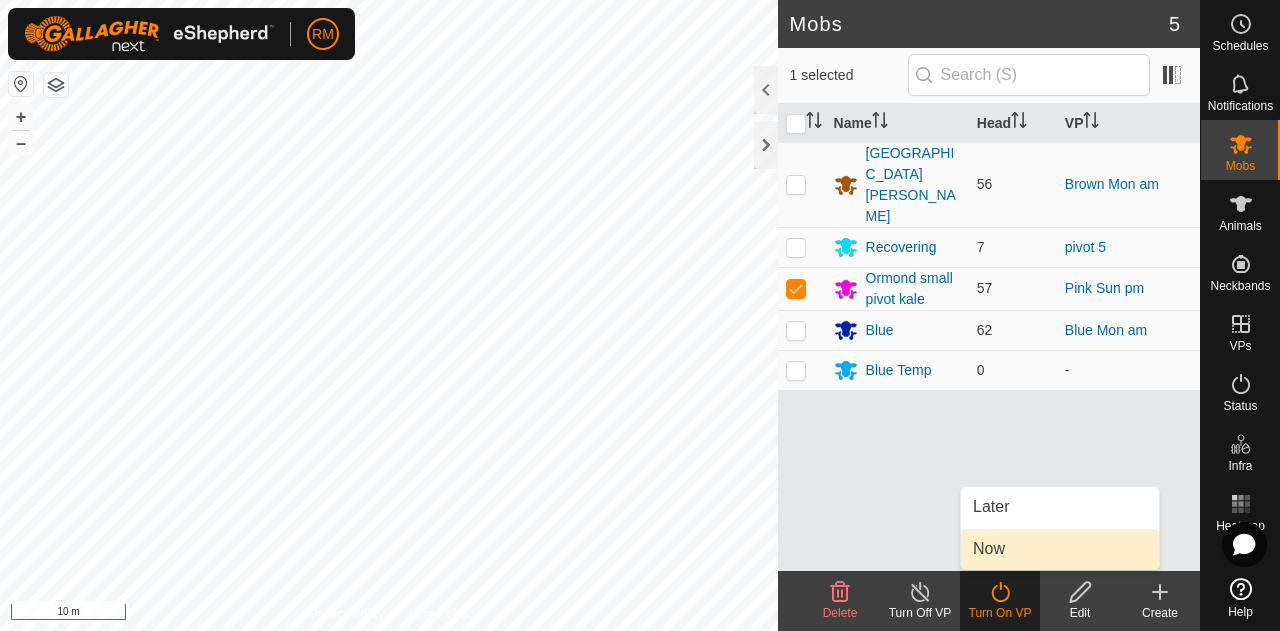 click on "Now" at bounding box center [1060, 549] 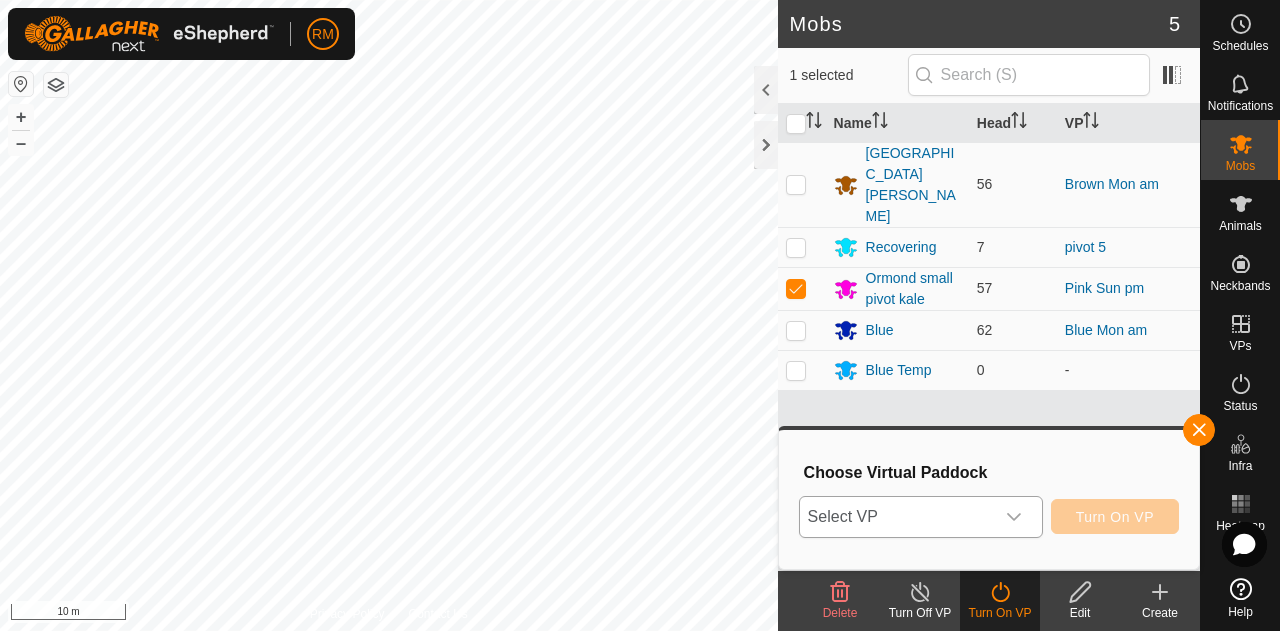 click 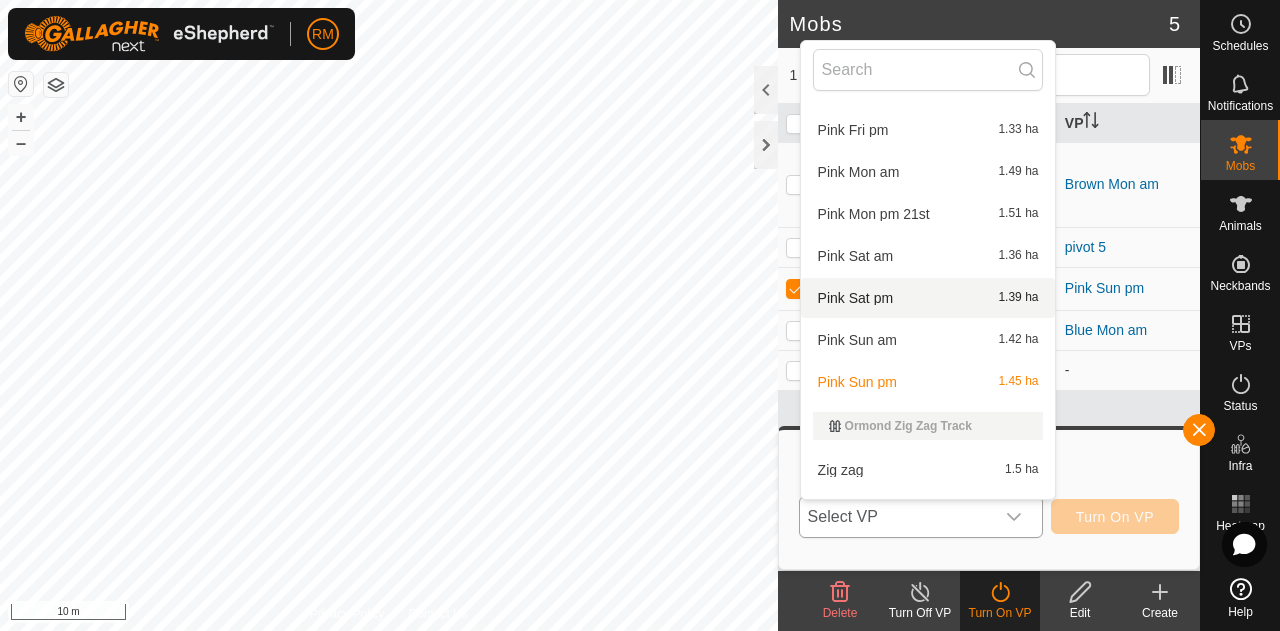 scroll, scrollTop: 2858, scrollLeft: 0, axis: vertical 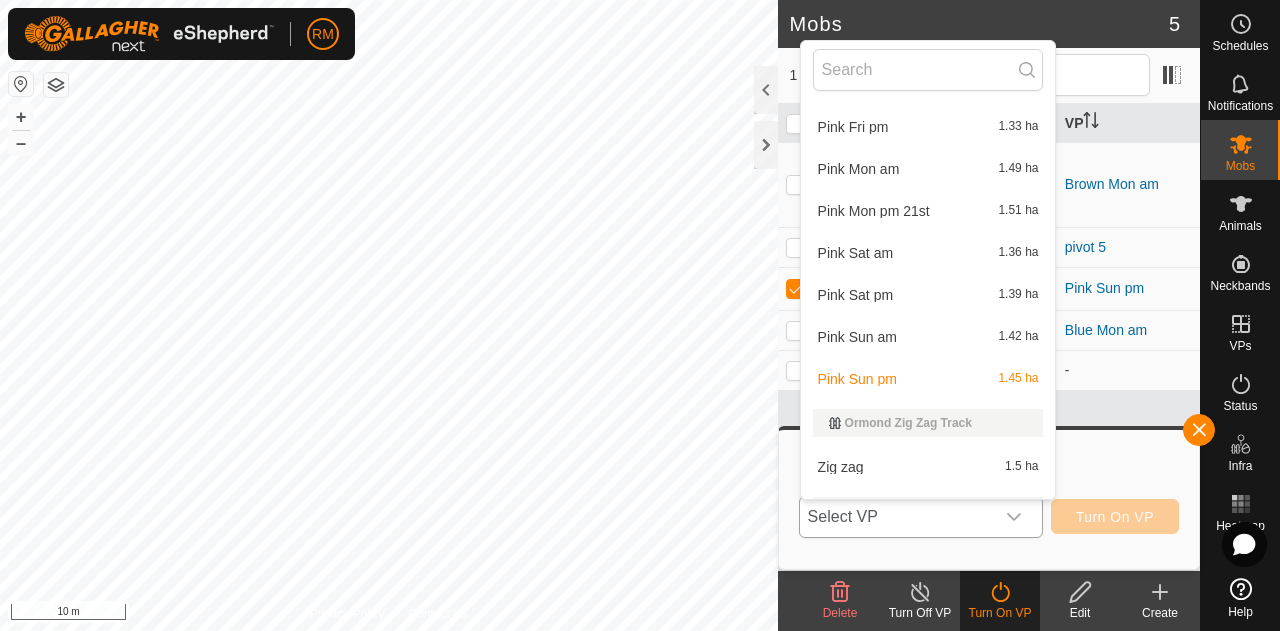 click on "Pink Mon am  1.49 ha" at bounding box center [928, 169] 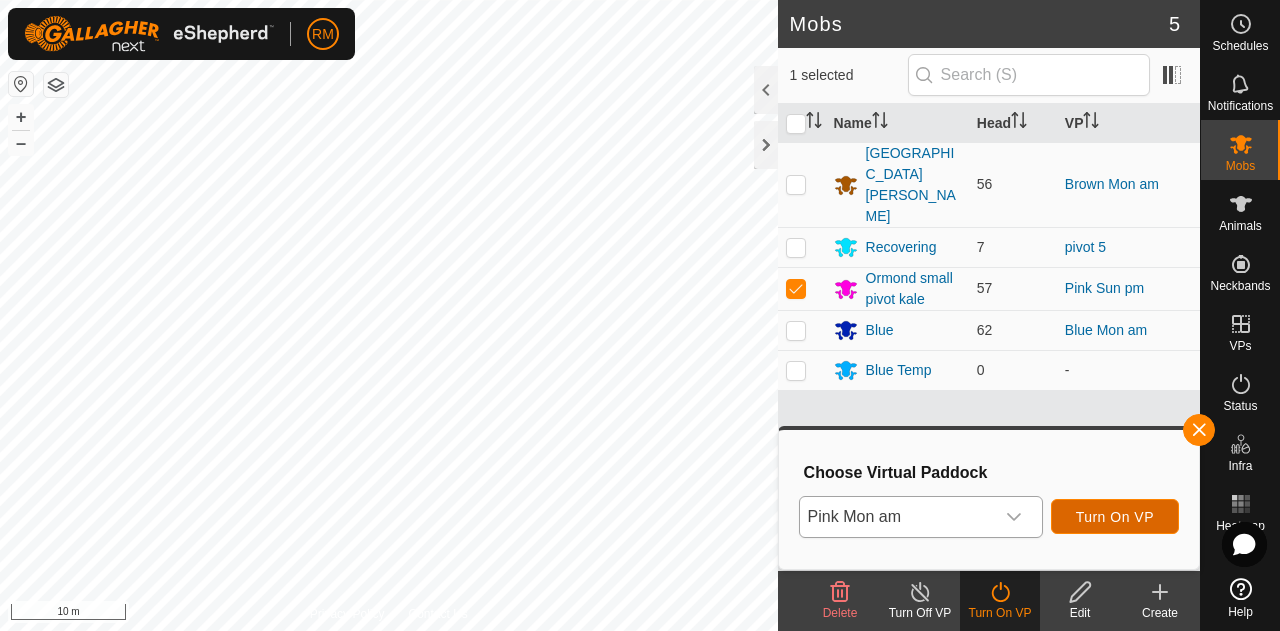 click on "Turn On VP" at bounding box center [1115, 517] 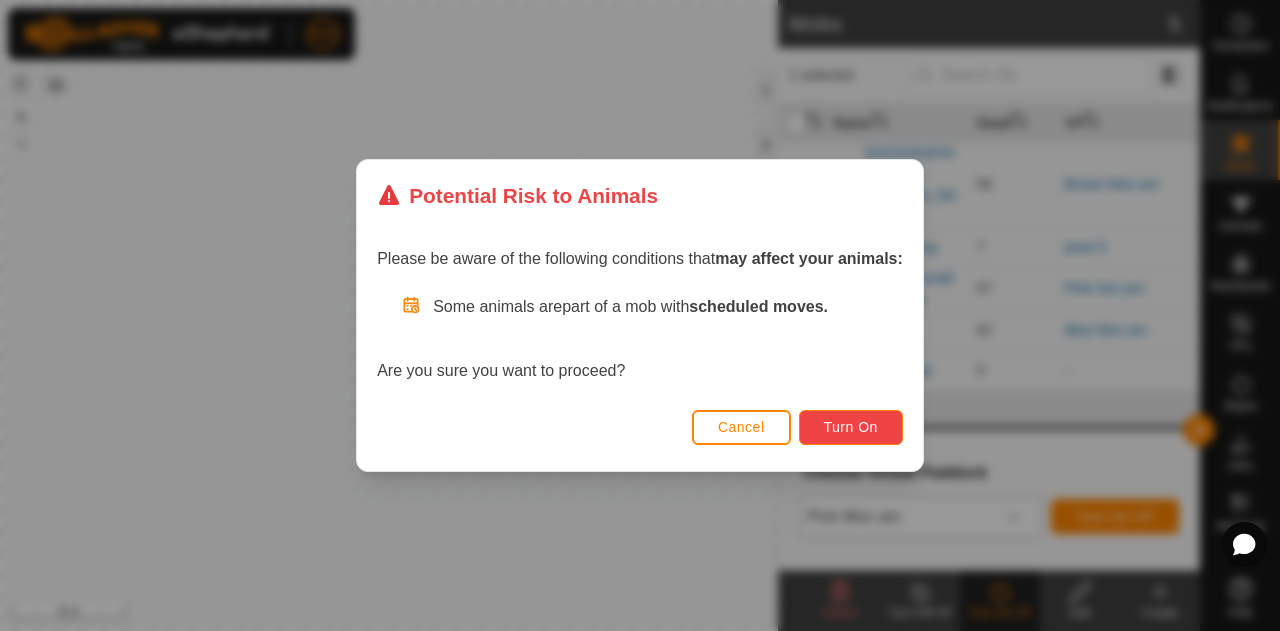 click on "Turn On" at bounding box center (851, 427) 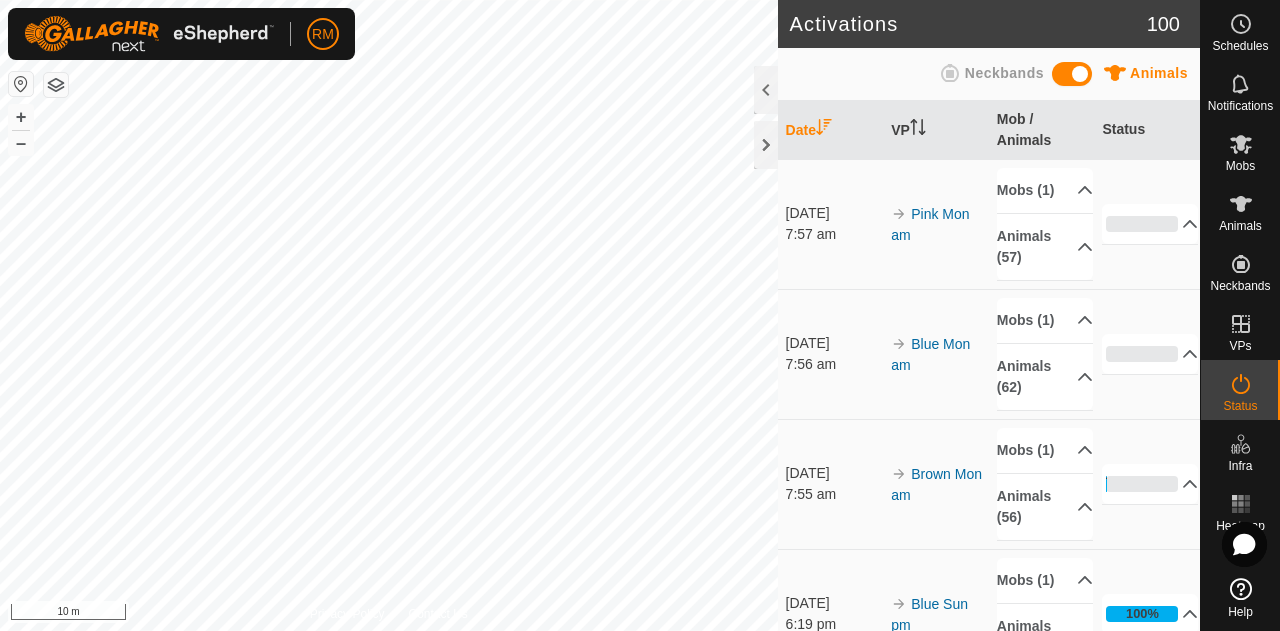 scroll, scrollTop: 0, scrollLeft: 0, axis: both 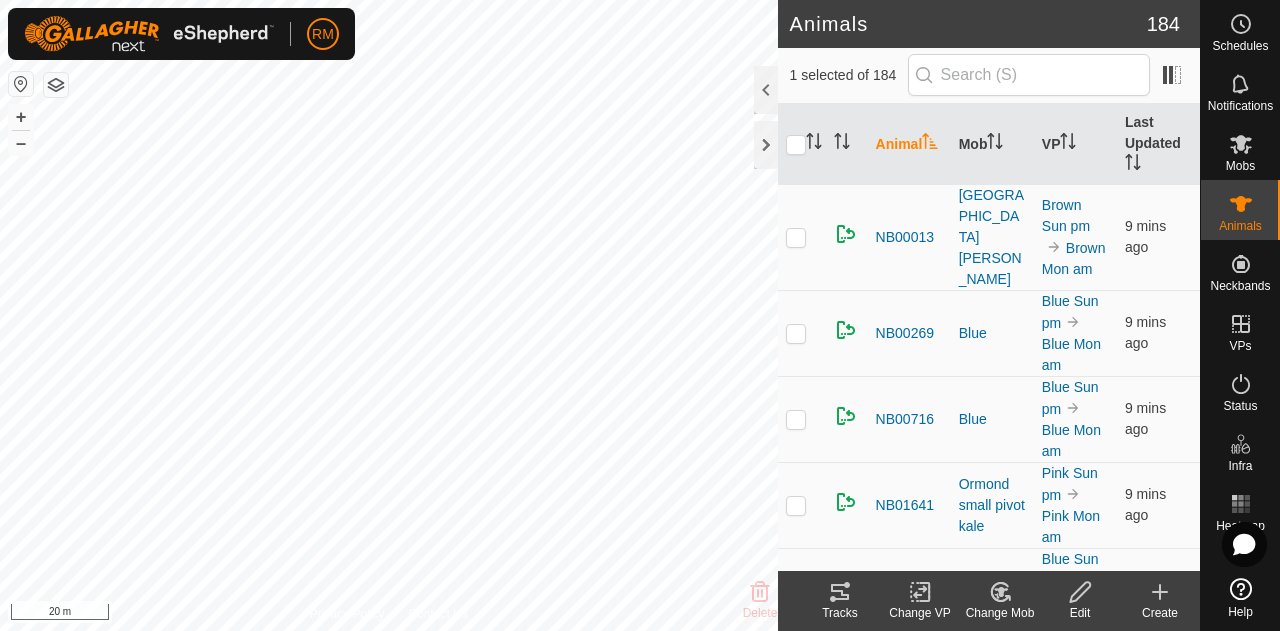 click 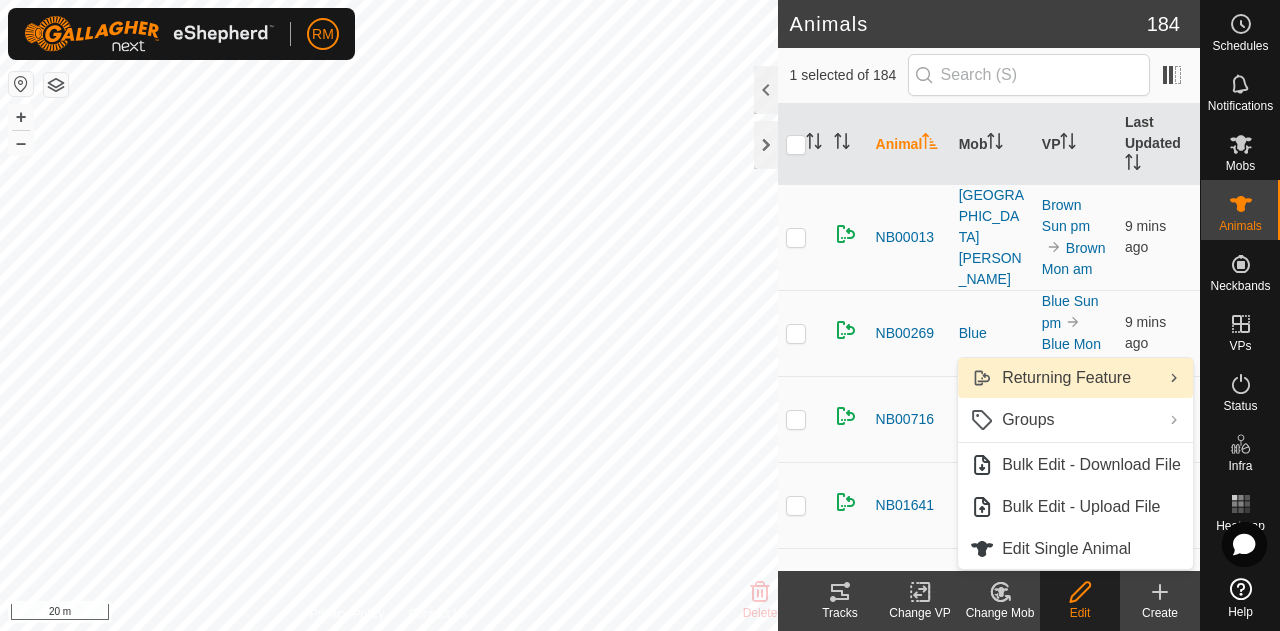 click on "Returning Feature" at bounding box center (1066, 378) 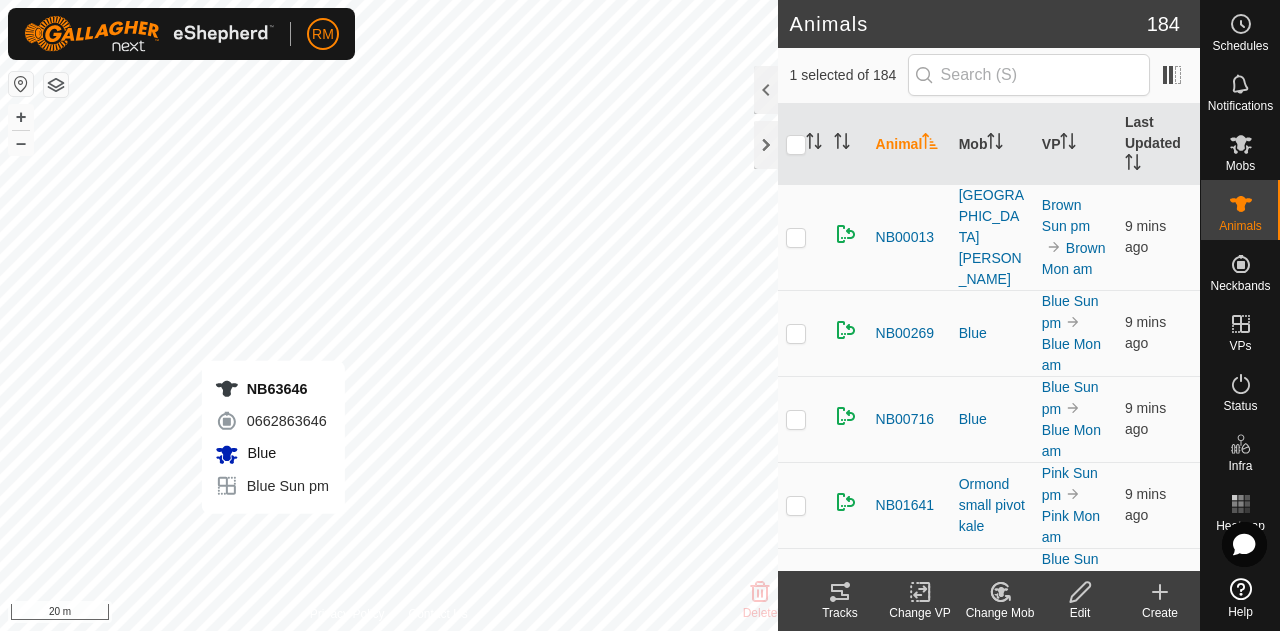 checkbox on "false" 